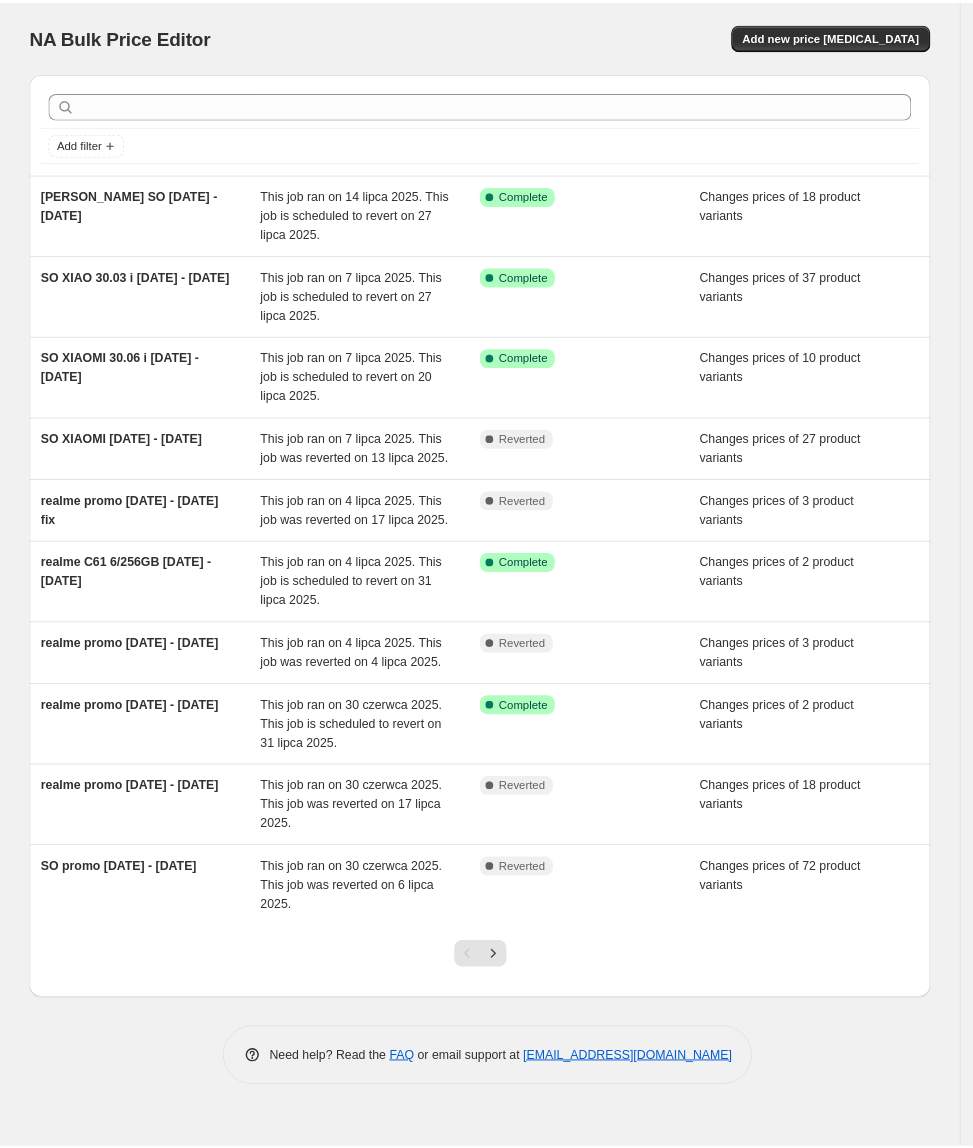 scroll, scrollTop: 0, scrollLeft: 0, axis: both 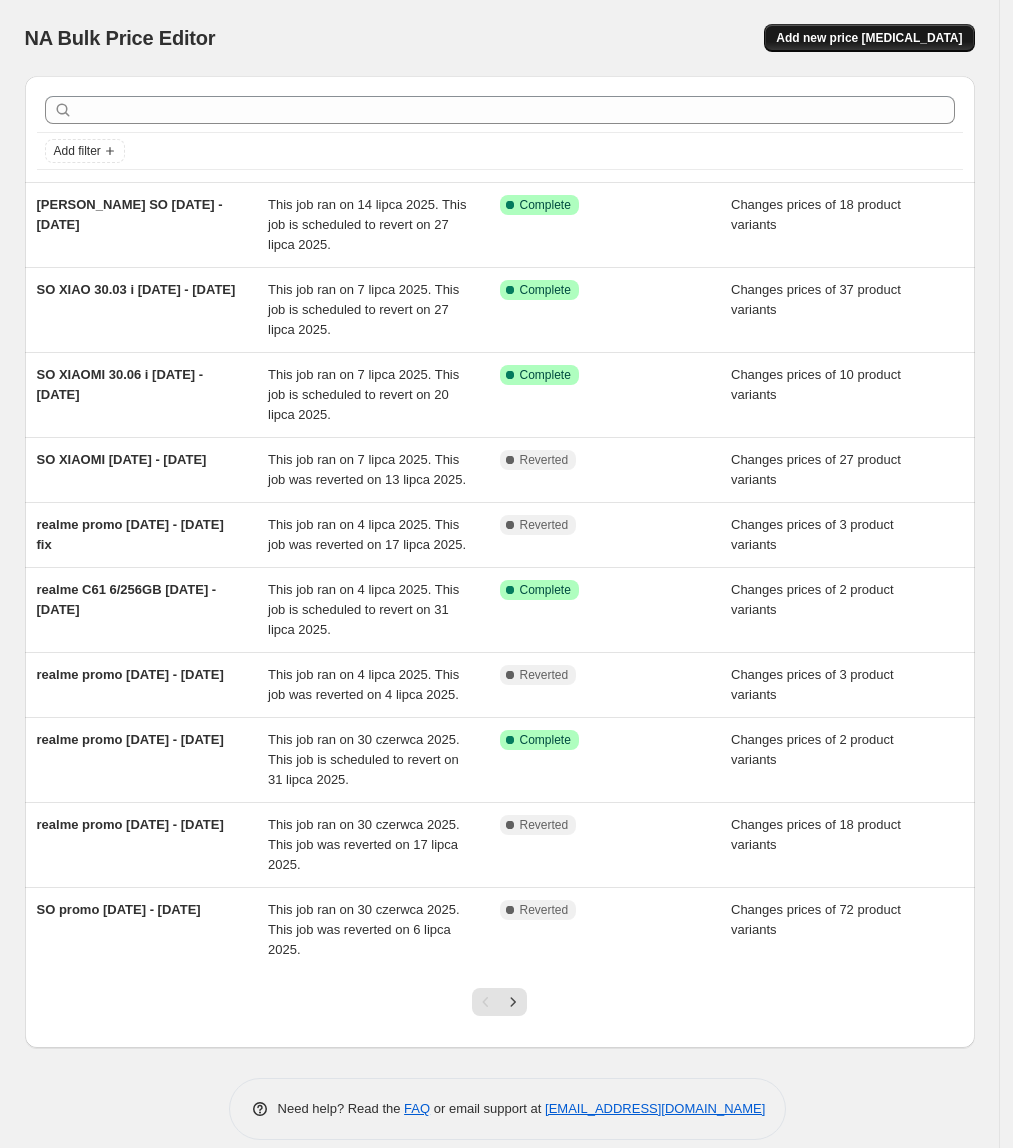 click on "Add new price [MEDICAL_DATA]" at bounding box center [869, 38] 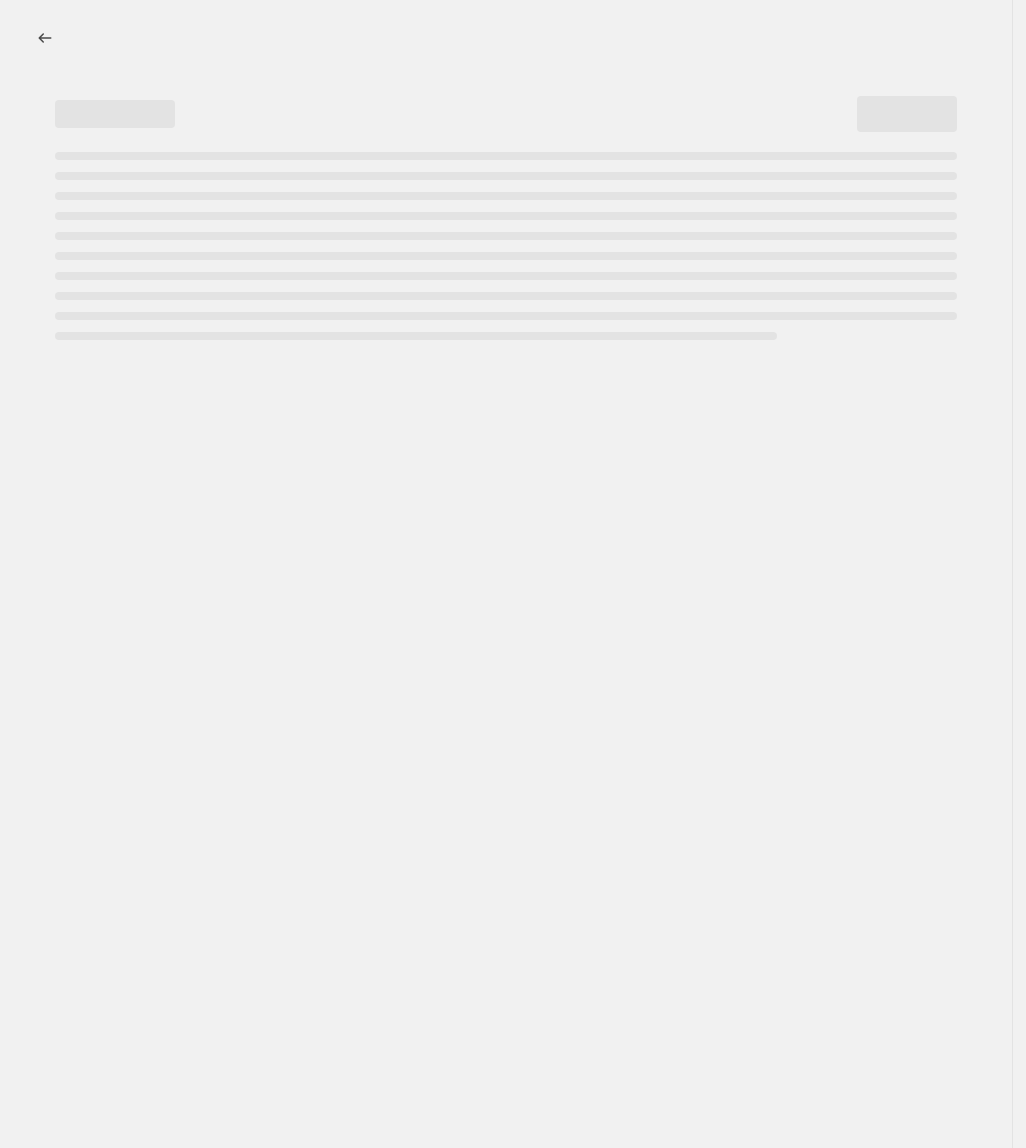 select on "percentage" 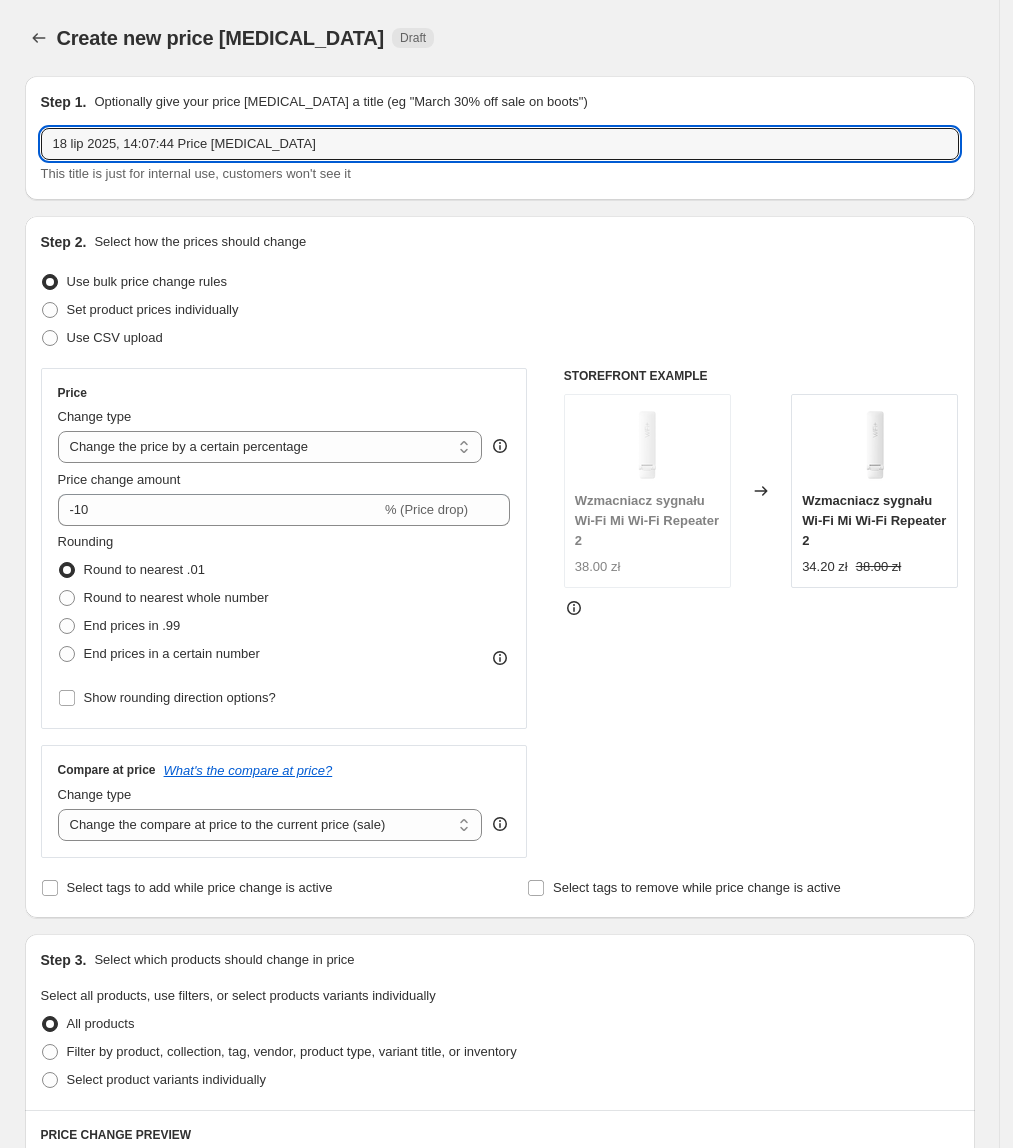 drag, startPoint x: 373, startPoint y: 149, endPoint x: 17, endPoint y: 150, distance: 356.0014 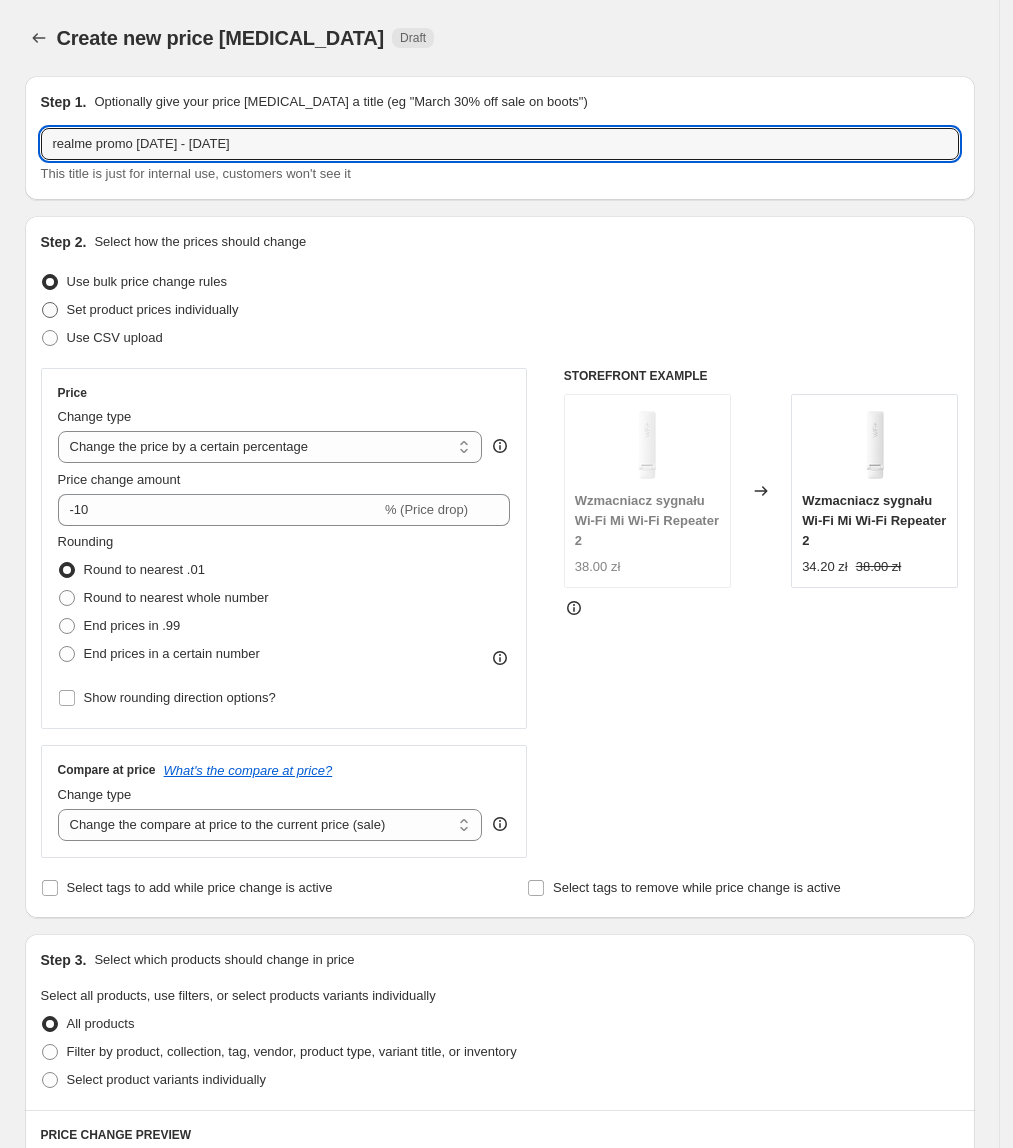 type on "realme promo [DATE] - [DATE]" 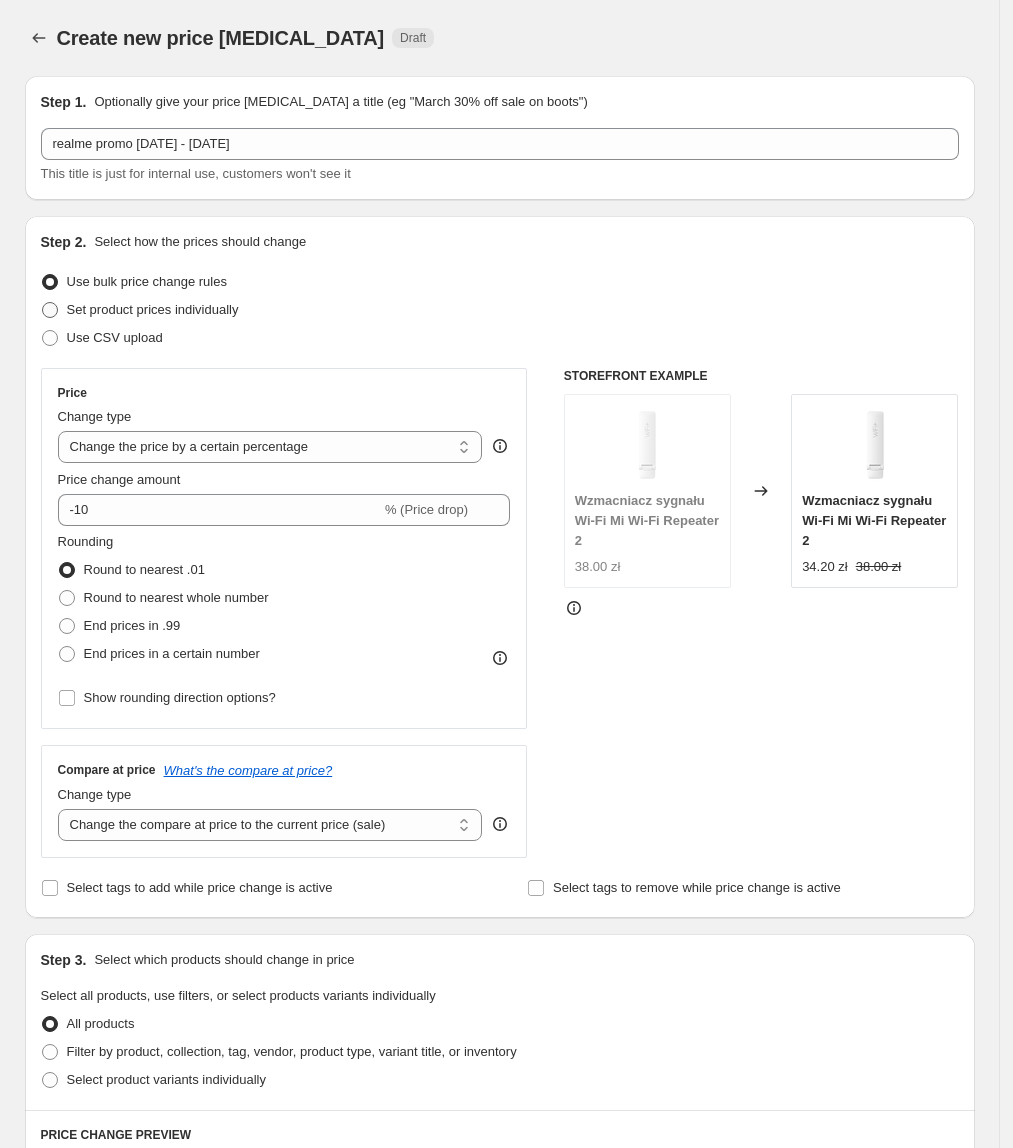 click on "Set product prices individually" at bounding box center (153, 309) 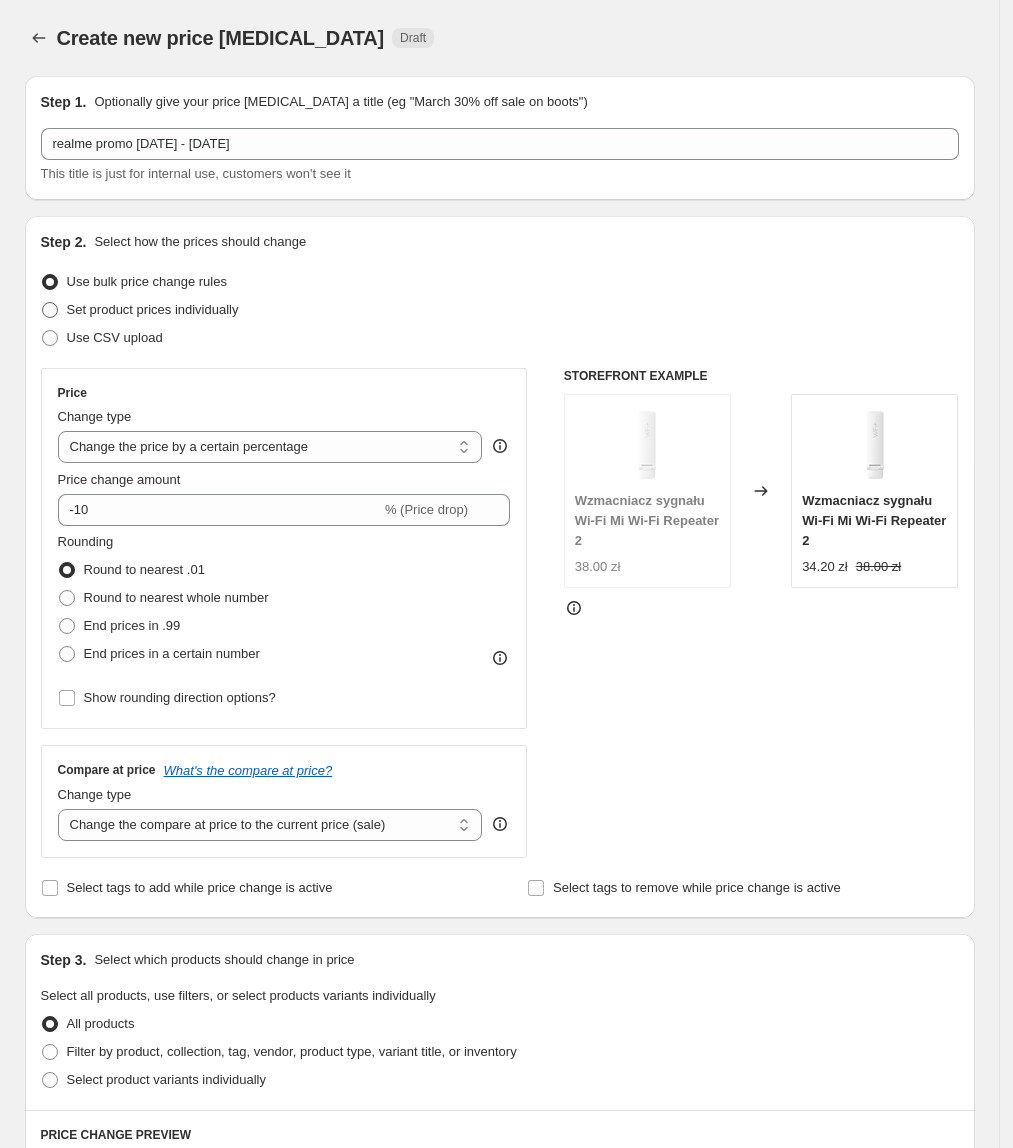 radio on "true" 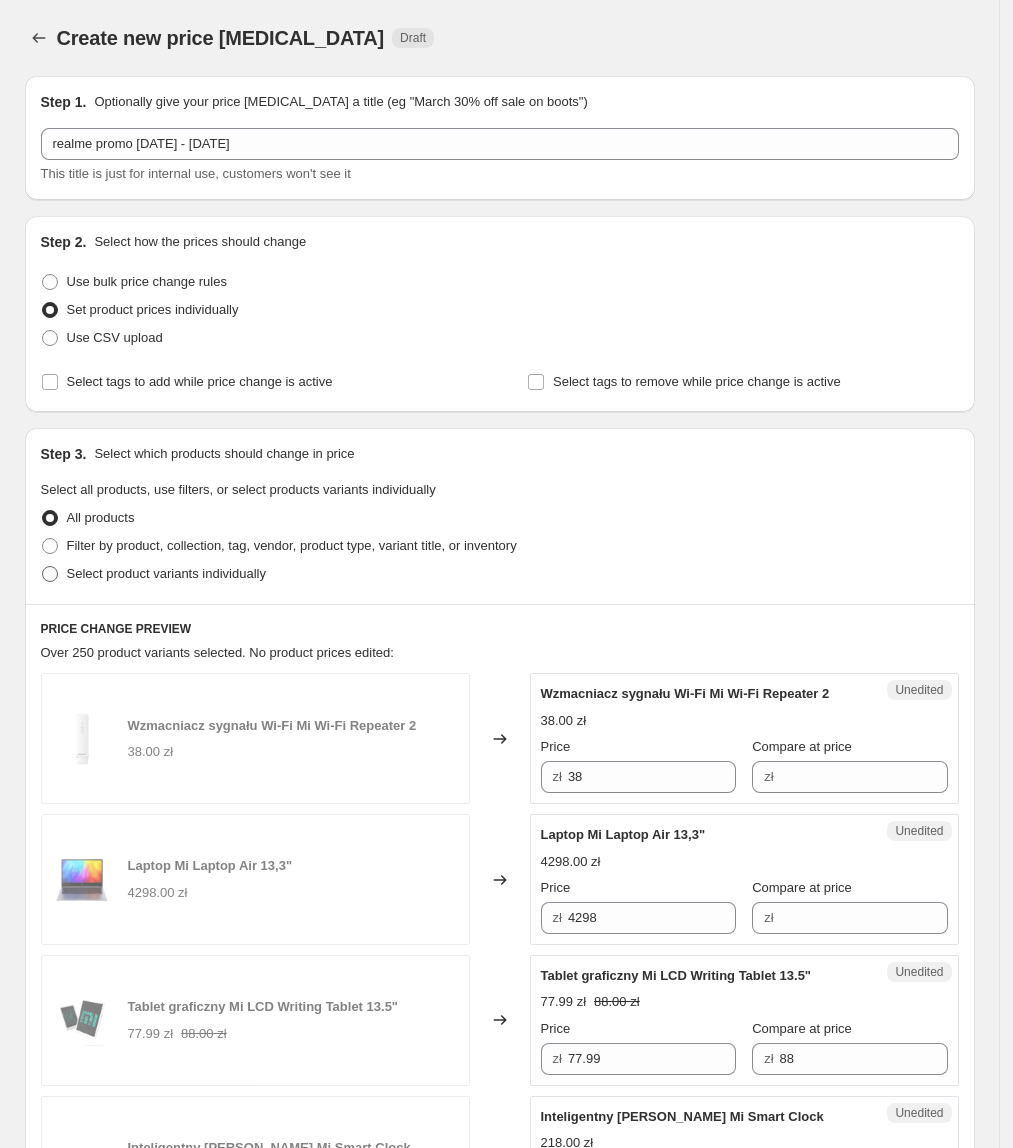 click on "Select product variants individually" at bounding box center [166, 573] 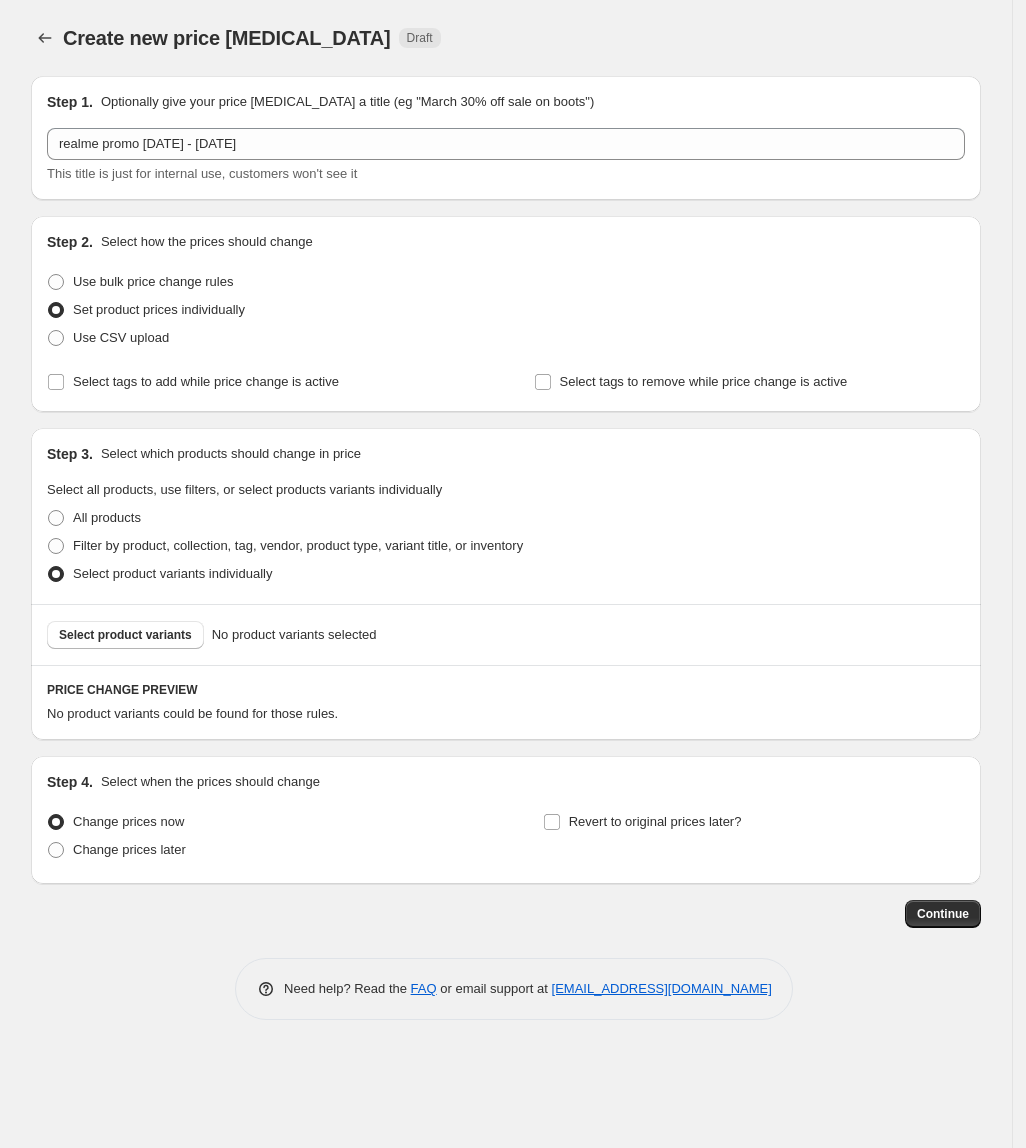 click on "Select product variants" at bounding box center (125, 635) 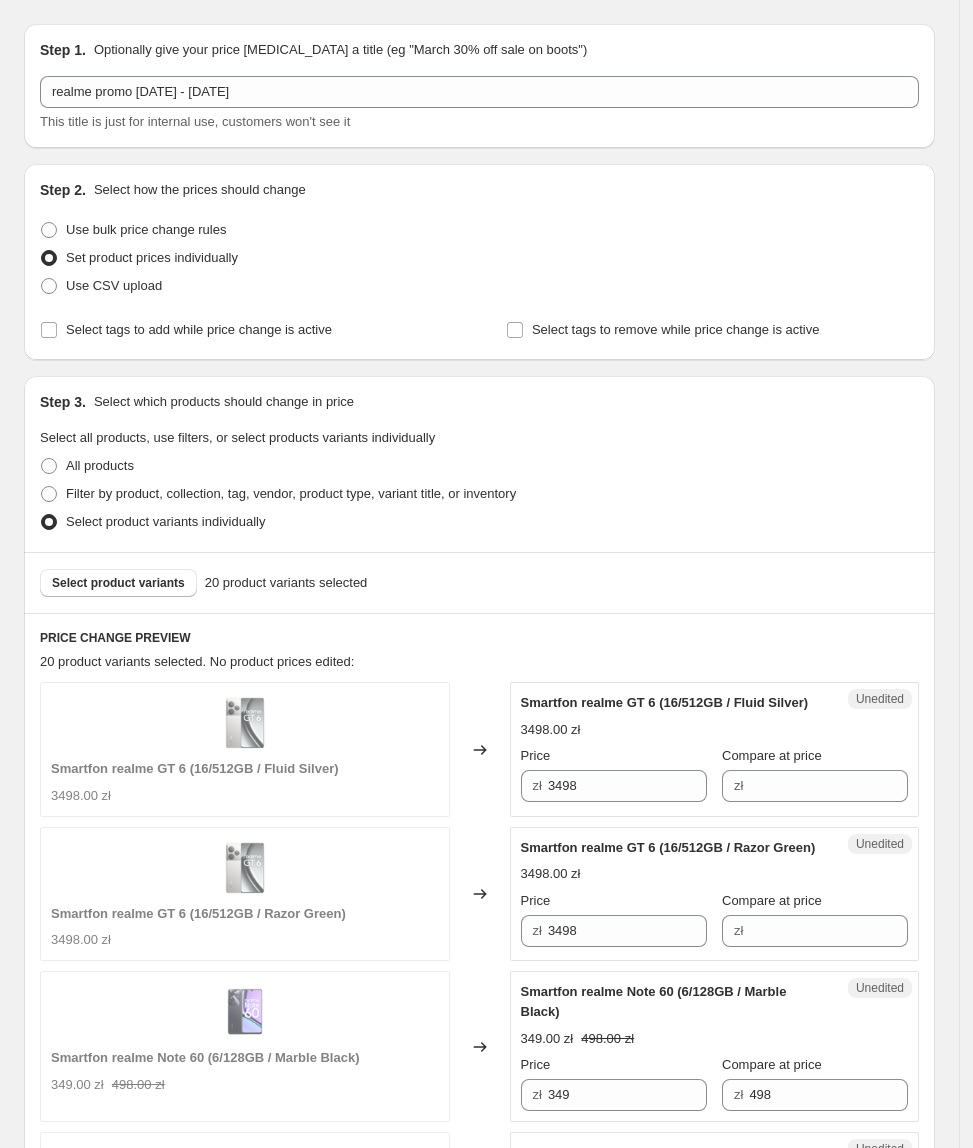 scroll, scrollTop: 198, scrollLeft: 0, axis: vertical 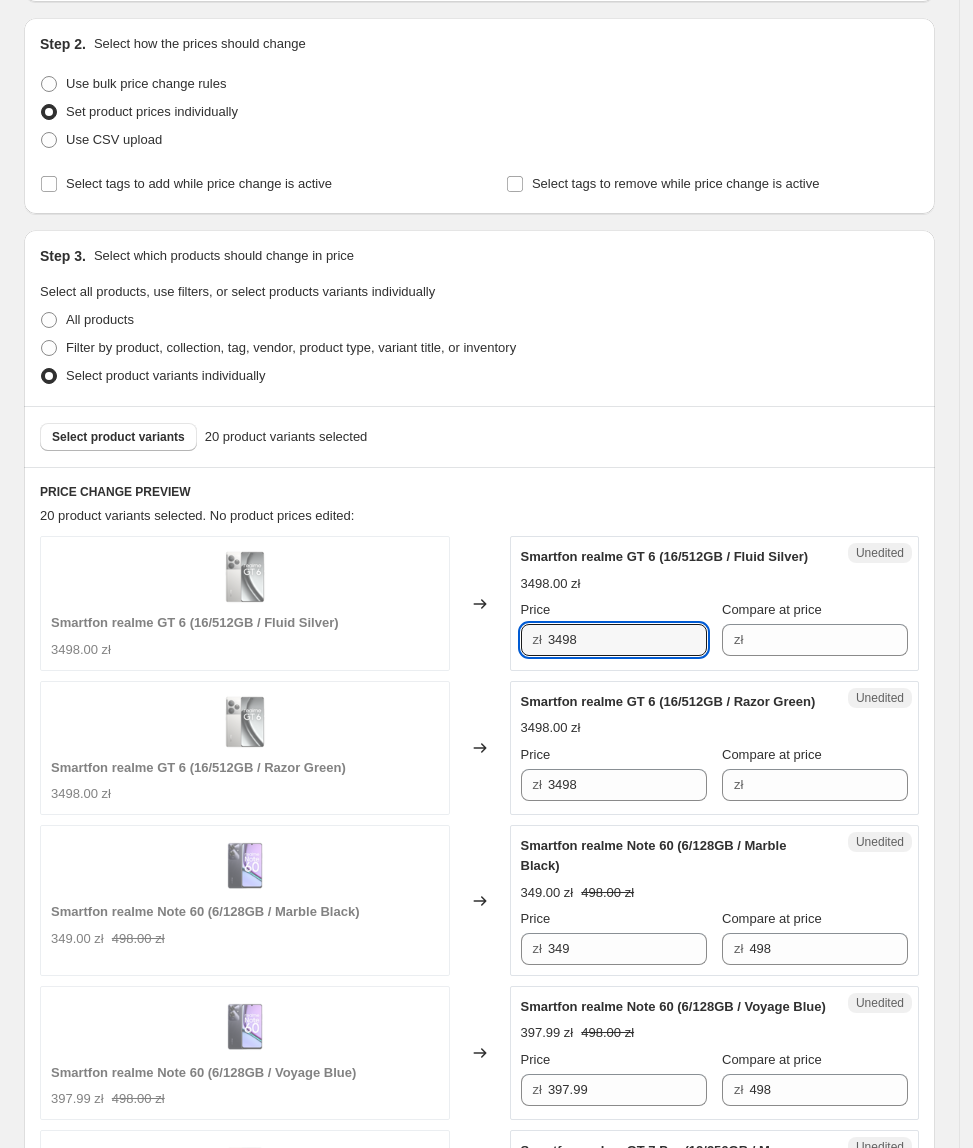 drag, startPoint x: 608, startPoint y: 634, endPoint x: 542, endPoint y: 645, distance: 66.910385 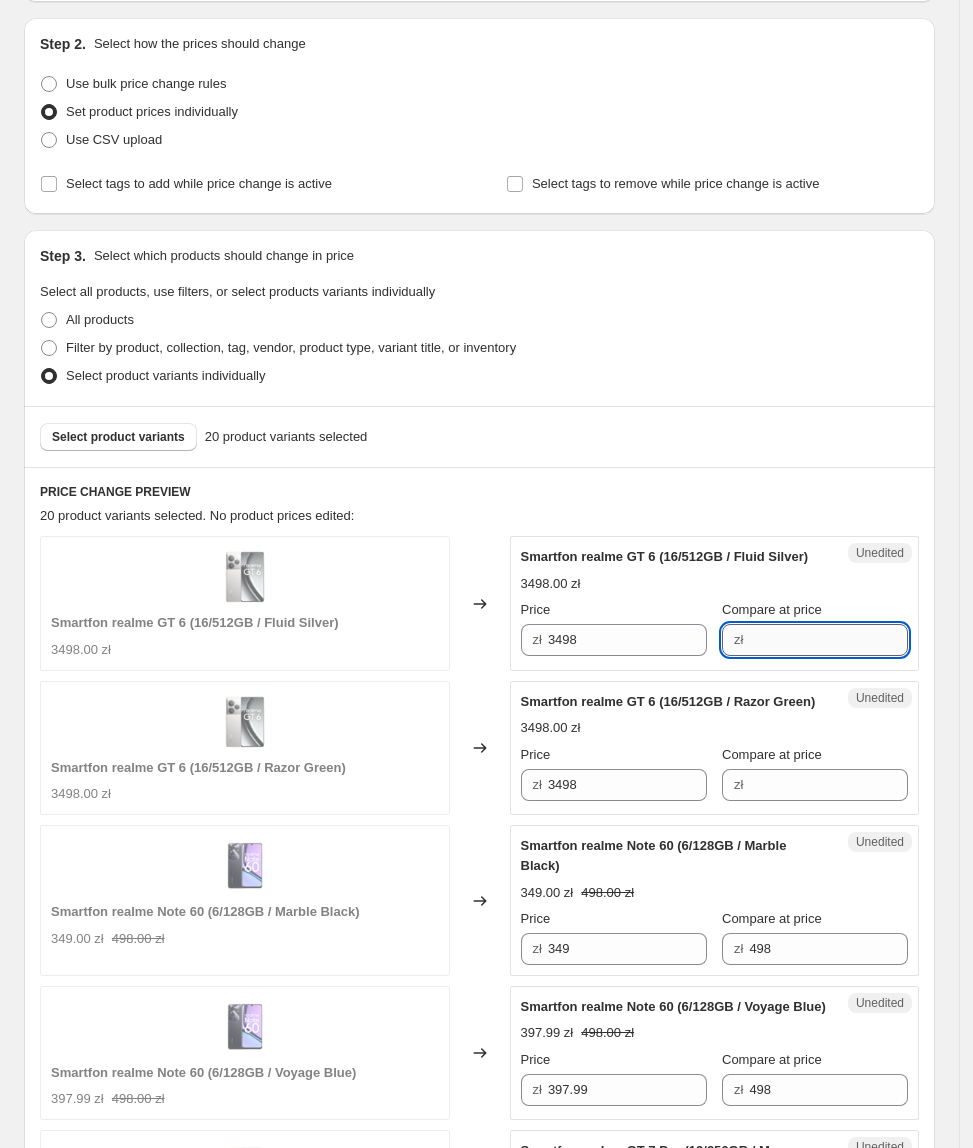 click on "Compare at price" at bounding box center [828, 640] 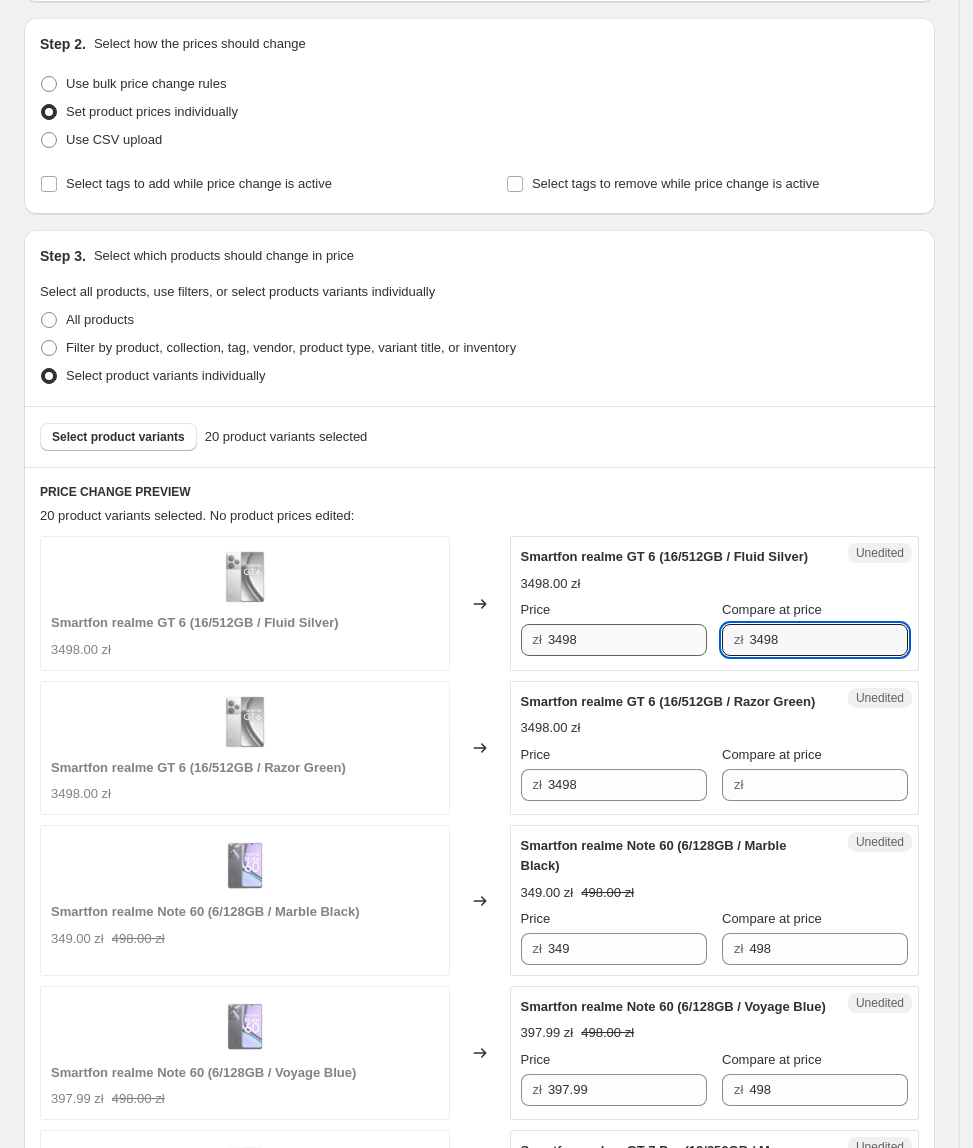 type on "3498" 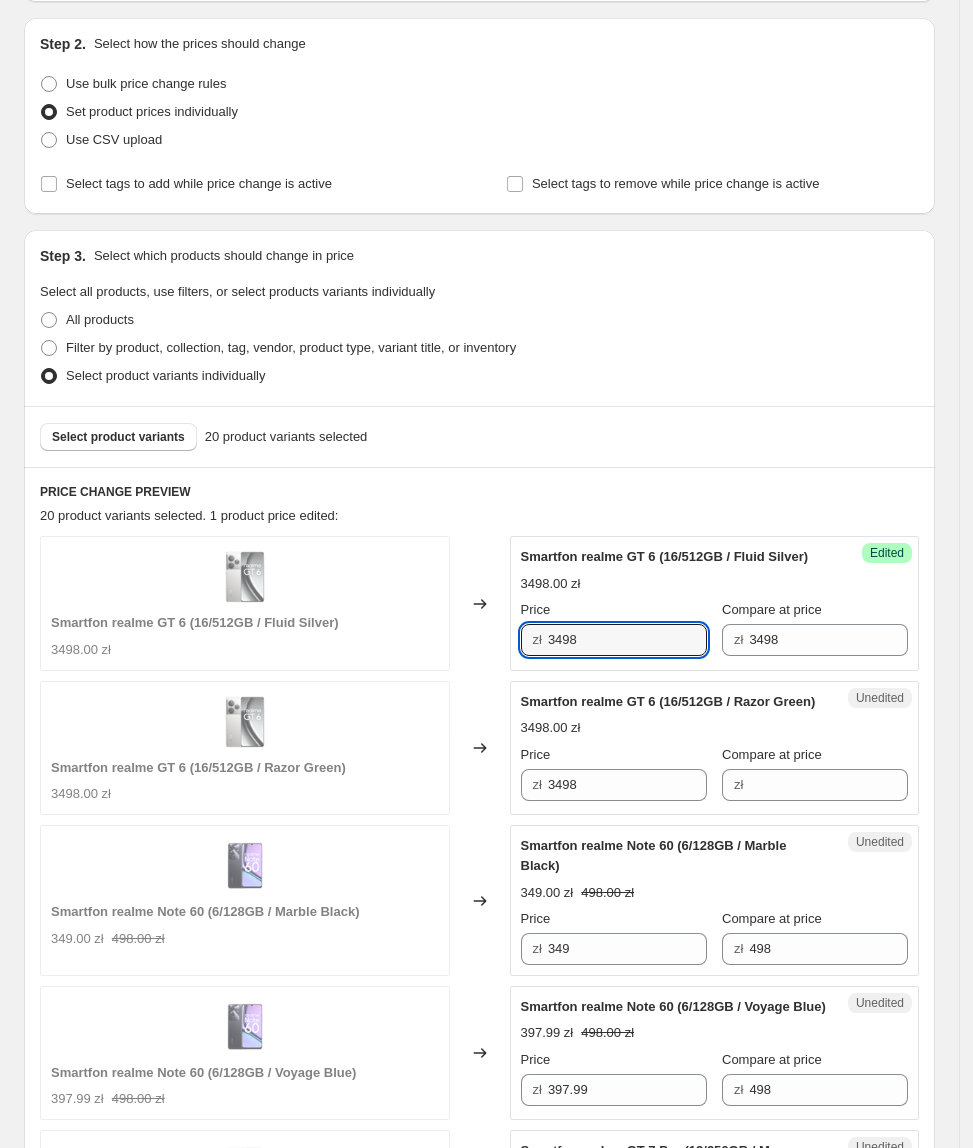 drag, startPoint x: 661, startPoint y: 649, endPoint x: 540, endPoint y: 658, distance: 121.33425 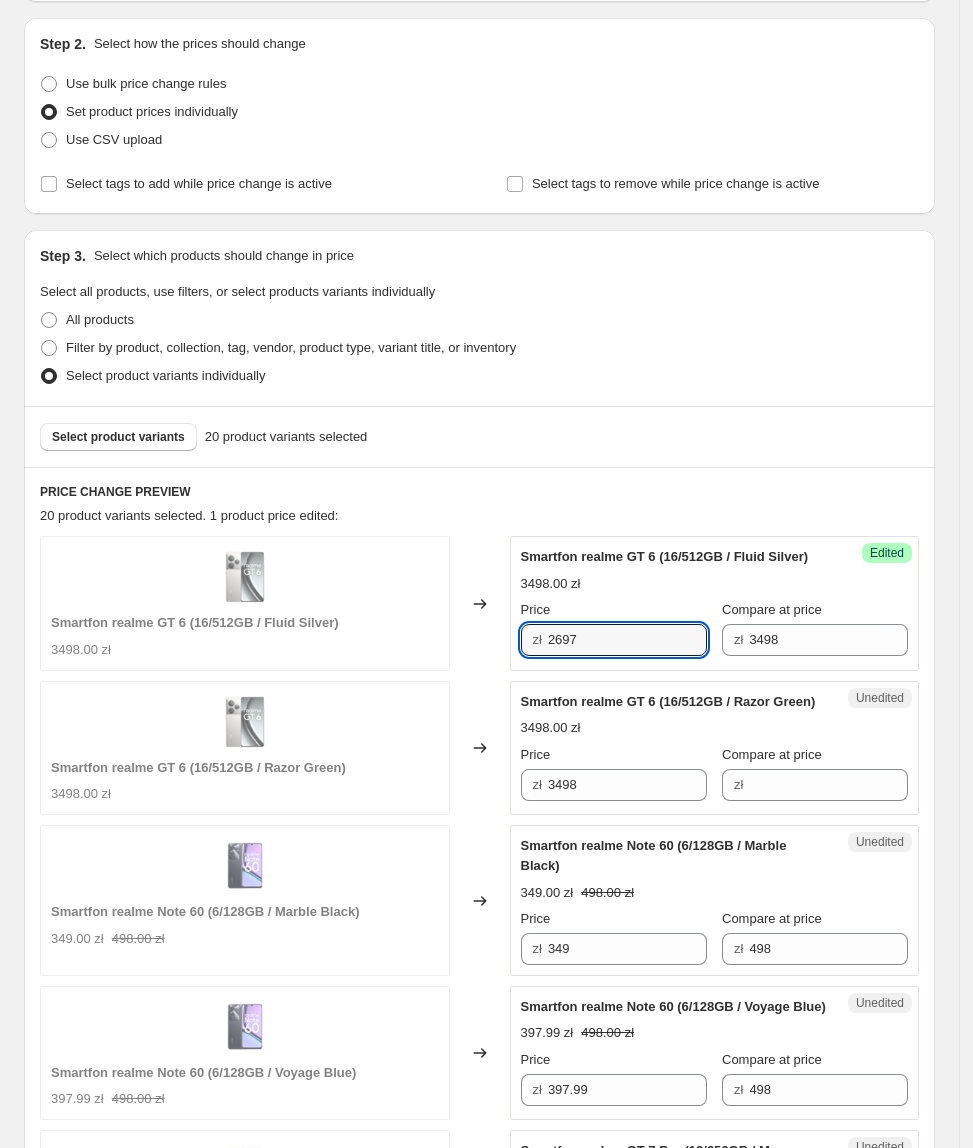 type on "2697" 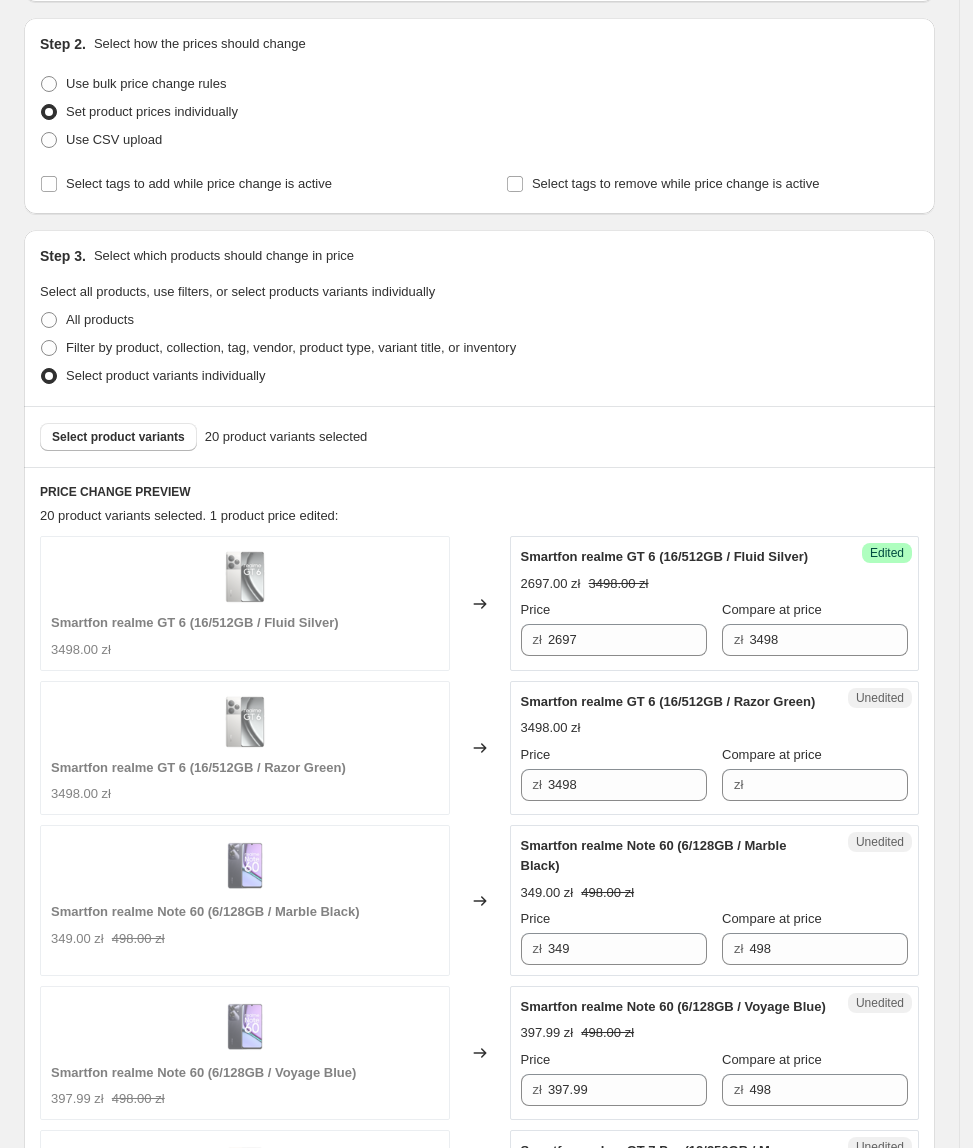 click on "Smartfon realme GT 6 (16/512GB / Fluid Silver) 3498.00 zł Changed to Success Edited Smartfon realme GT 6 (16/512GB / Fluid Silver) 2697.00 zł 3498.00 zł Price zł 2697 Compare at price zł 3498 Smartfon realme GT 6 (16/512GB / Razor Green) 3498.00 zł Changed to Unedited Smartfon realme GT 6 (16/512GB / Razor Green) 3498.00 zł Price zł 3498 Compare at price zł Smartfon realme Note 60 (6/128GB / Marble Black) 349.00 zł 498.00 zł Changed to Unedited Smartfon realme Note 60 (6/128GB / Marble Black) 349.00 zł 498.00 zł Price zł 349 Compare at price zł 498 Smartfon realme Note 60 (6/128GB / Voyage Blue) 397.99 zł 498.00 zł Changed to Unedited Smartfon realme Note 60 (6/128GB / Voyage Blue) 397.99 zł 498.00 zł Price zł 397.99 Compare at price zł 498 Smartfon realme GT 7 Pro (12/256GB / Mars Orange) 4499.00 zł Changed to Unedited Smartfon realme GT 7 Pro (12/256GB / Mars Orange) 4499.00 zł Price zł 4499 Compare at price zł Smartfon realme GT 7 Pro (12/256GB / Galaxy Grey) 4499.00 zł Changed to" at bounding box center [479, 2099] 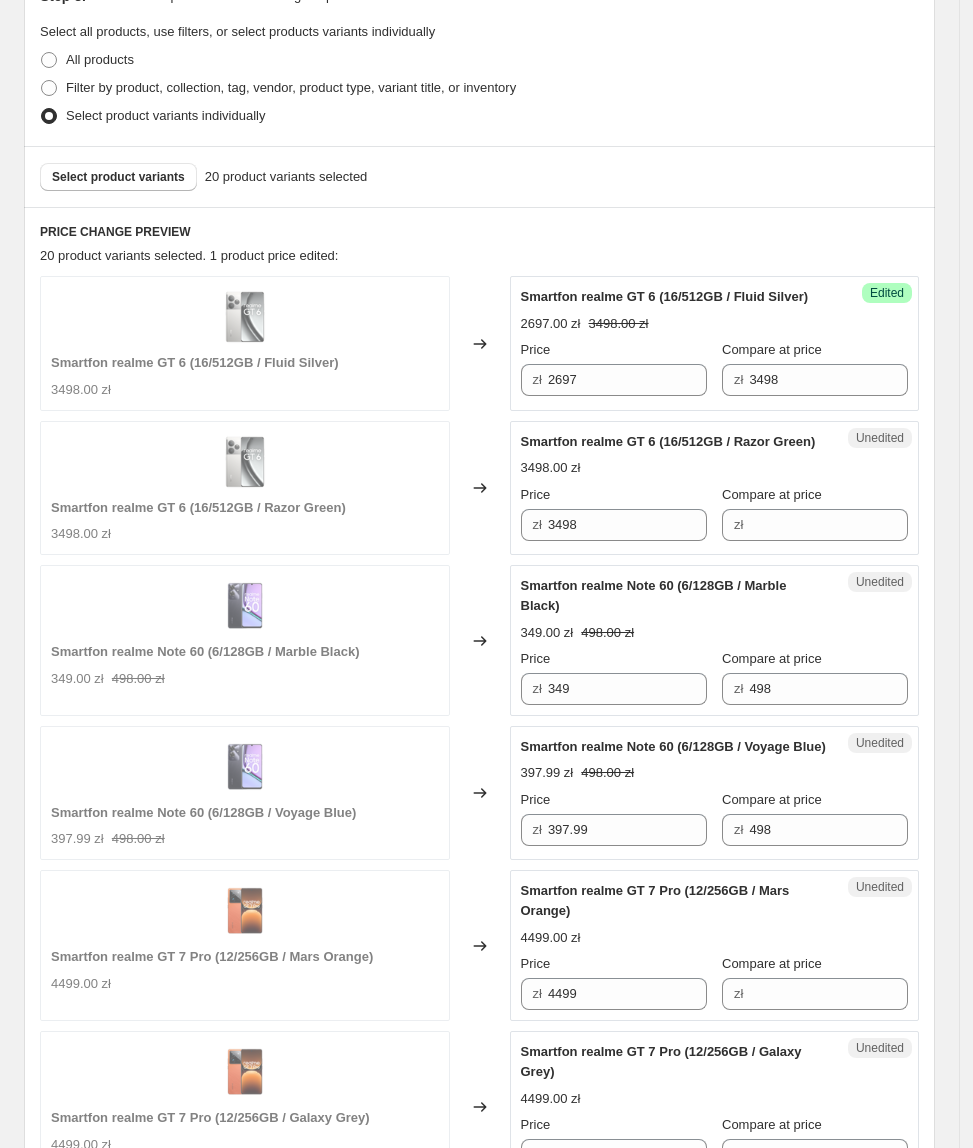 scroll, scrollTop: 461, scrollLeft: 0, axis: vertical 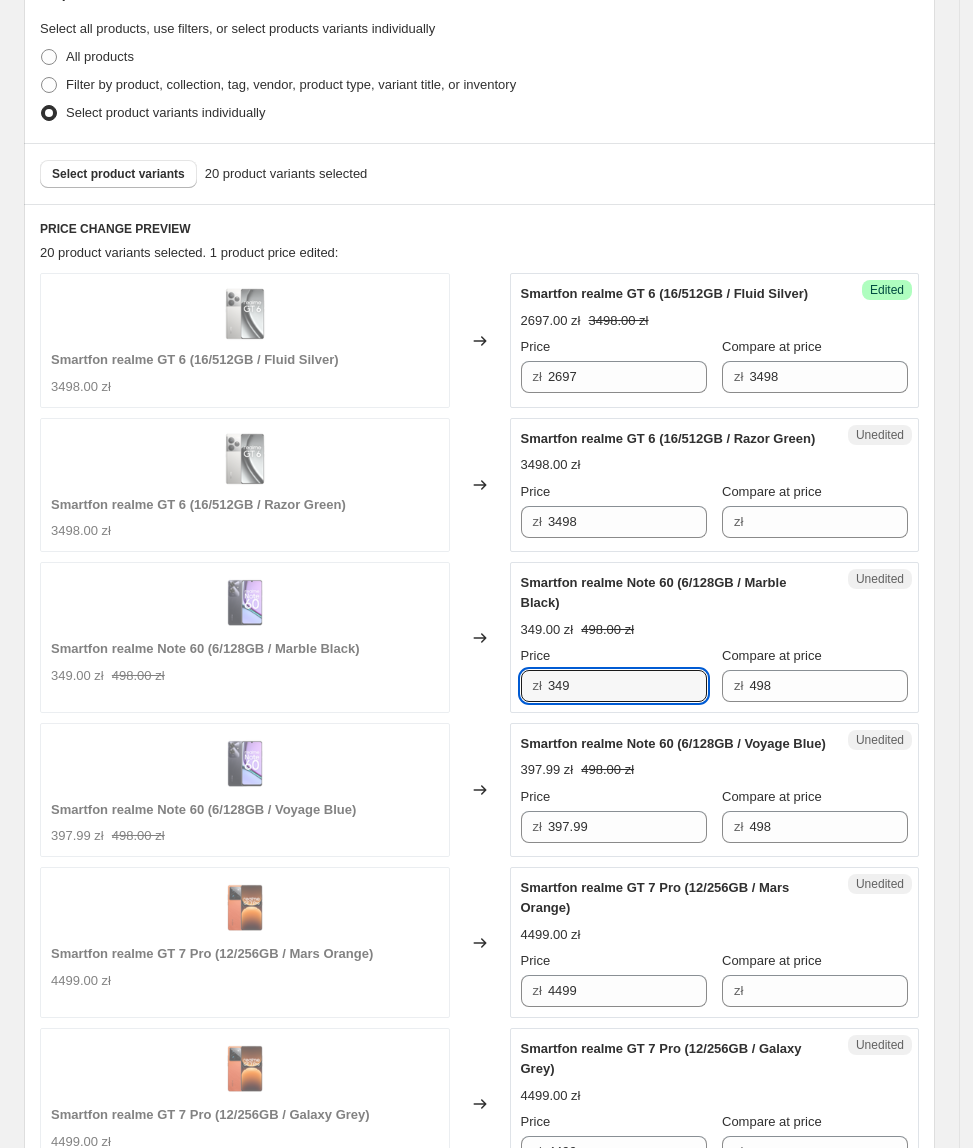 drag, startPoint x: 641, startPoint y: 686, endPoint x: 513, endPoint y: 716, distance: 131.46863 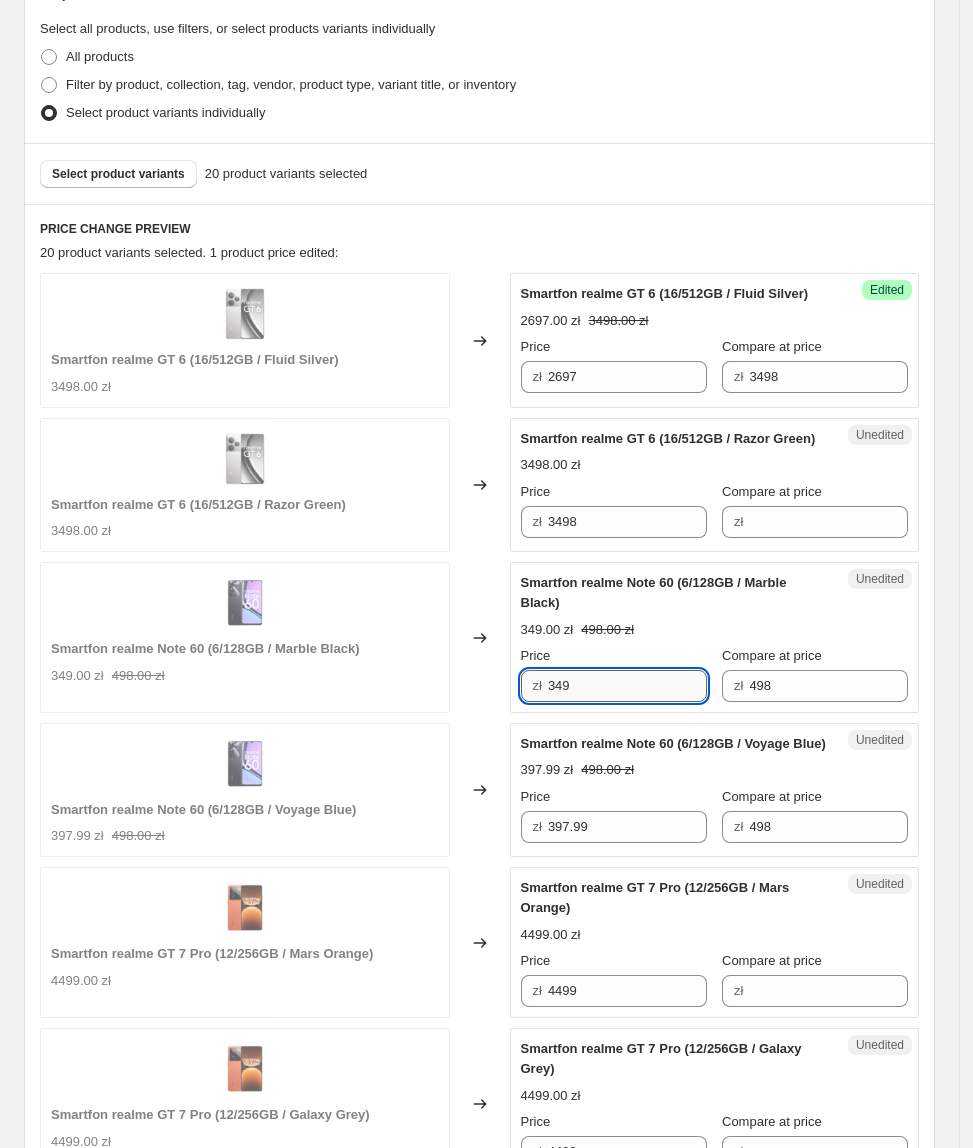 click on "349" at bounding box center [627, 686] 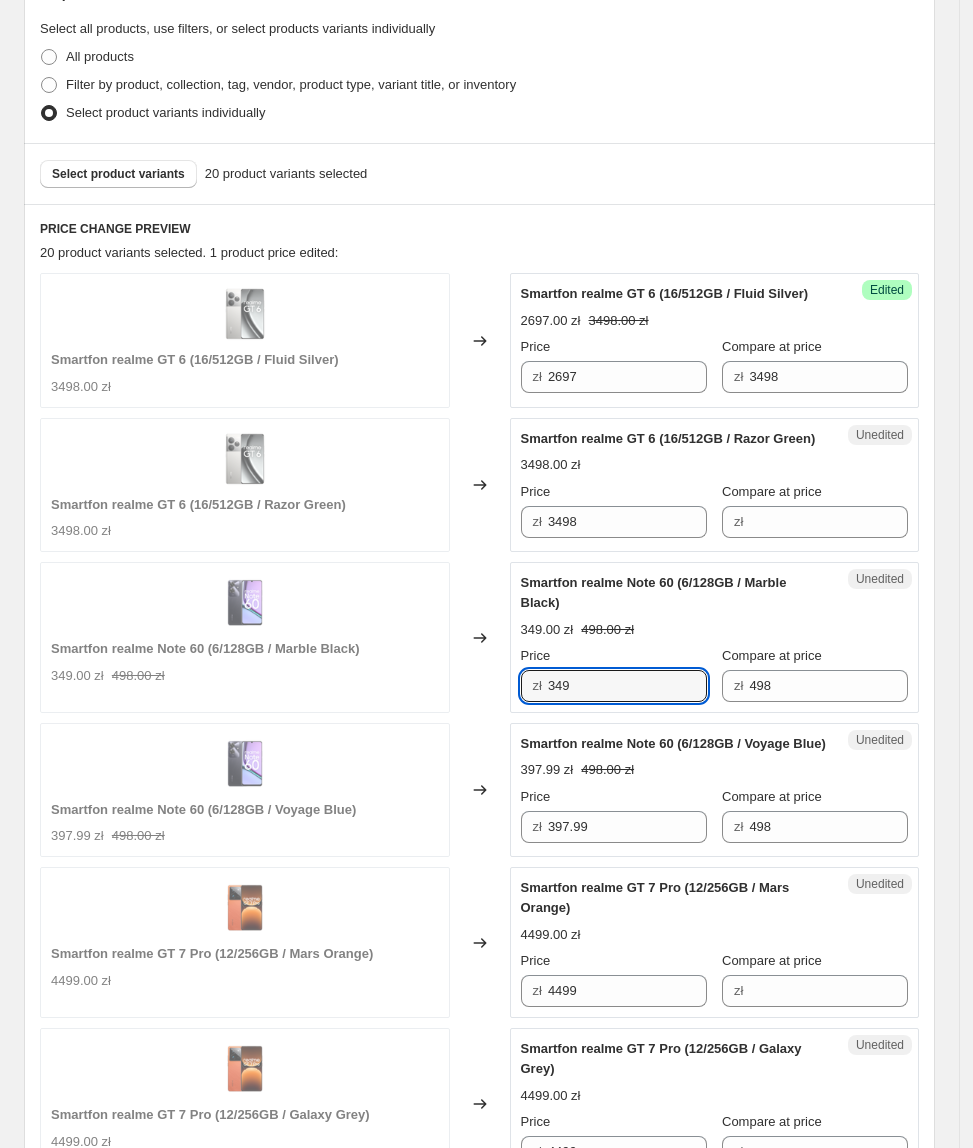 drag, startPoint x: 632, startPoint y: 682, endPoint x: 544, endPoint y: 685, distance: 88.051125 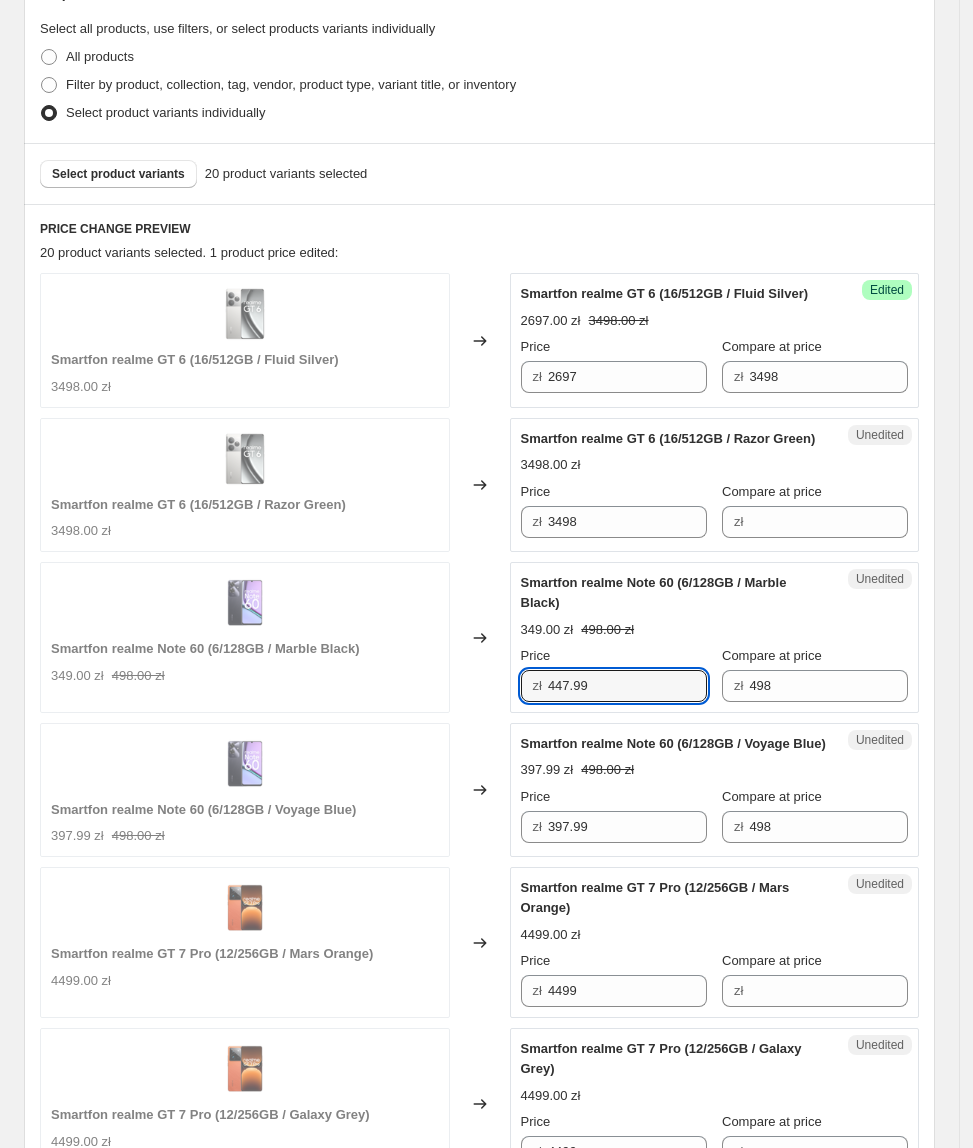 type on "447.99" 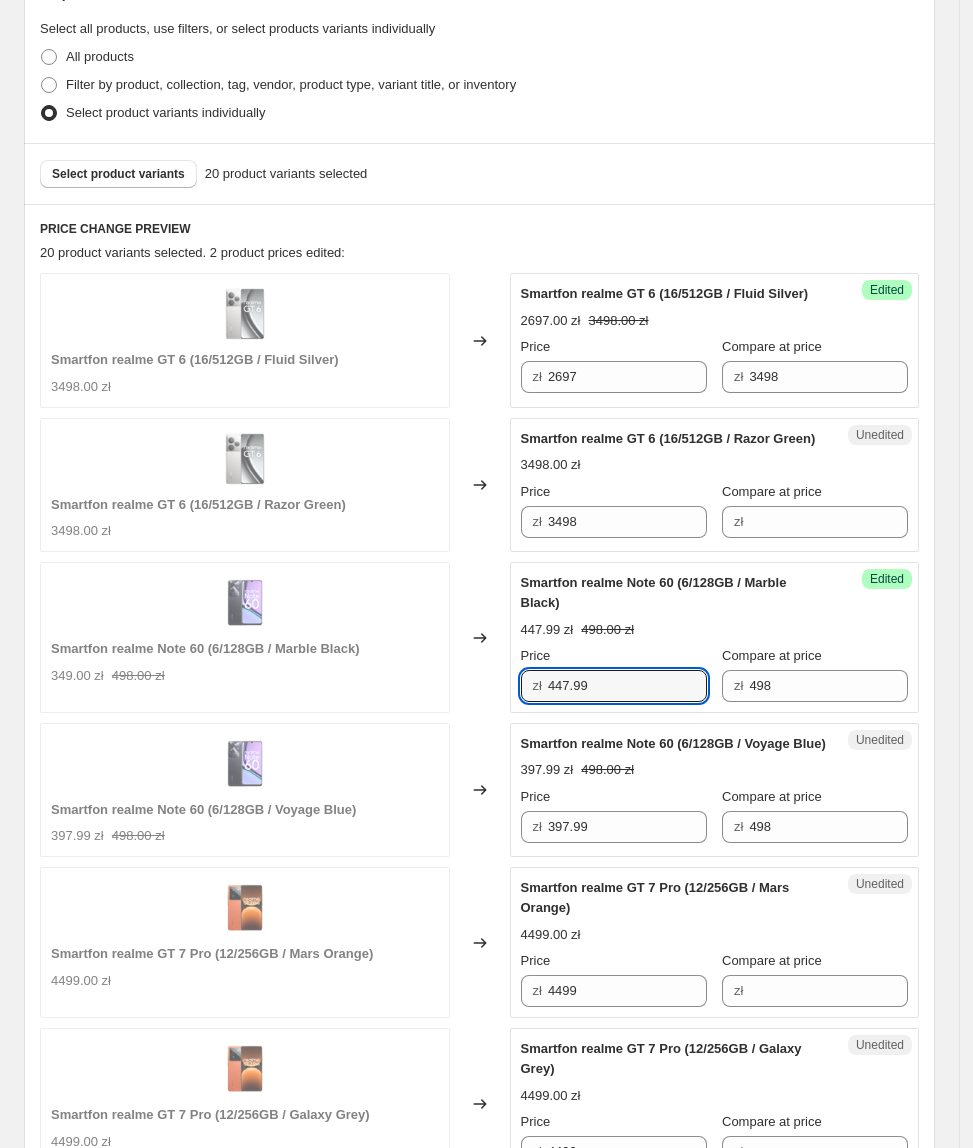 drag, startPoint x: 642, startPoint y: 680, endPoint x: 513, endPoint y: 752, distance: 147.73286 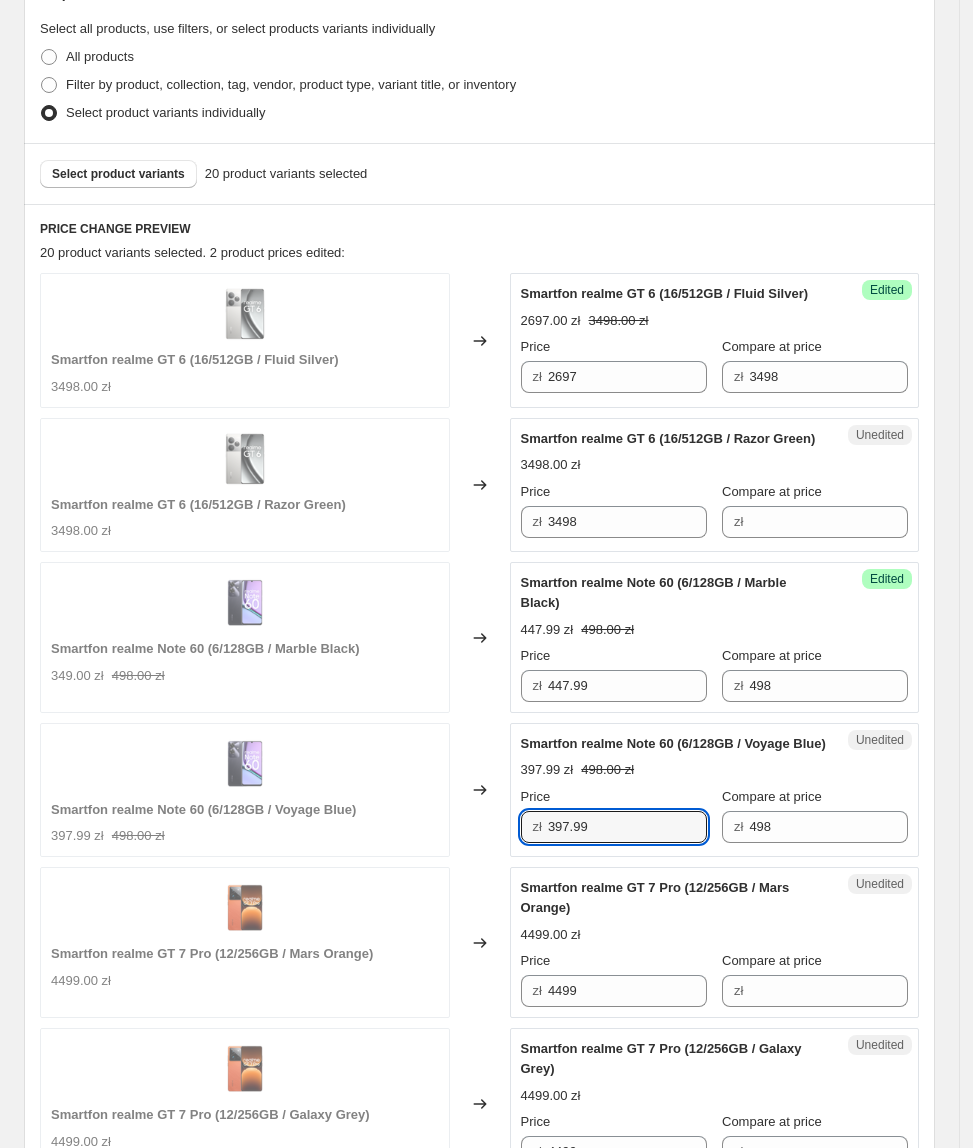 drag, startPoint x: 617, startPoint y: 842, endPoint x: 428, endPoint y: 842, distance: 189 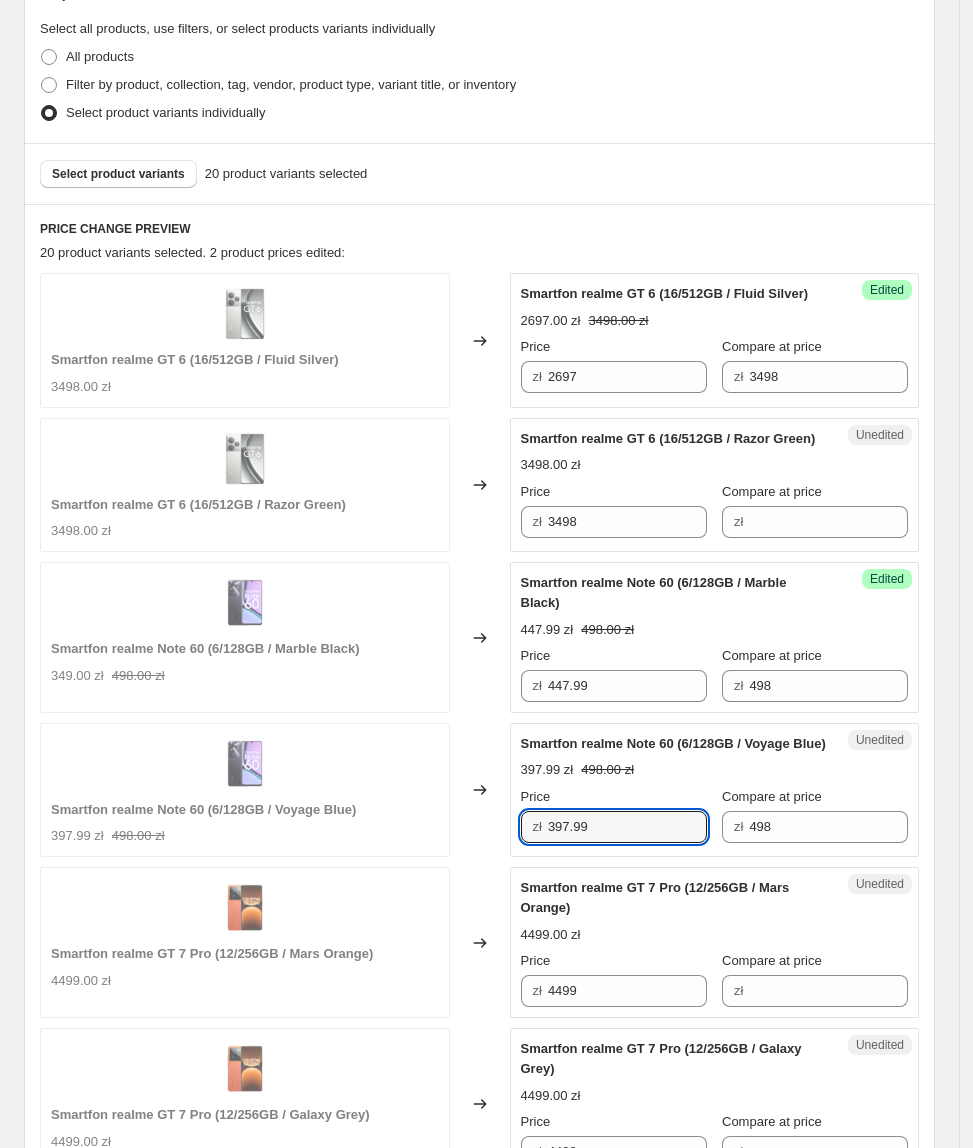 click on "Smartfon realme Note 60 (6/128GB / Voyage Blue) 397.99 zł 498.00 zł Changed to Unedited Smartfon realme Note 60 (6/128GB / Voyage Blue) 397.99 zł 498.00 zł Price zł 397.99 Compare at price zł 498" at bounding box center (479, 790) 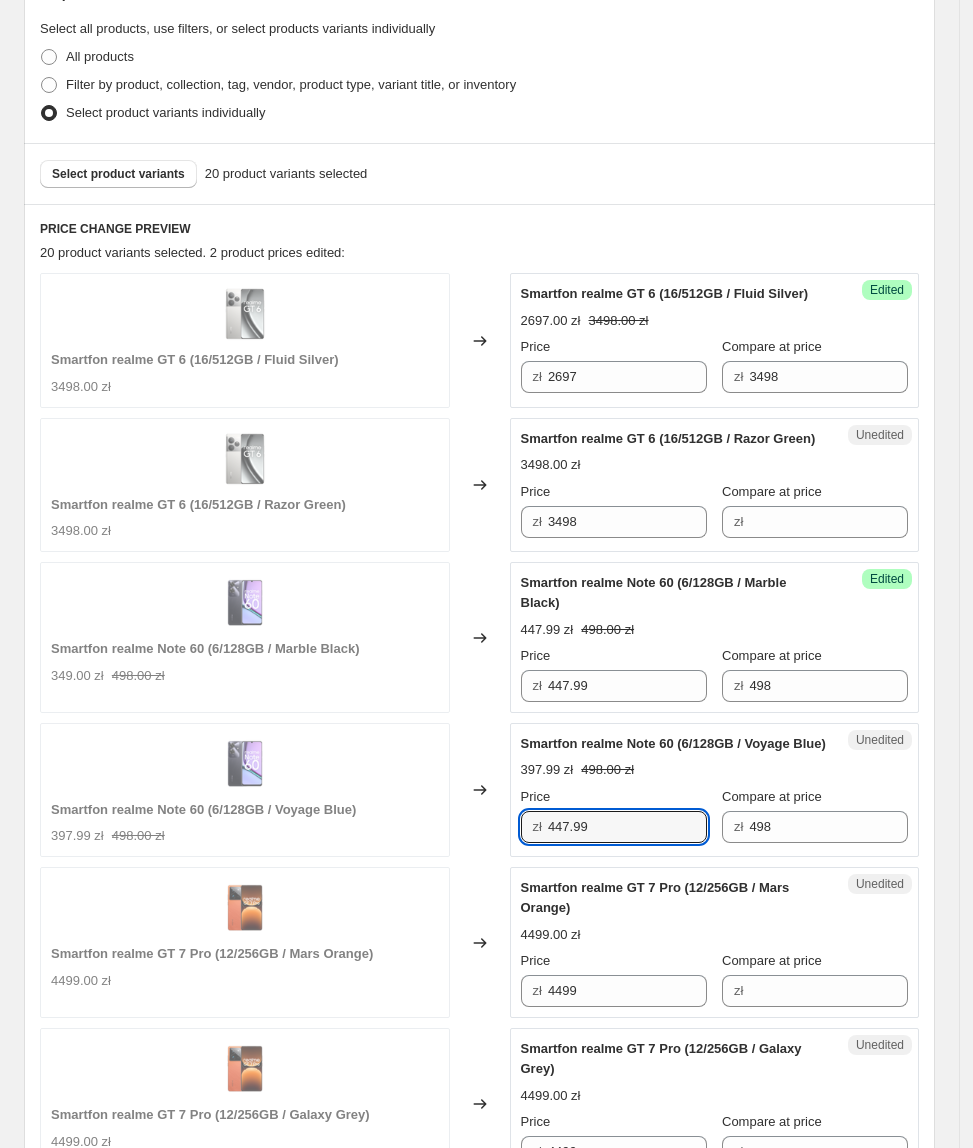 type on "447.99" 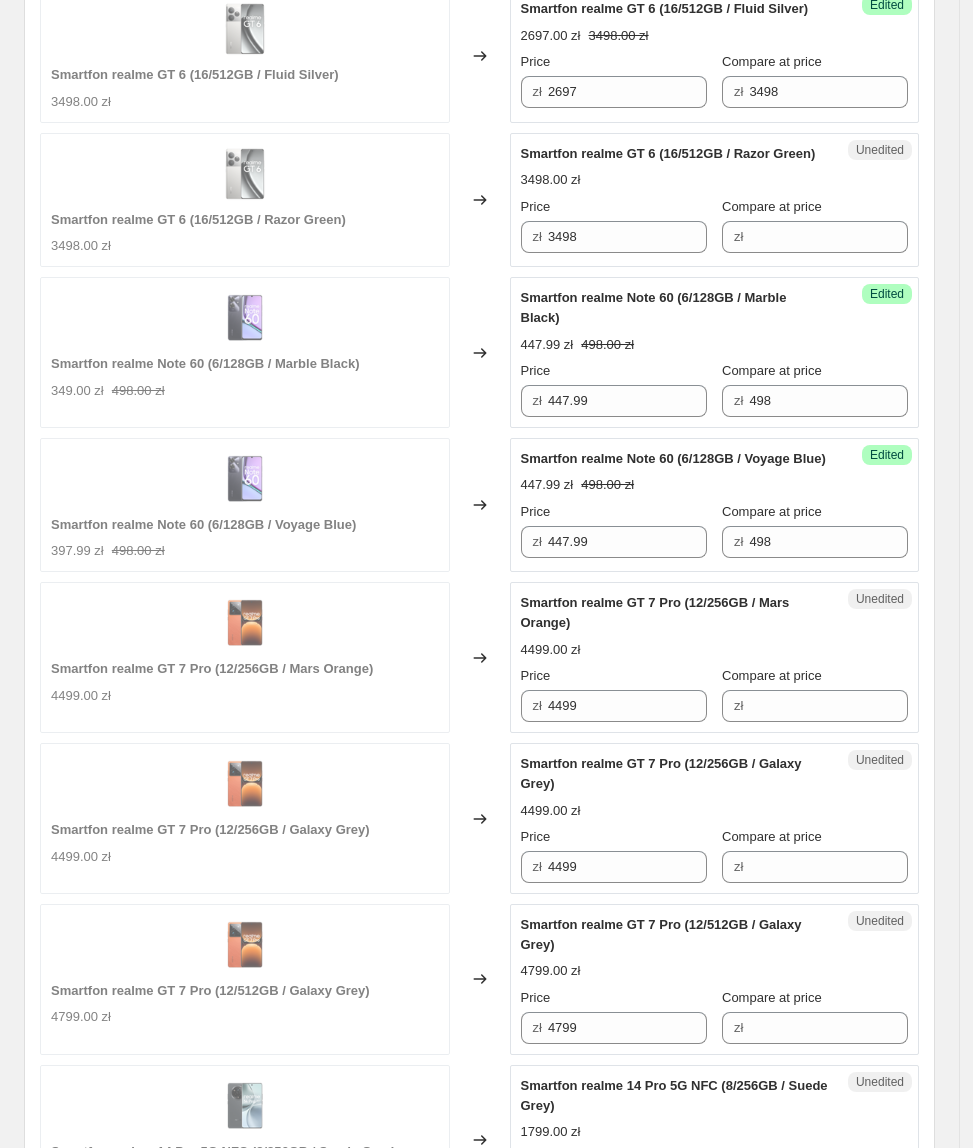 scroll, scrollTop: 748, scrollLeft: 0, axis: vertical 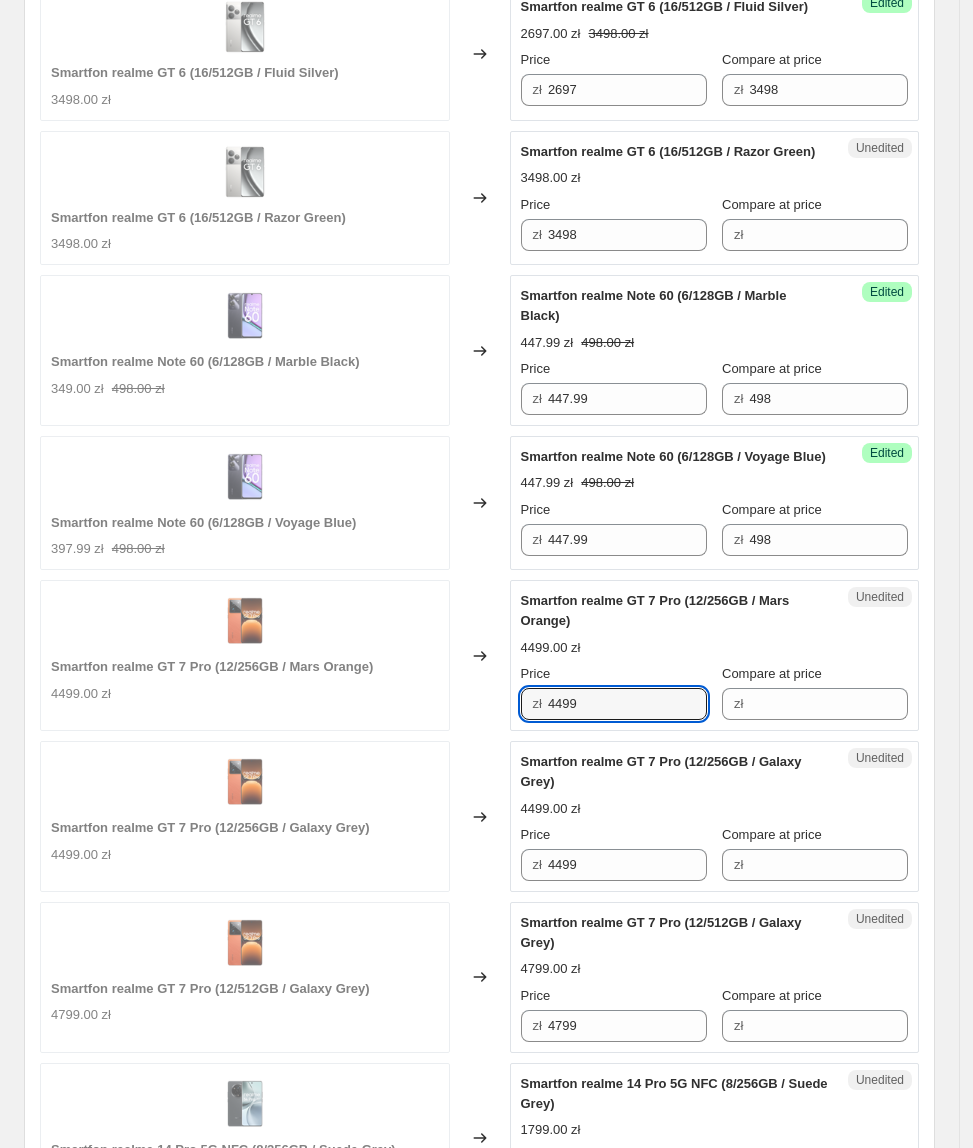 drag, startPoint x: 645, startPoint y: 712, endPoint x: 498, endPoint y: 708, distance: 147.05441 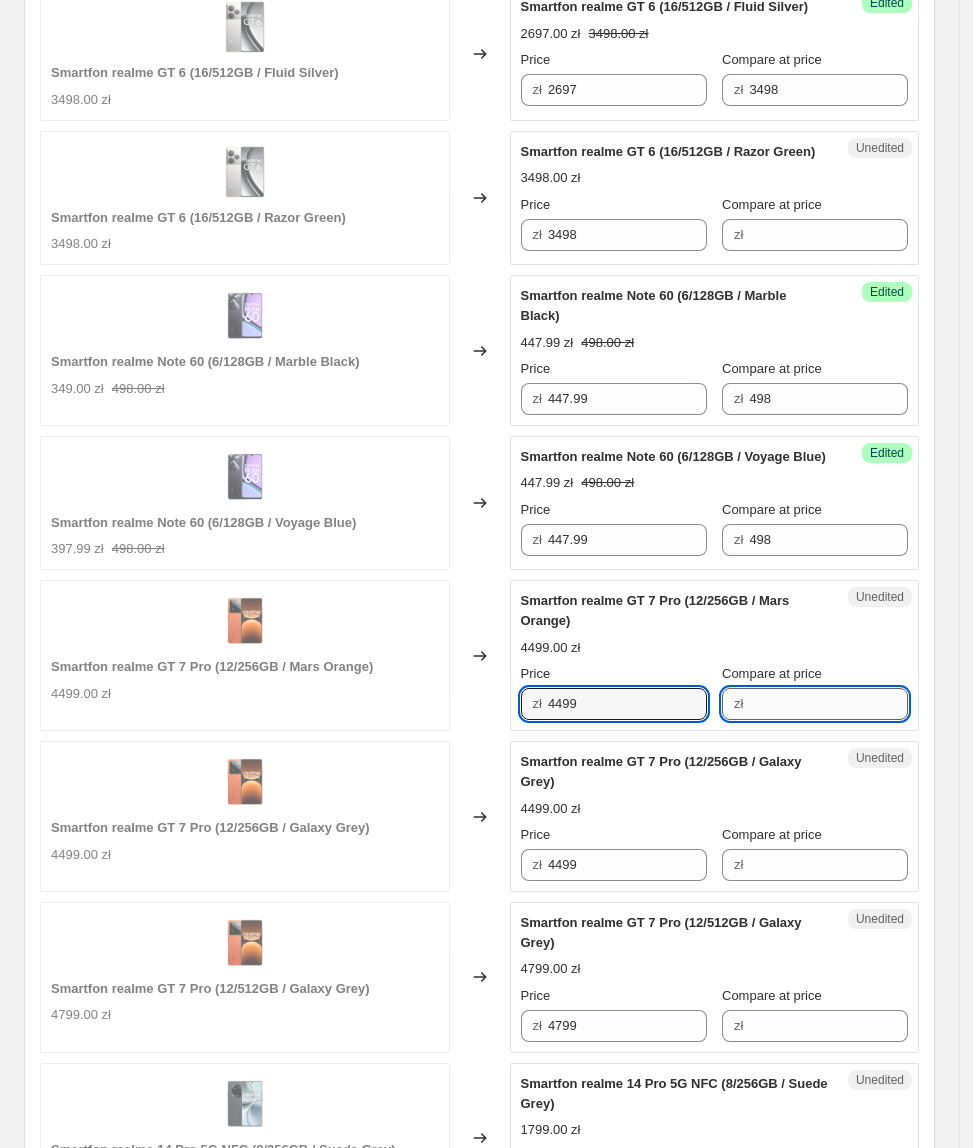 click on "Compare at price" at bounding box center (828, 704) 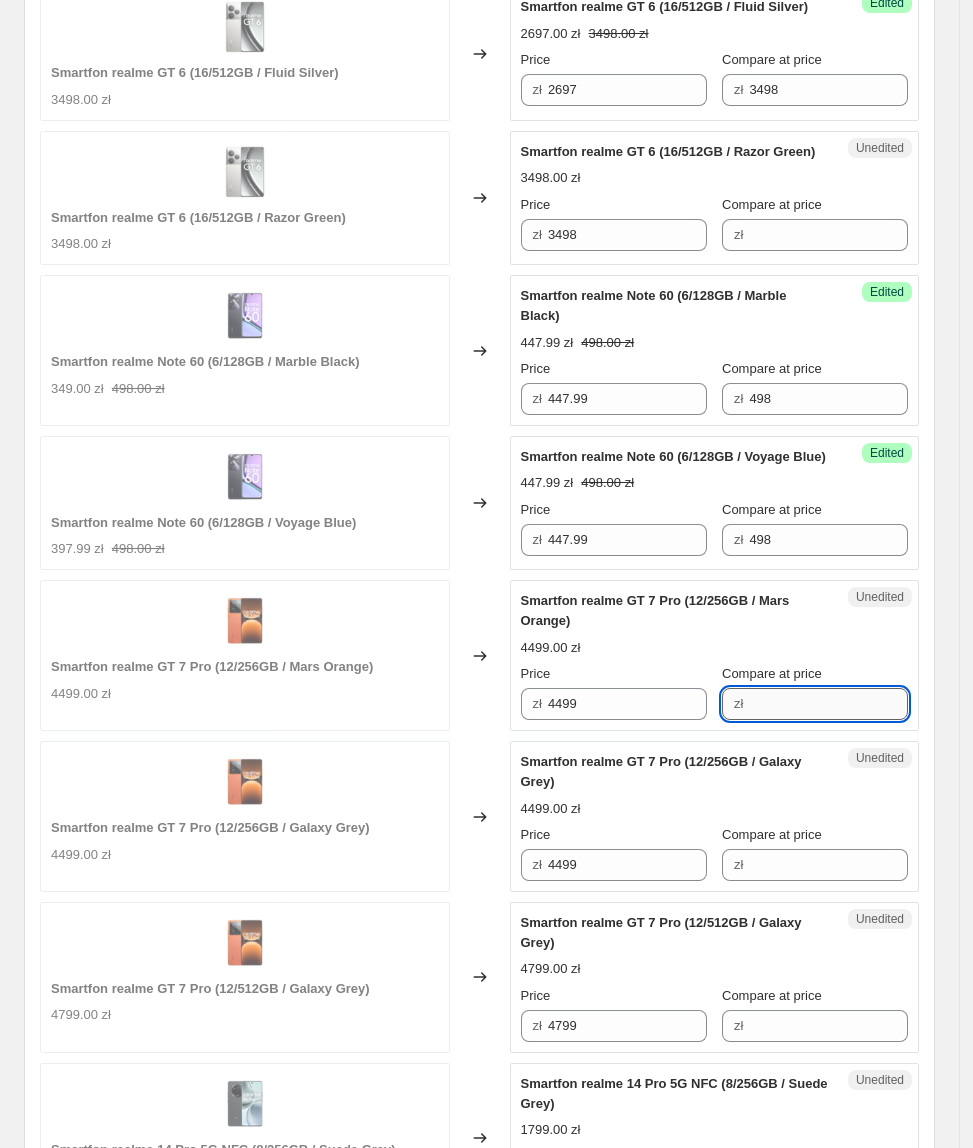 paste on "4499" 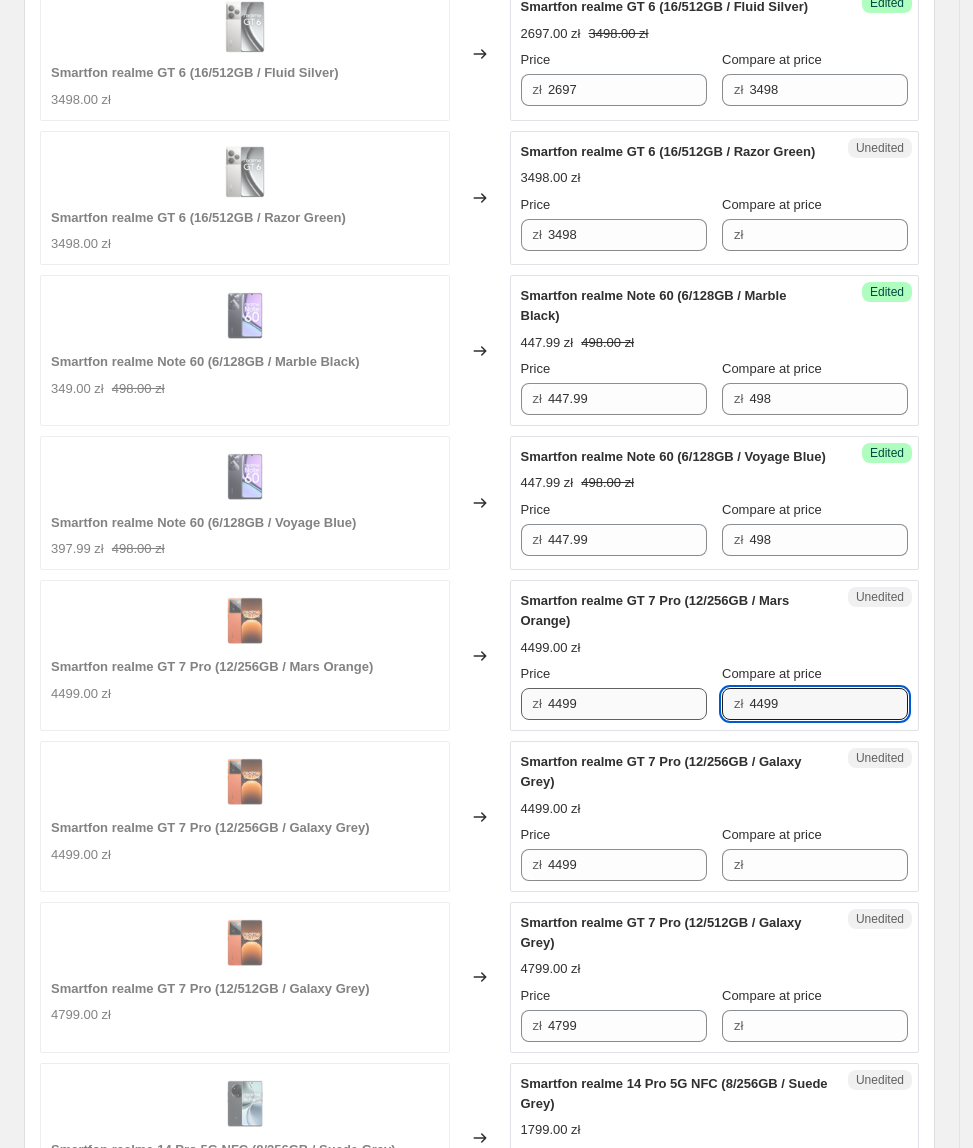 type on "4499" 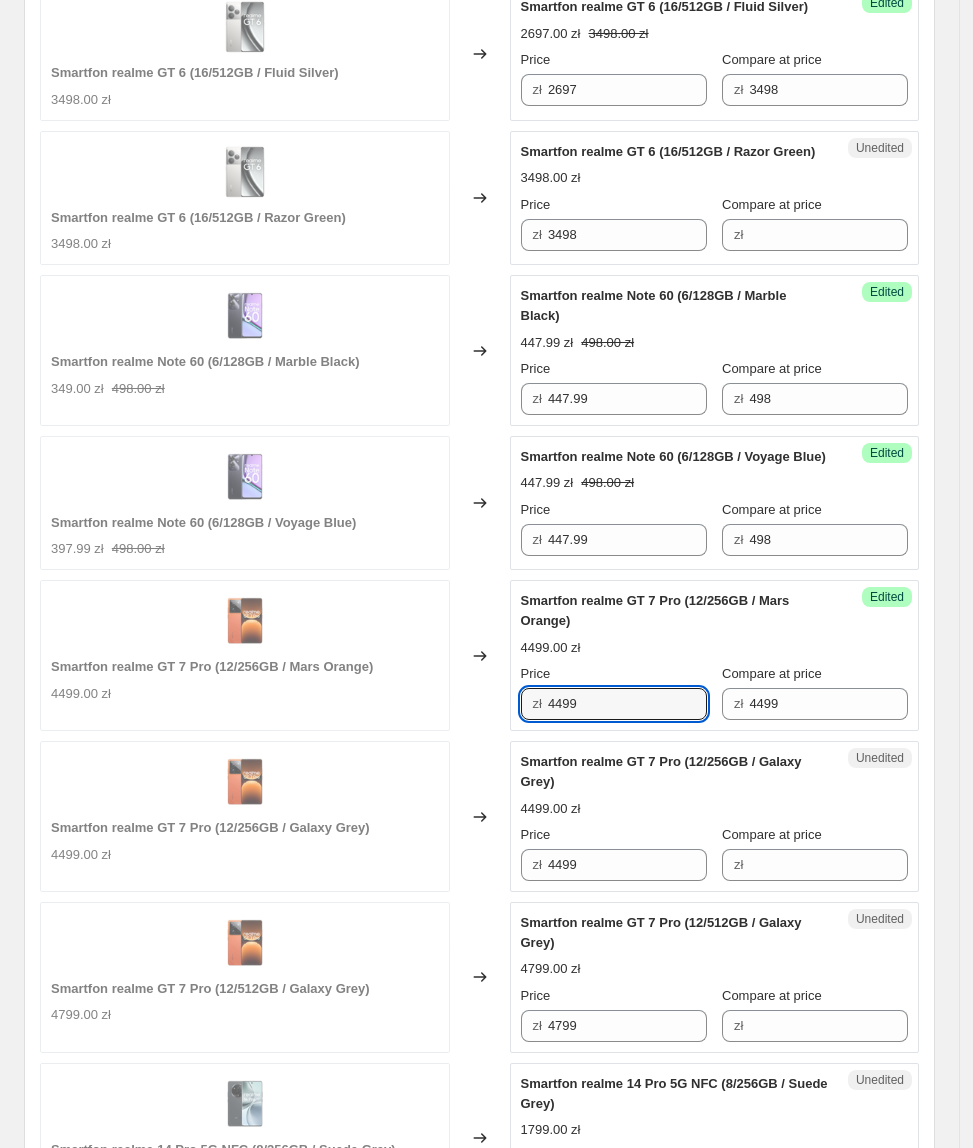 drag, startPoint x: 649, startPoint y: 708, endPoint x: 526, endPoint y: 712, distance: 123.065025 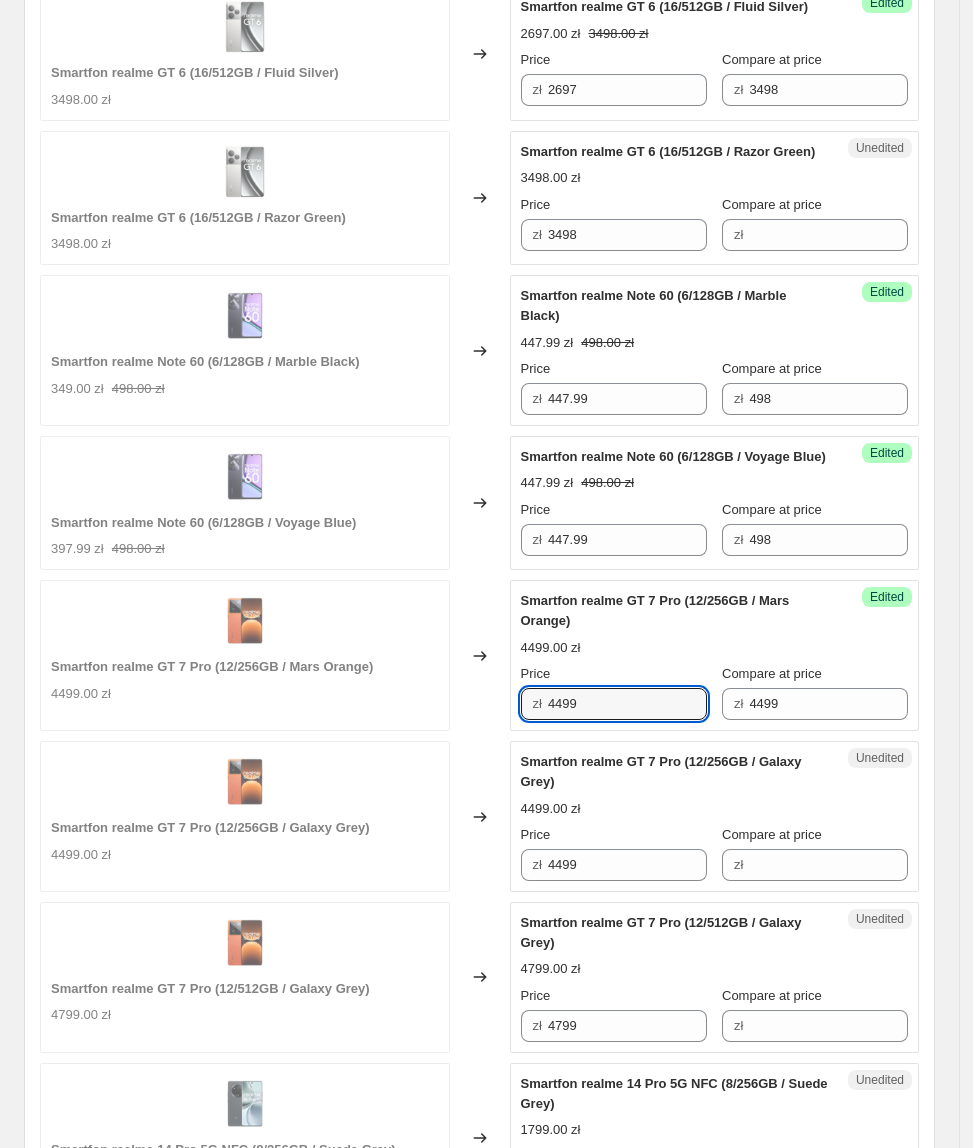 click on "zł 4499" at bounding box center (614, 704) 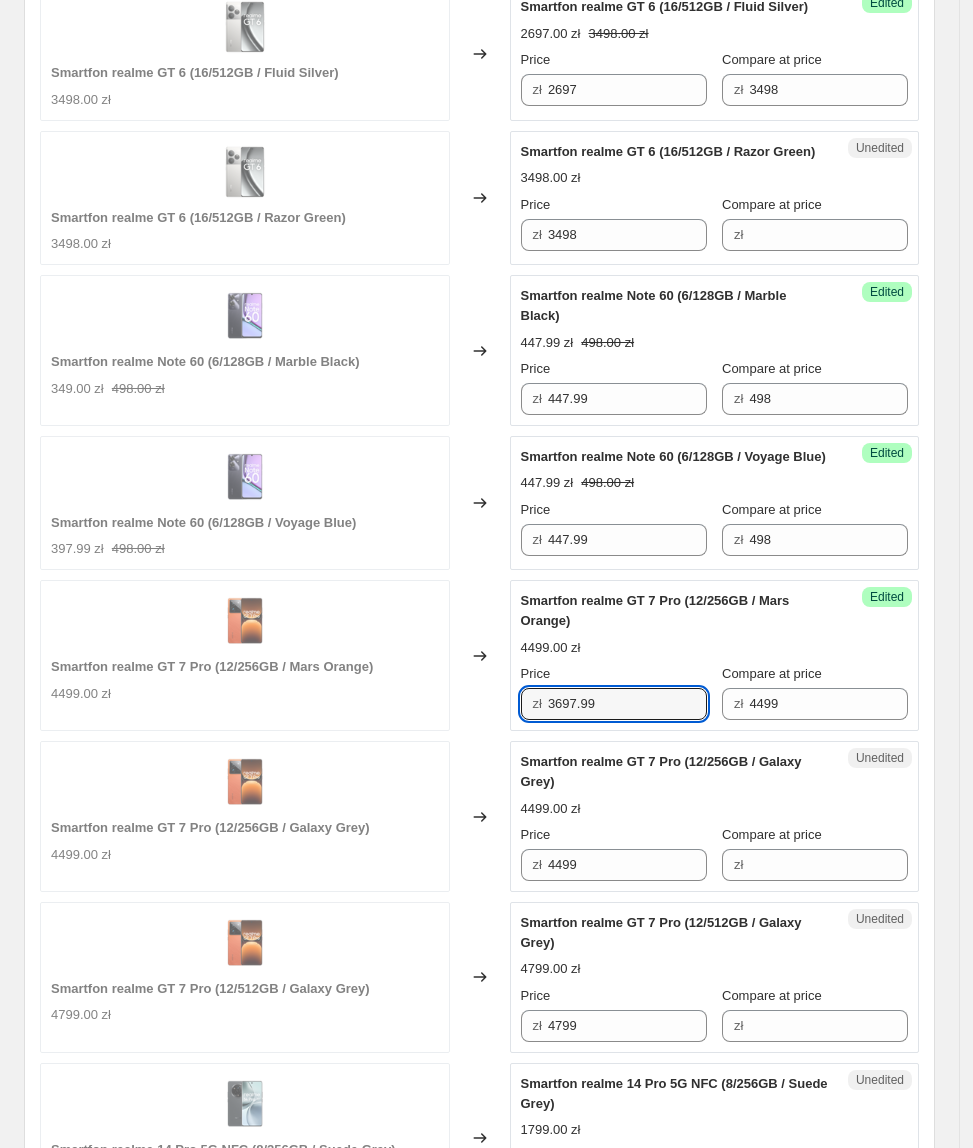 type on "3697.99" 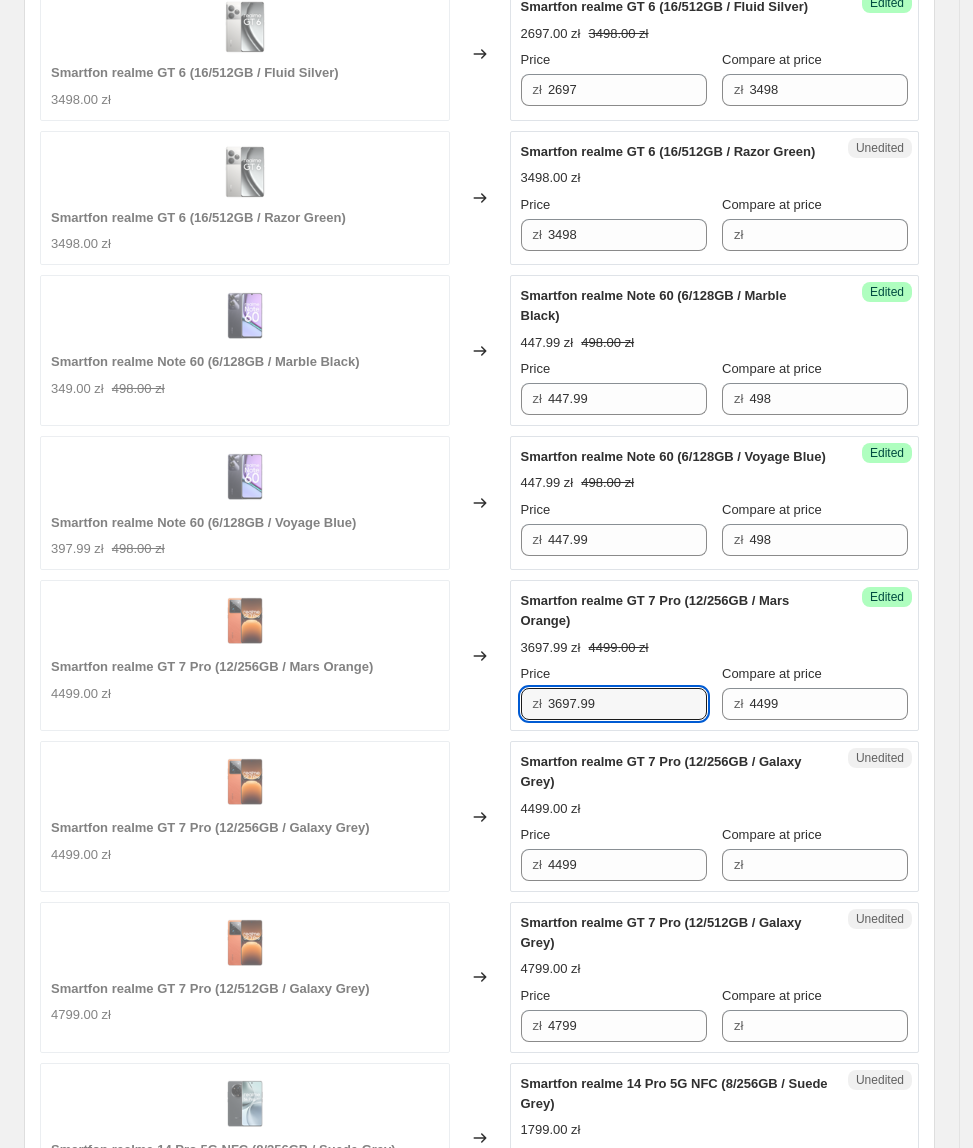 drag, startPoint x: 666, startPoint y: 718, endPoint x: 485, endPoint y: 729, distance: 181.33394 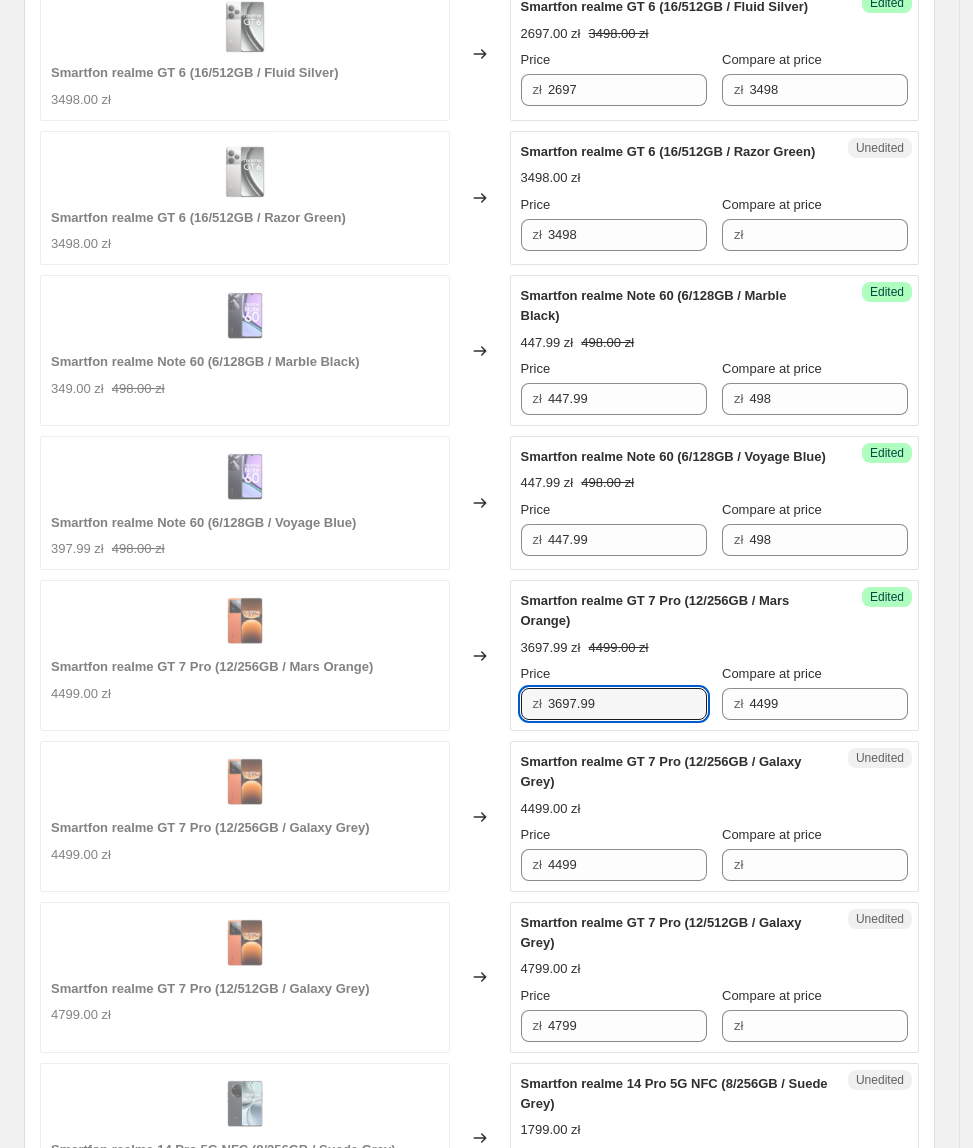 click on "Smartfon realme GT 7 Pro (12/256GB / Mars Orange) 4499.00 zł Changed to Success Edited Smartfon realme GT 7 Pro (12/256GB / Mars Orange) 3697.99 zł 4499.00 zł Price zł 3697.99 Compare at price zł 4499" at bounding box center (479, 655) 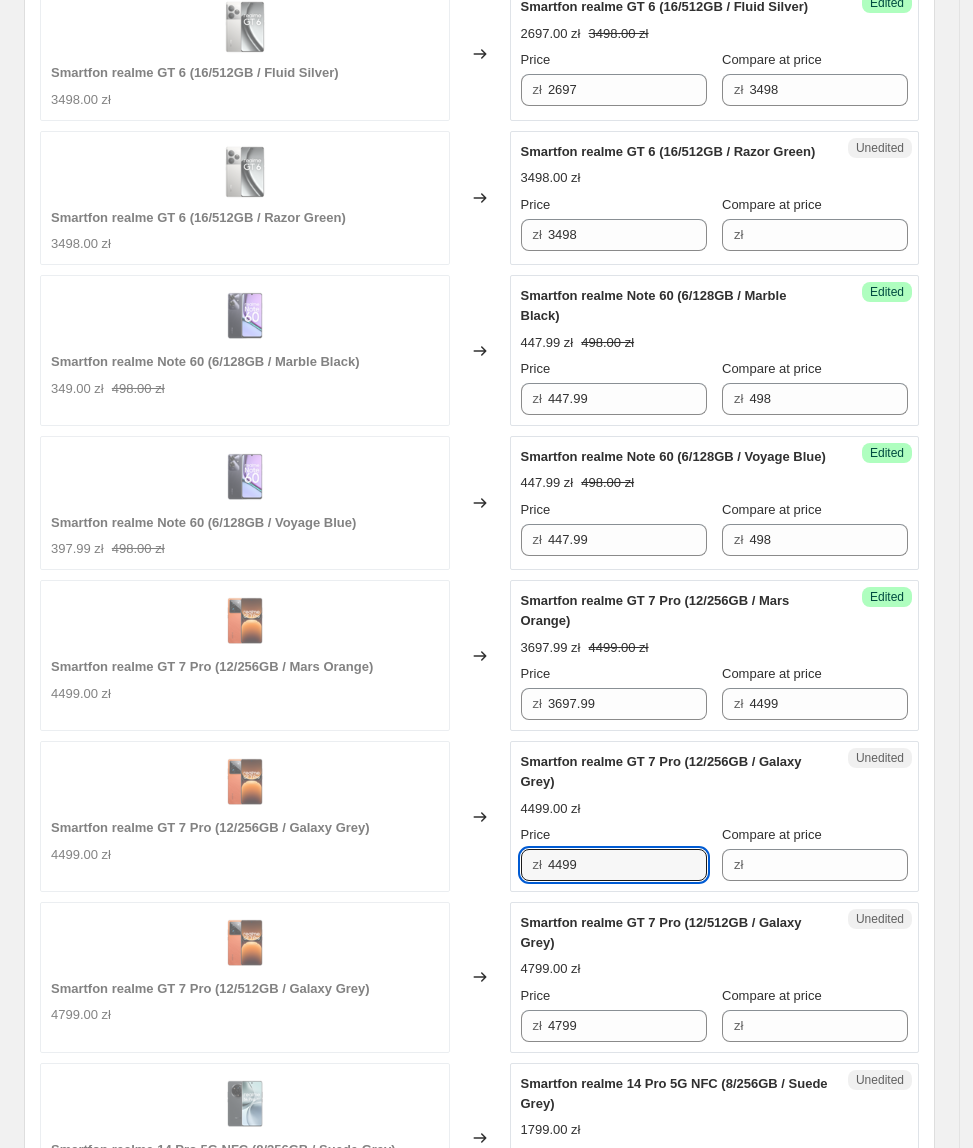 drag, startPoint x: 661, startPoint y: 865, endPoint x: 484, endPoint y: 864, distance: 177.00282 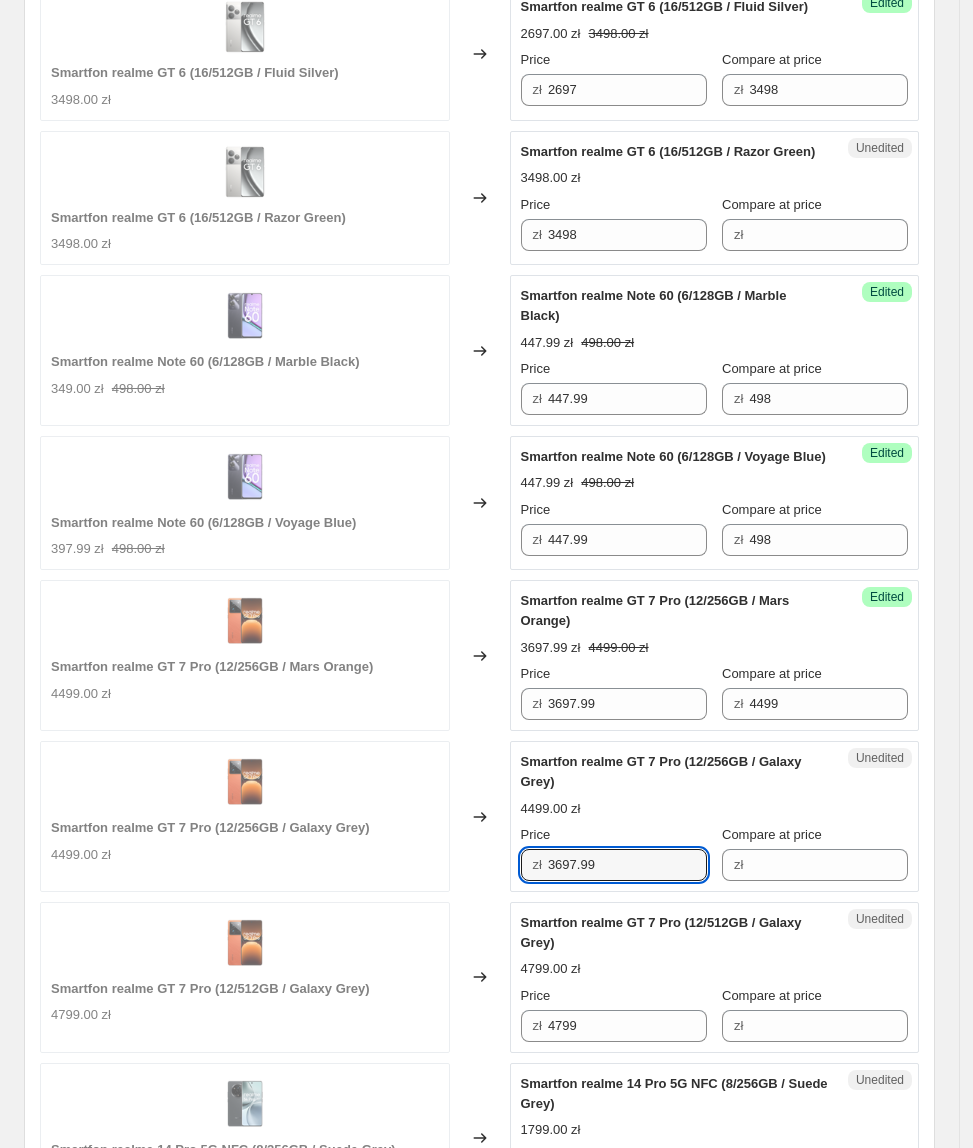 type on "3697.99" 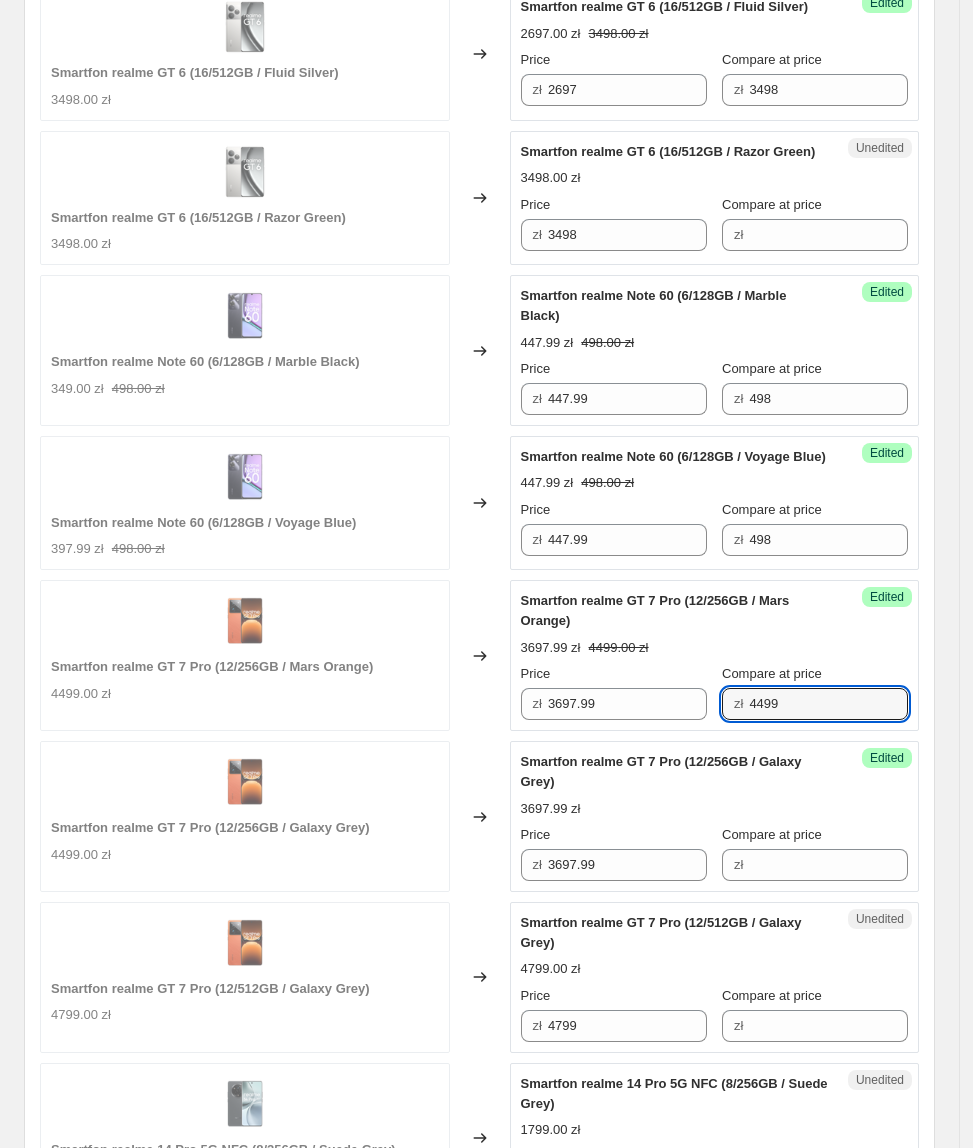 drag, startPoint x: 820, startPoint y: 717, endPoint x: 854, endPoint y: 824, distance: 112.27199 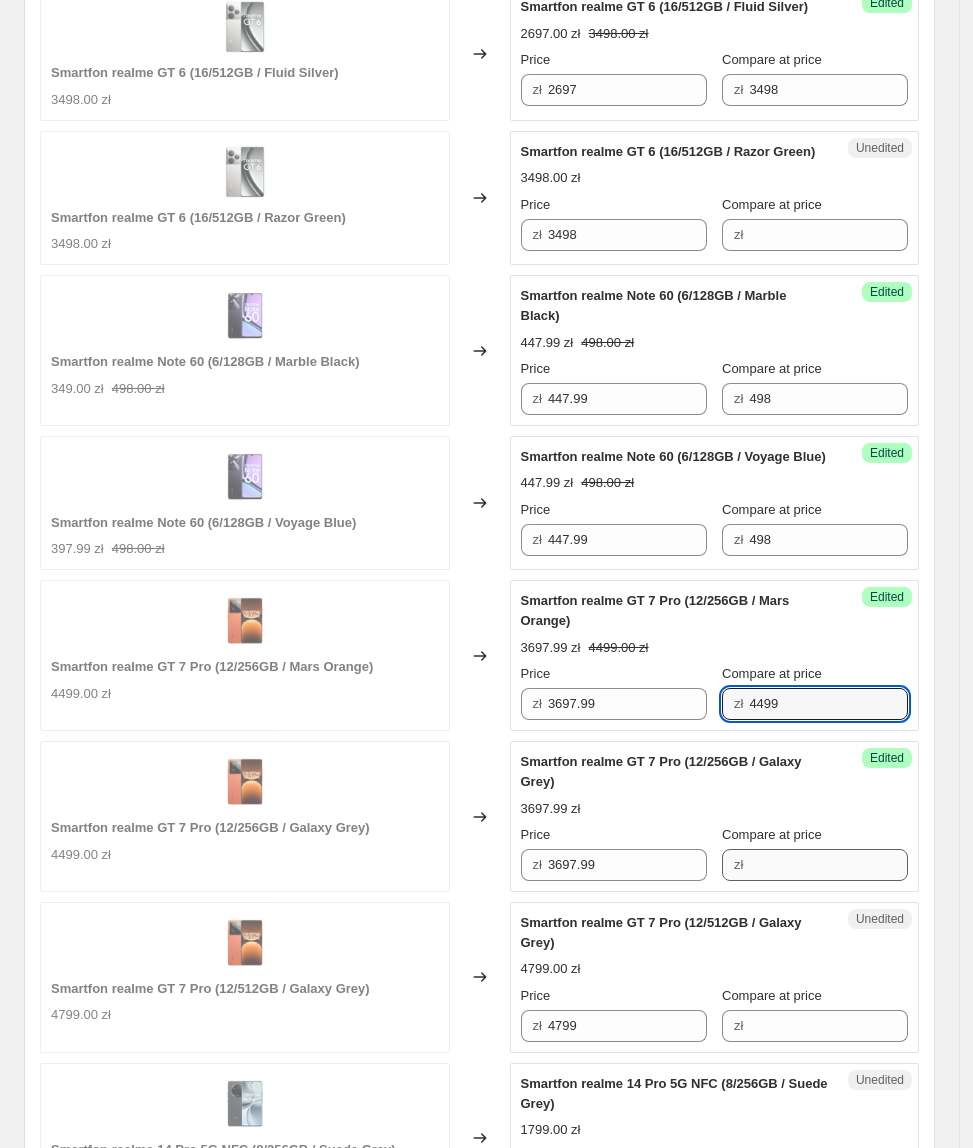 drag, startPoint x: 870, startPoint y: 842, endPoint x: 850, endPoint y: 858, distance: 25.612497 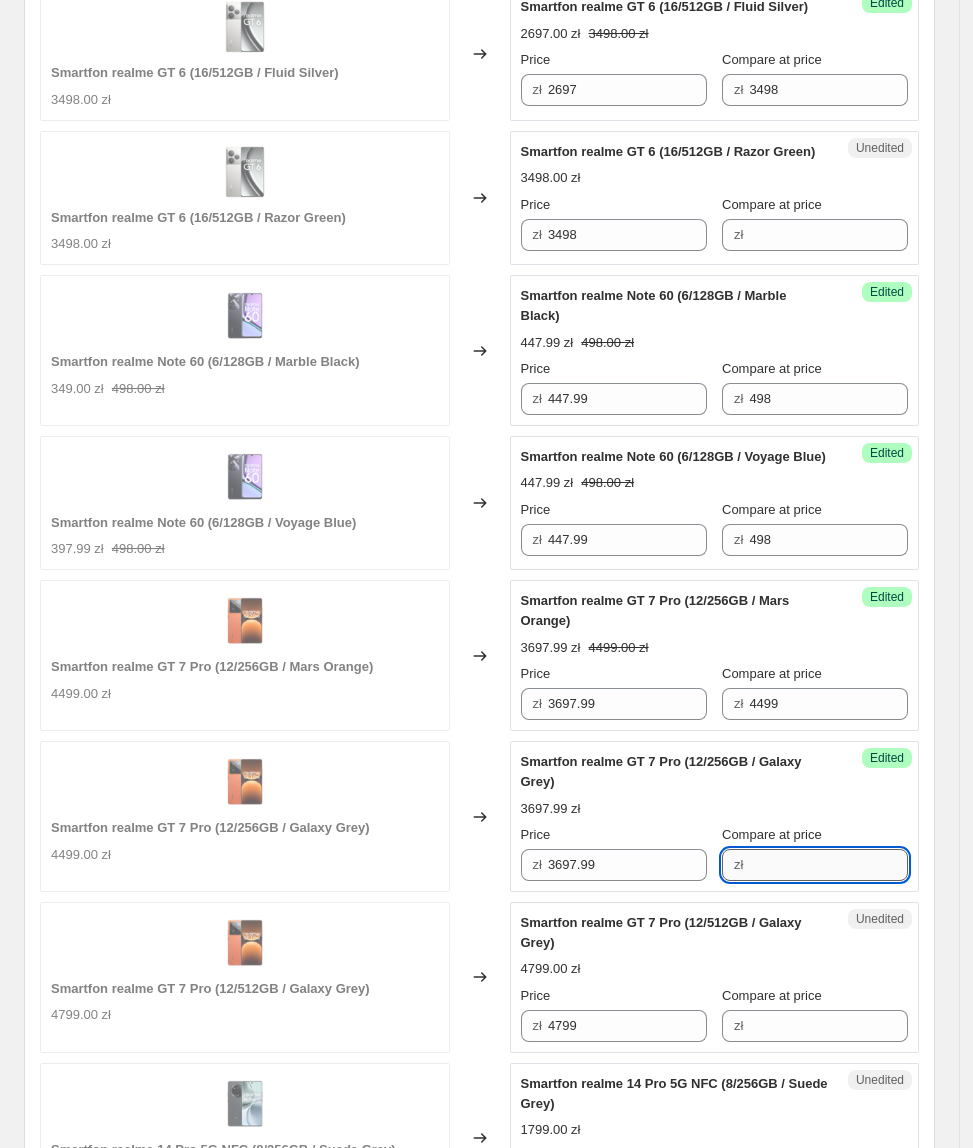 click on "Compare at price" at bounding box center (828, 865) 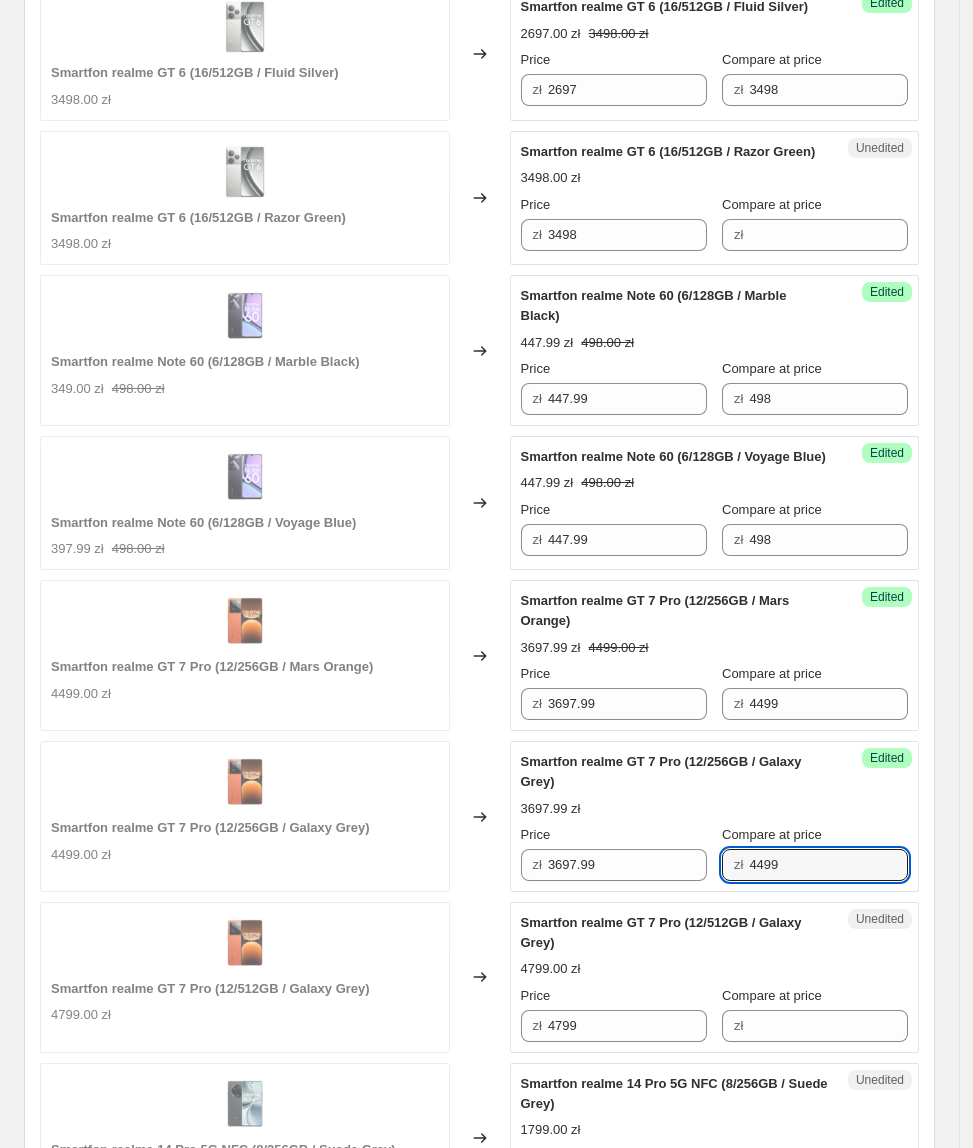 type on "4499" 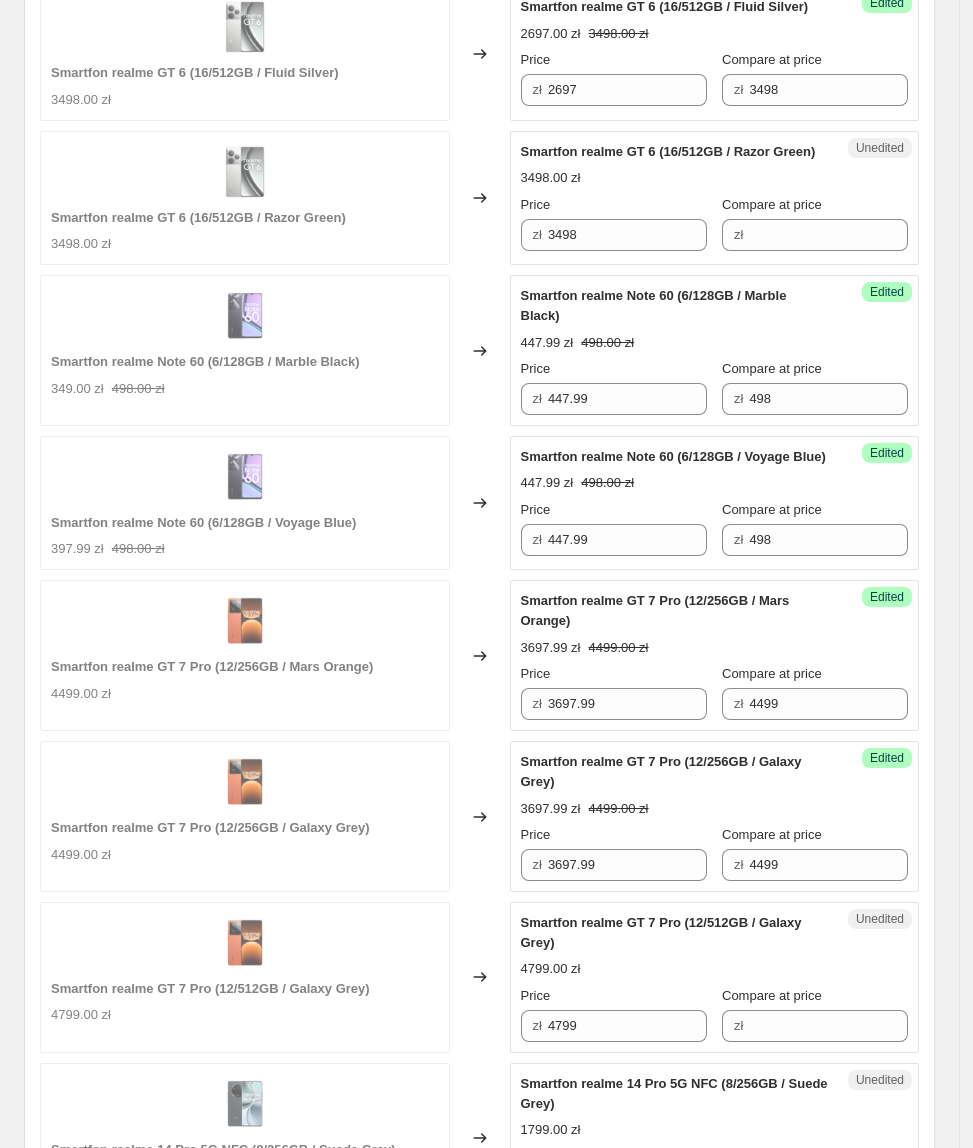 click on "Changed to" at bounding box center (480, 977) 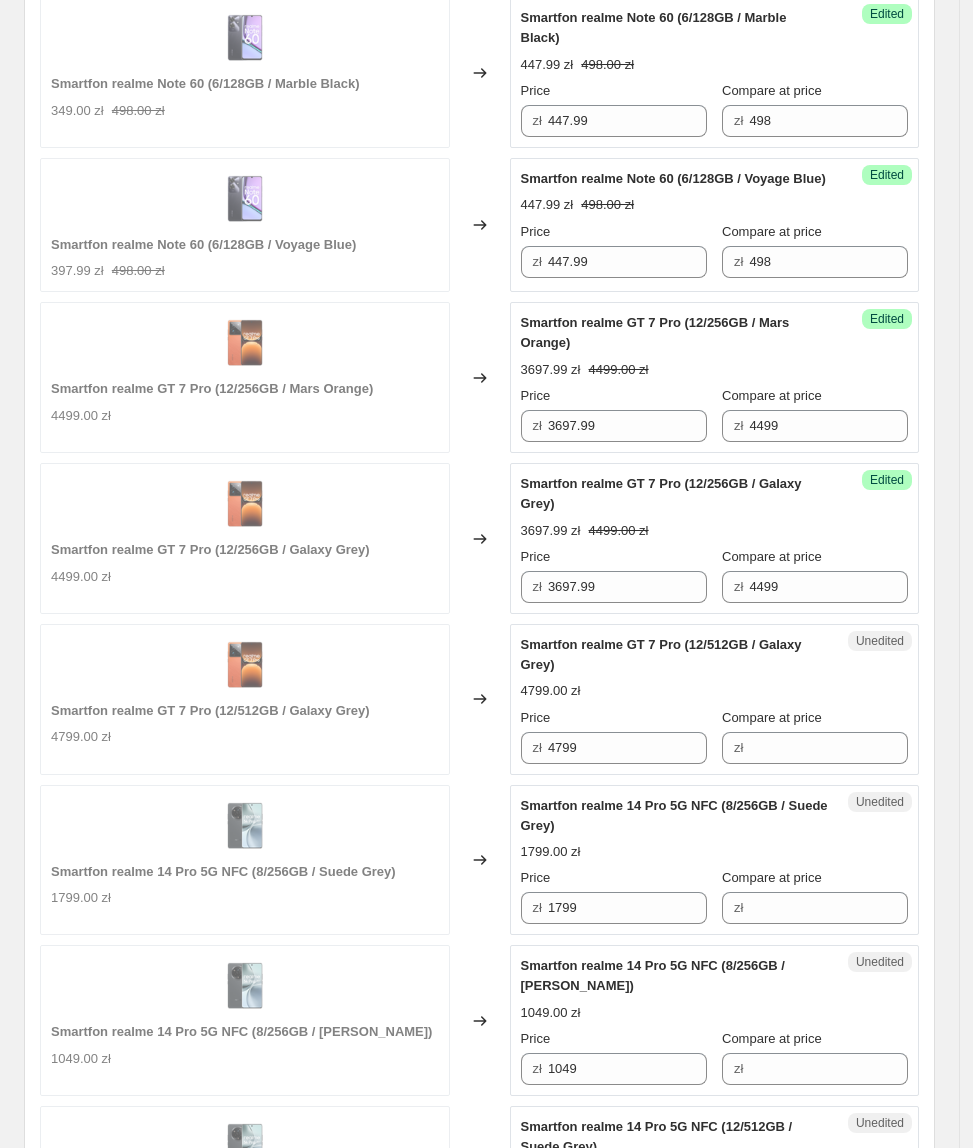 scroll, scrollTop: 1034, scrollLeft: 0, axis: vertical 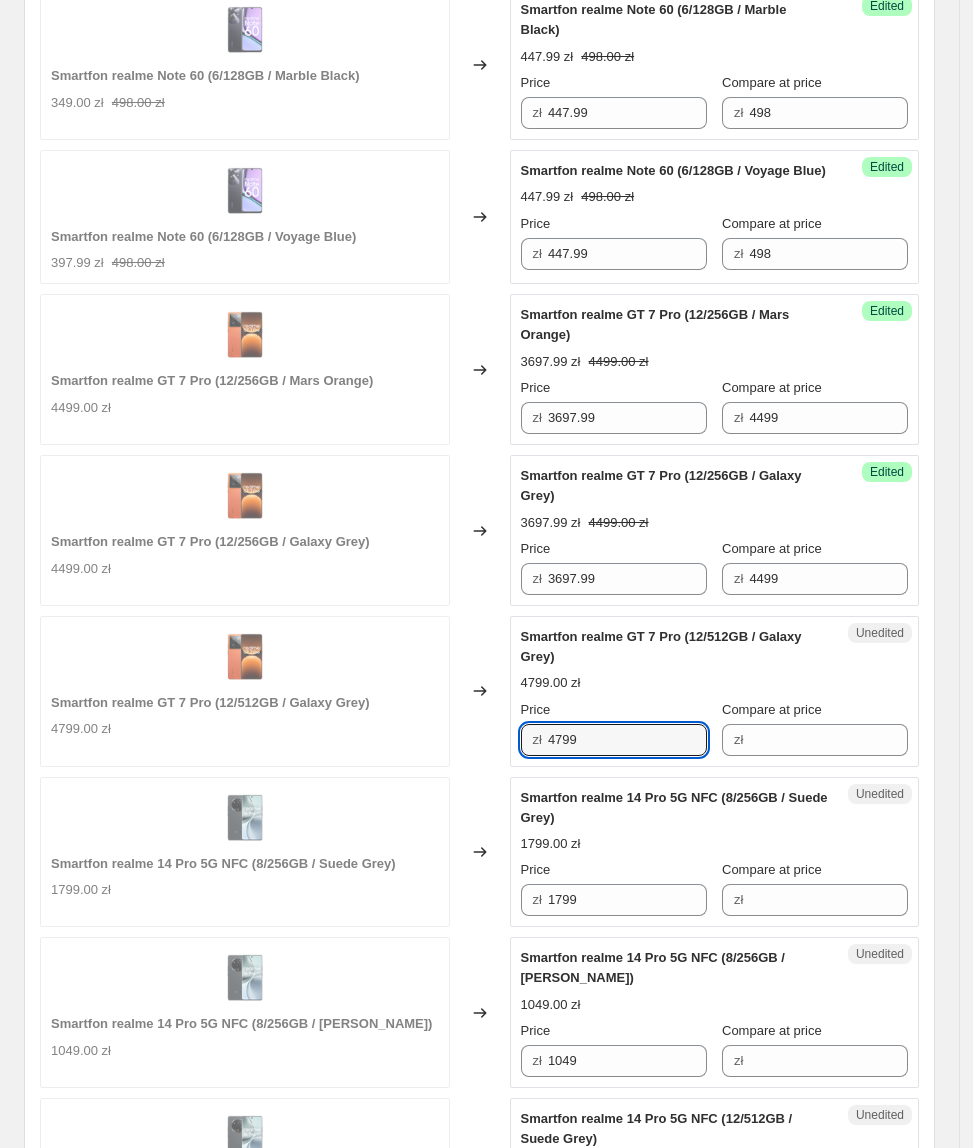 drag, startPoint x: 605, startPoint y: 733, endPoint x: 502, endPoint y: 758, distance: 105.99056 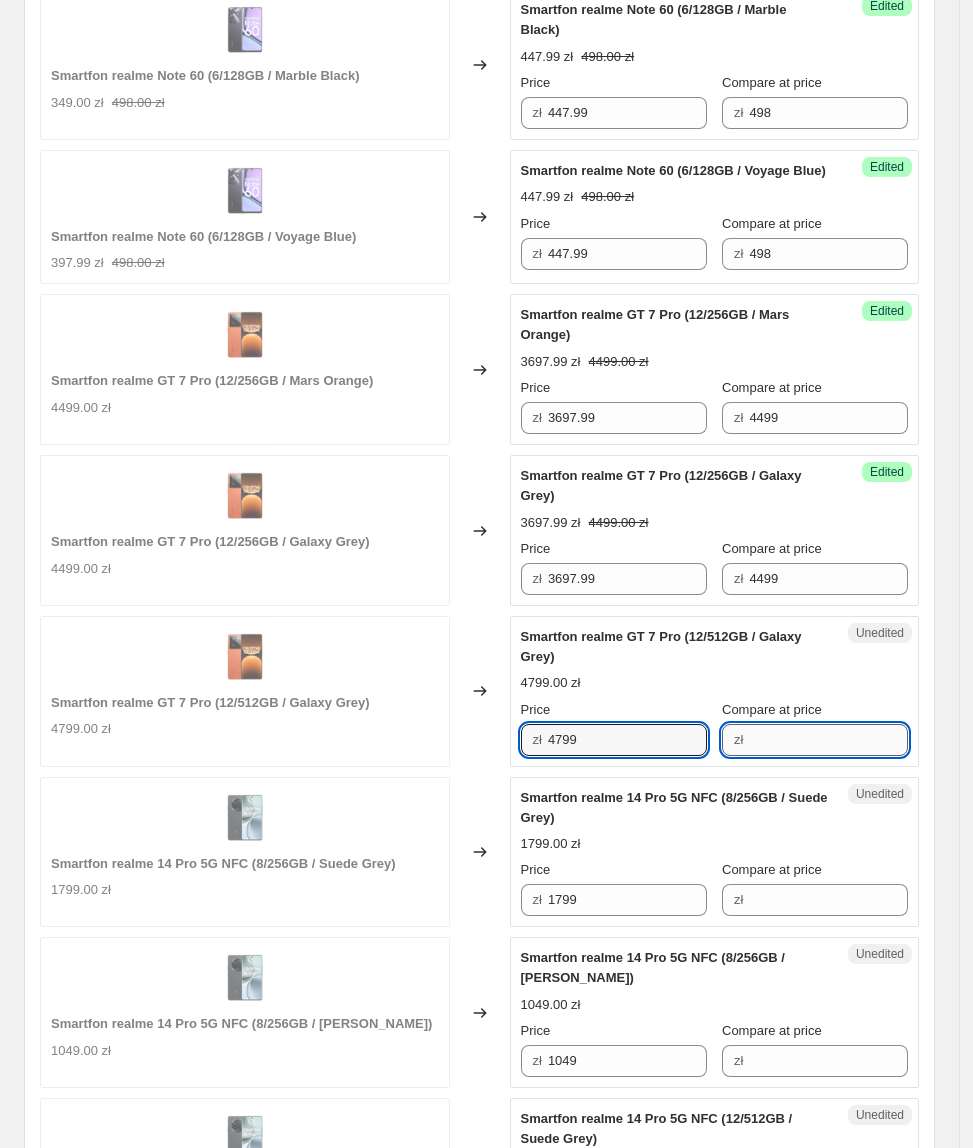 click on "Compare at price" at bounding box center [828, 740] 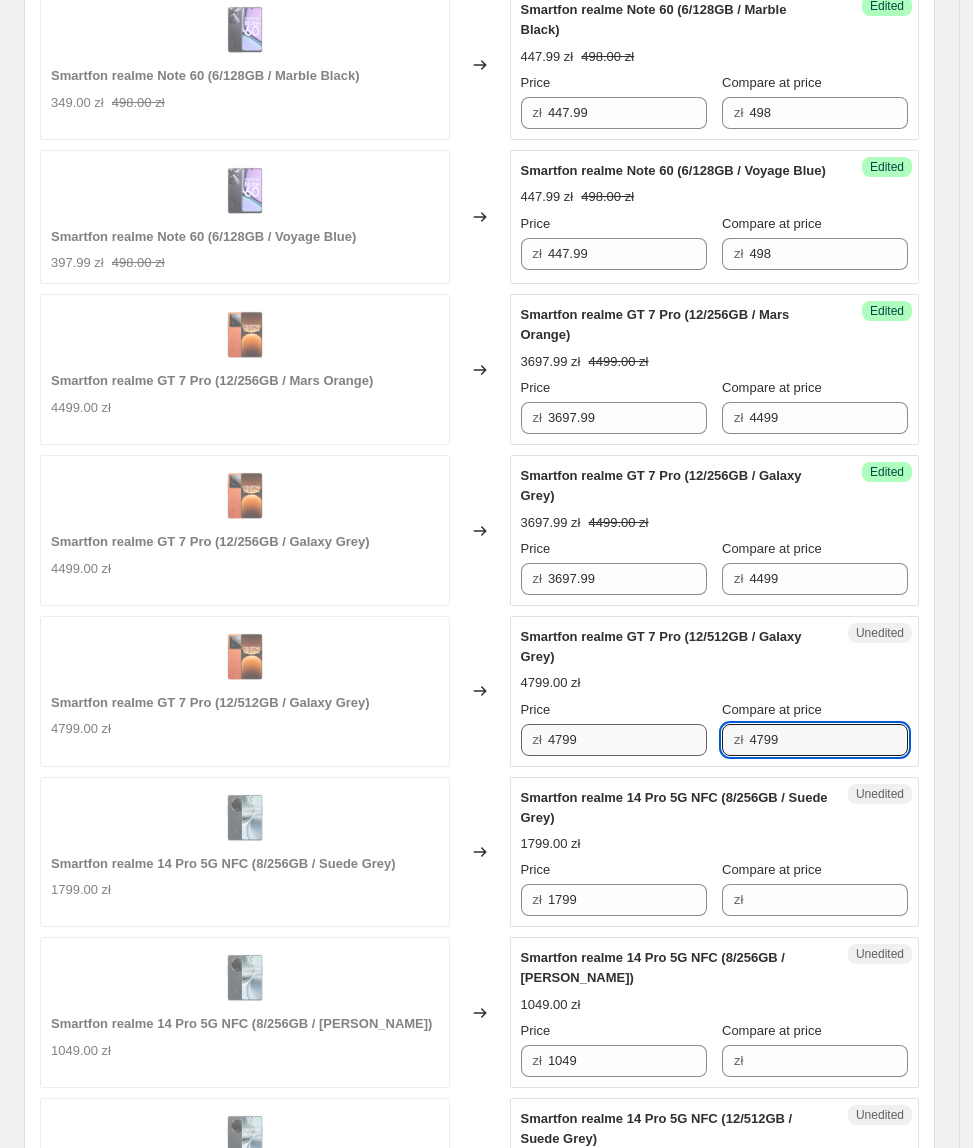 type on "4799" 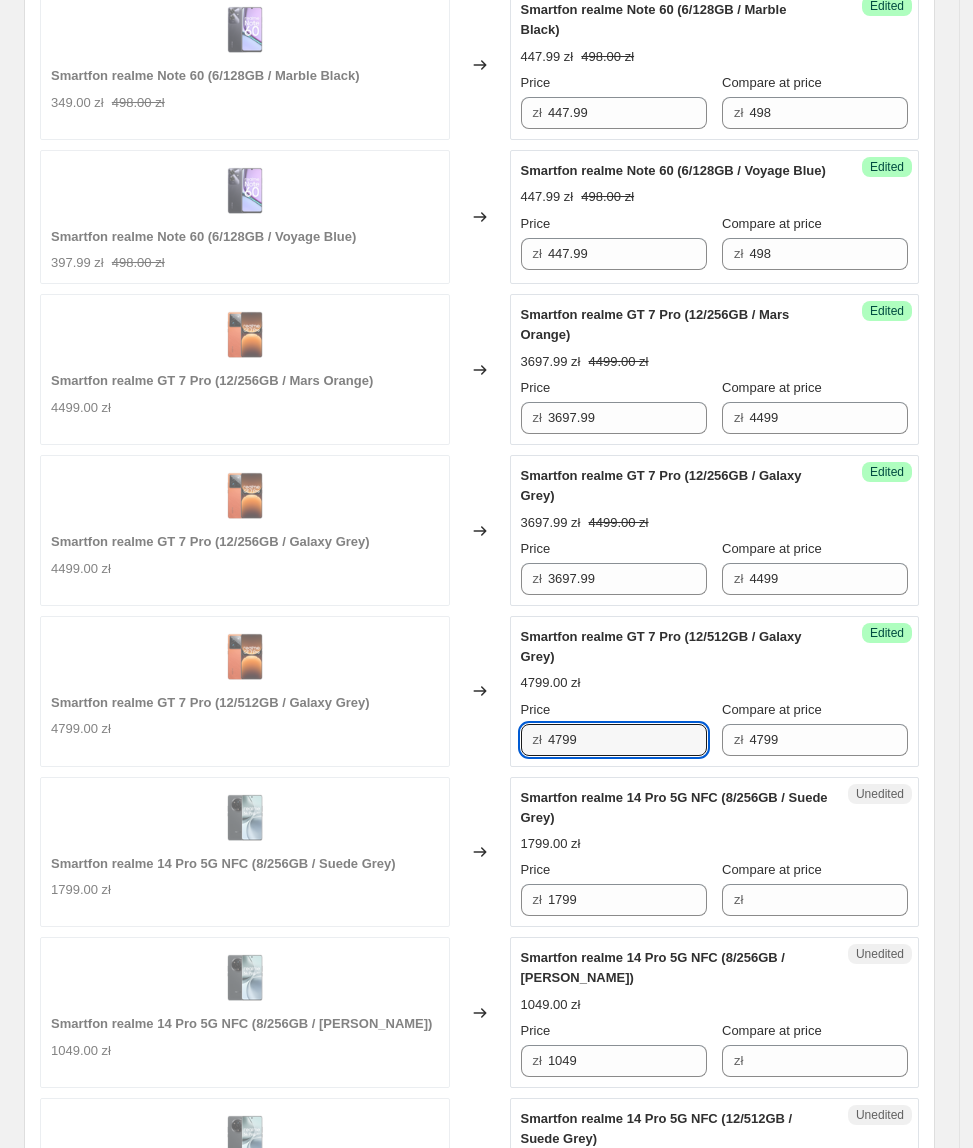 drag, startPoint x: 617, startPoint y: 741, endPoint x: 497, endPoint y: 761, distance: 121.65525 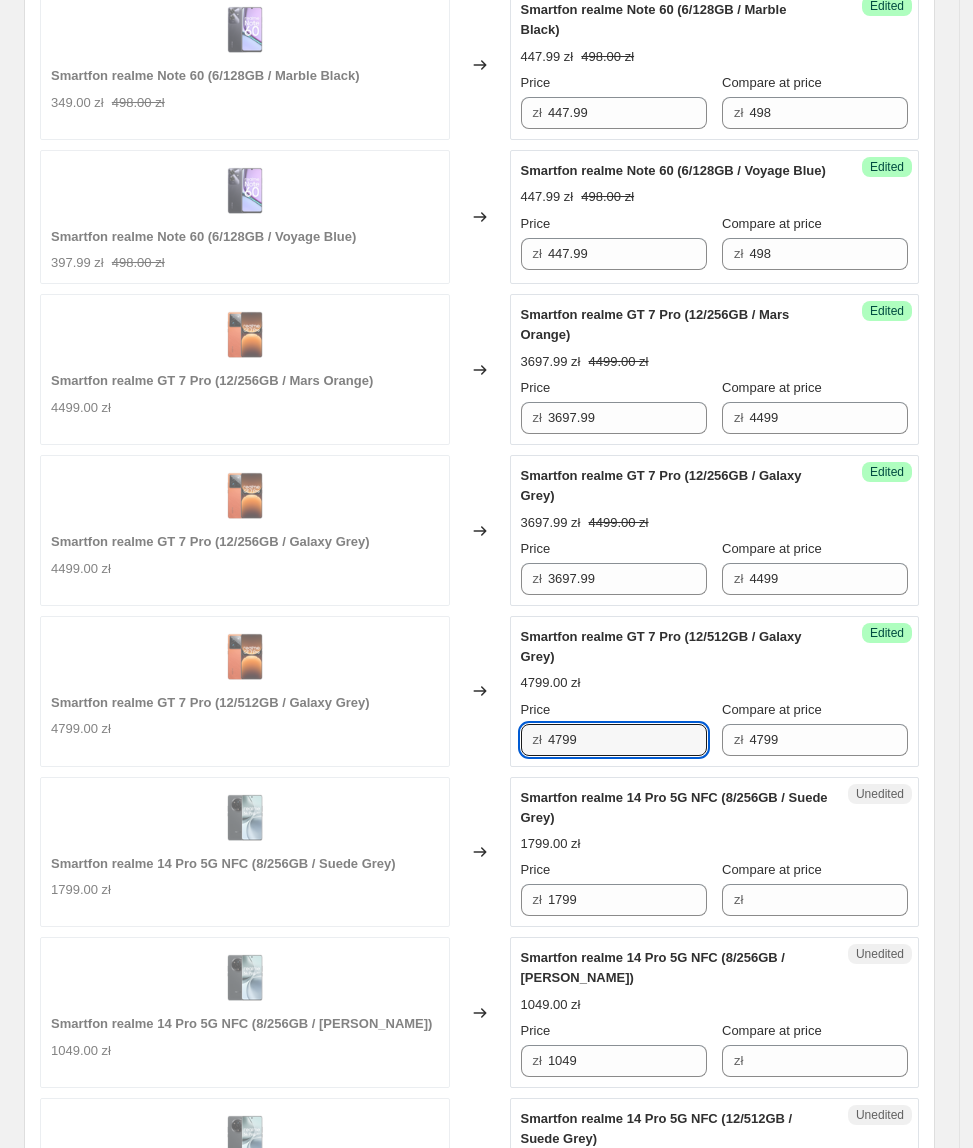 click on "Smartfon realme GT 7 Pro (12/512GB / Galaxy Grey) 4799.00 zł Changed to Success Edited Smartfon realme GT 7 Pro (12/512GB / Galaxy Grey) 4799.00 zł Price zł 4799 Compare at price zł 4799" at bounding box center [479, 691] 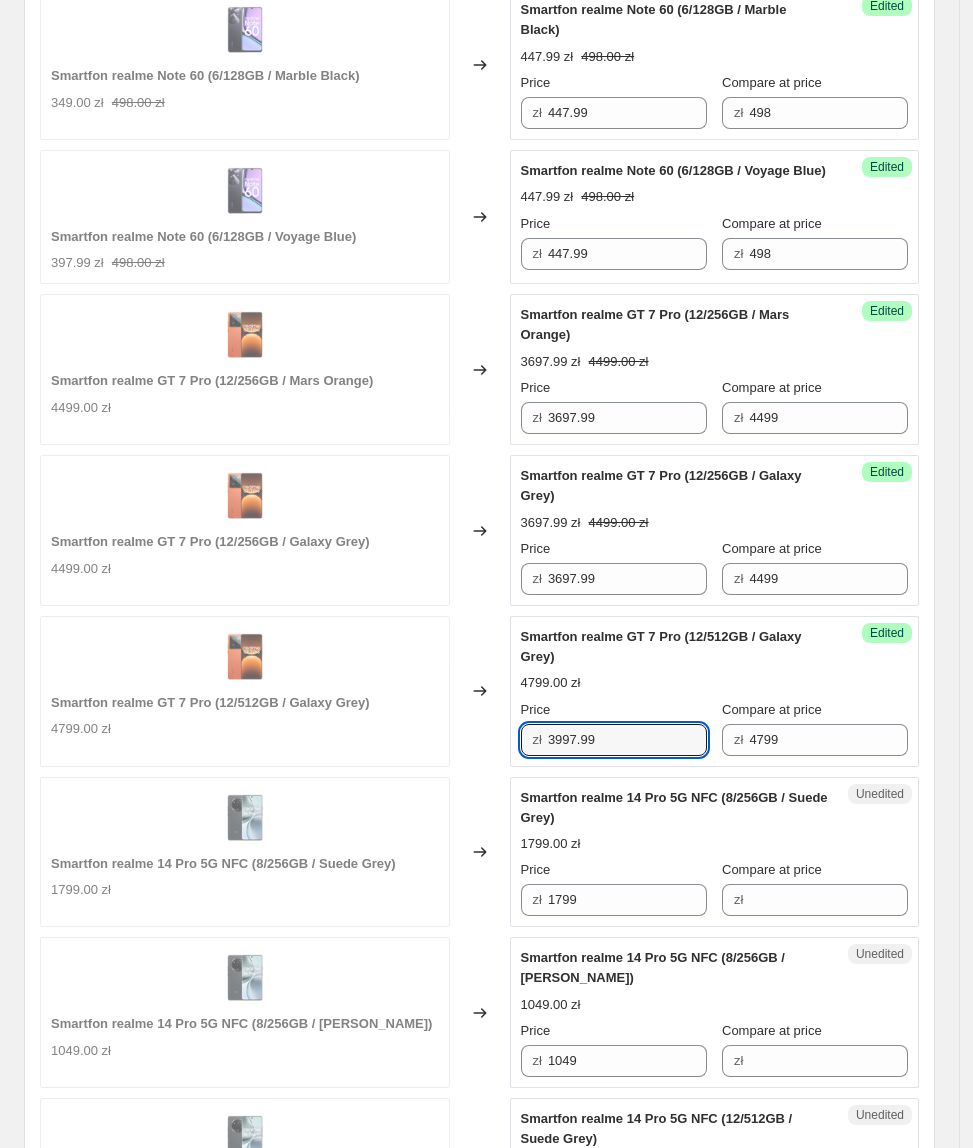 type on "3997.99" 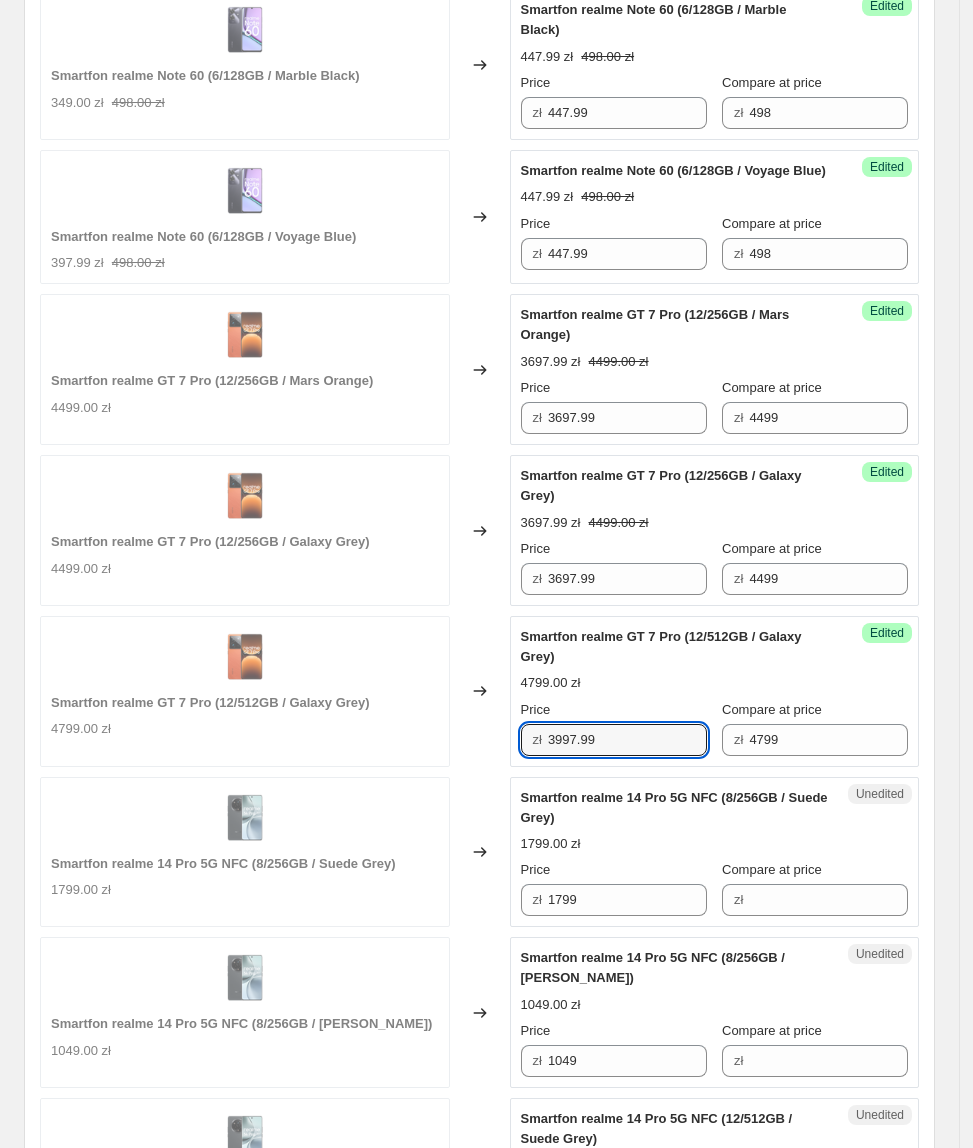 click on "Changed to" at bounding box center (480, 852) 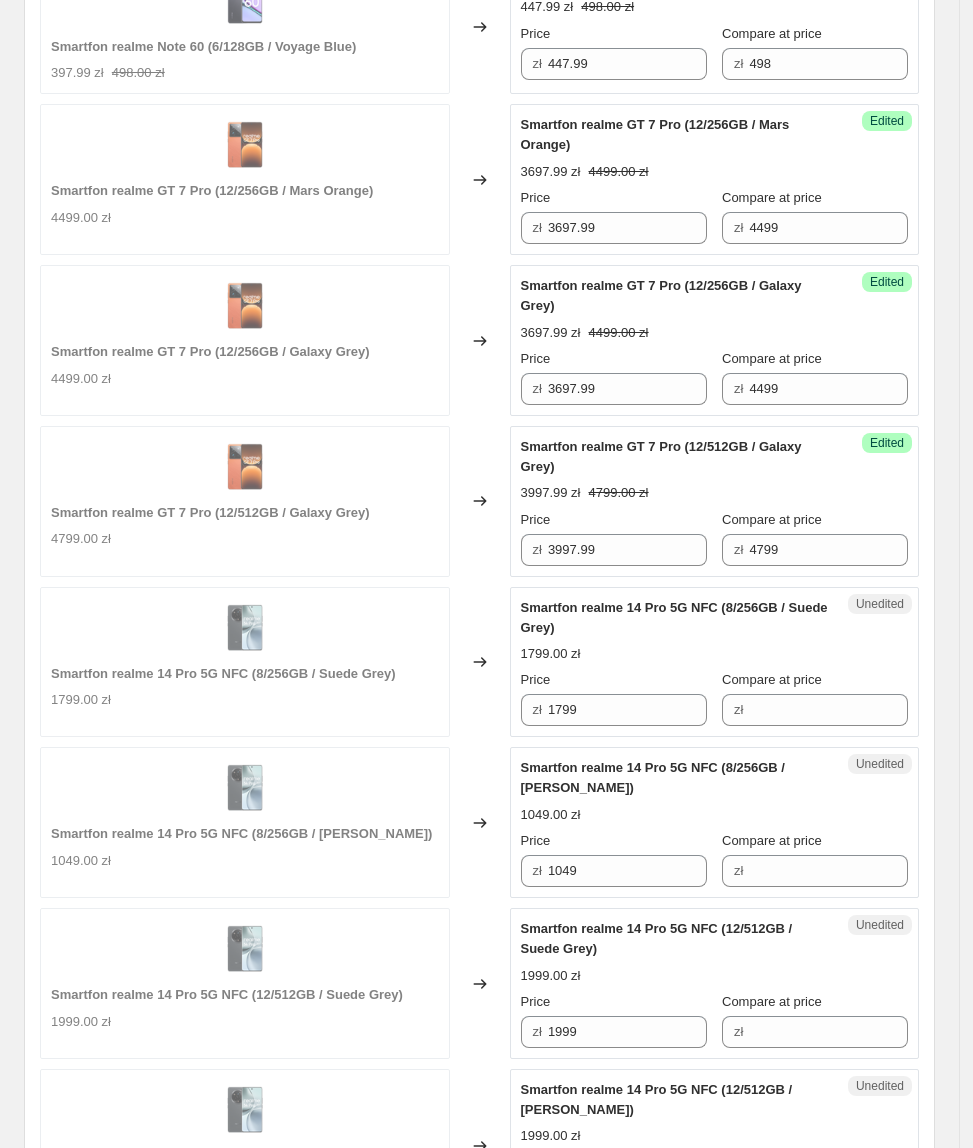 scroll, scrollTop: 1452, scrollLeft: 0, axis: vertical 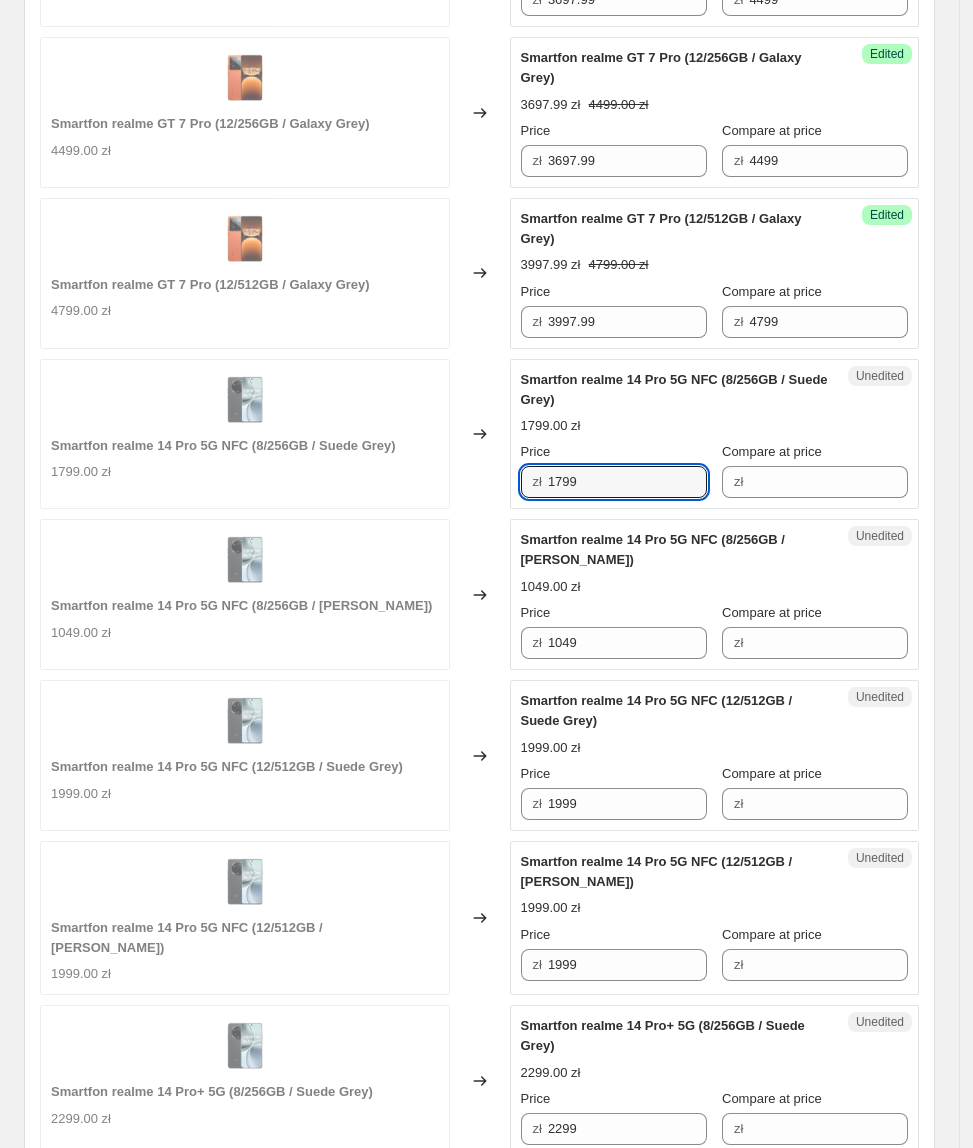 drag, startPoint x: 641, startPoint y: 494, endPoint x: 534, endPoint y: 512, distance: 108.503456 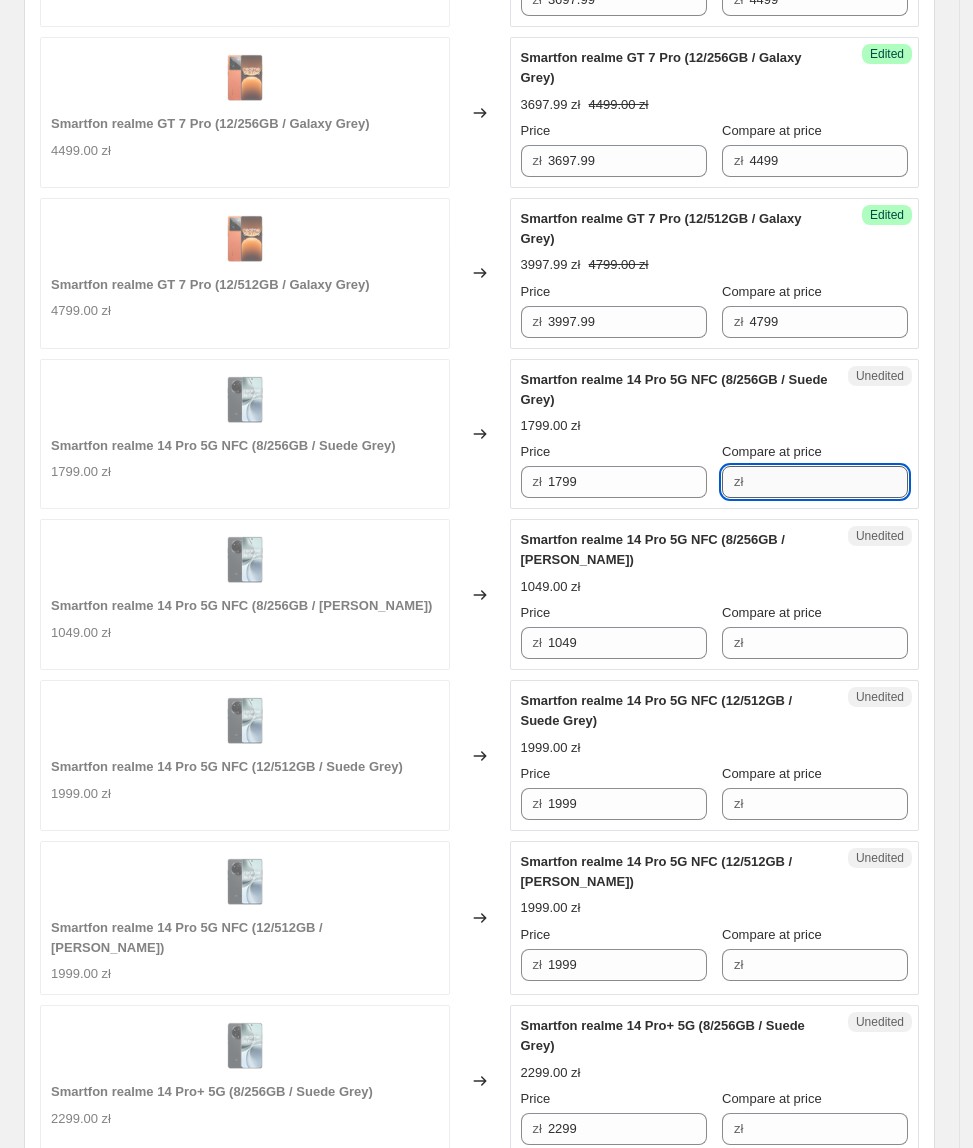 click on "Compare at price" at bounding box center (828, 482) 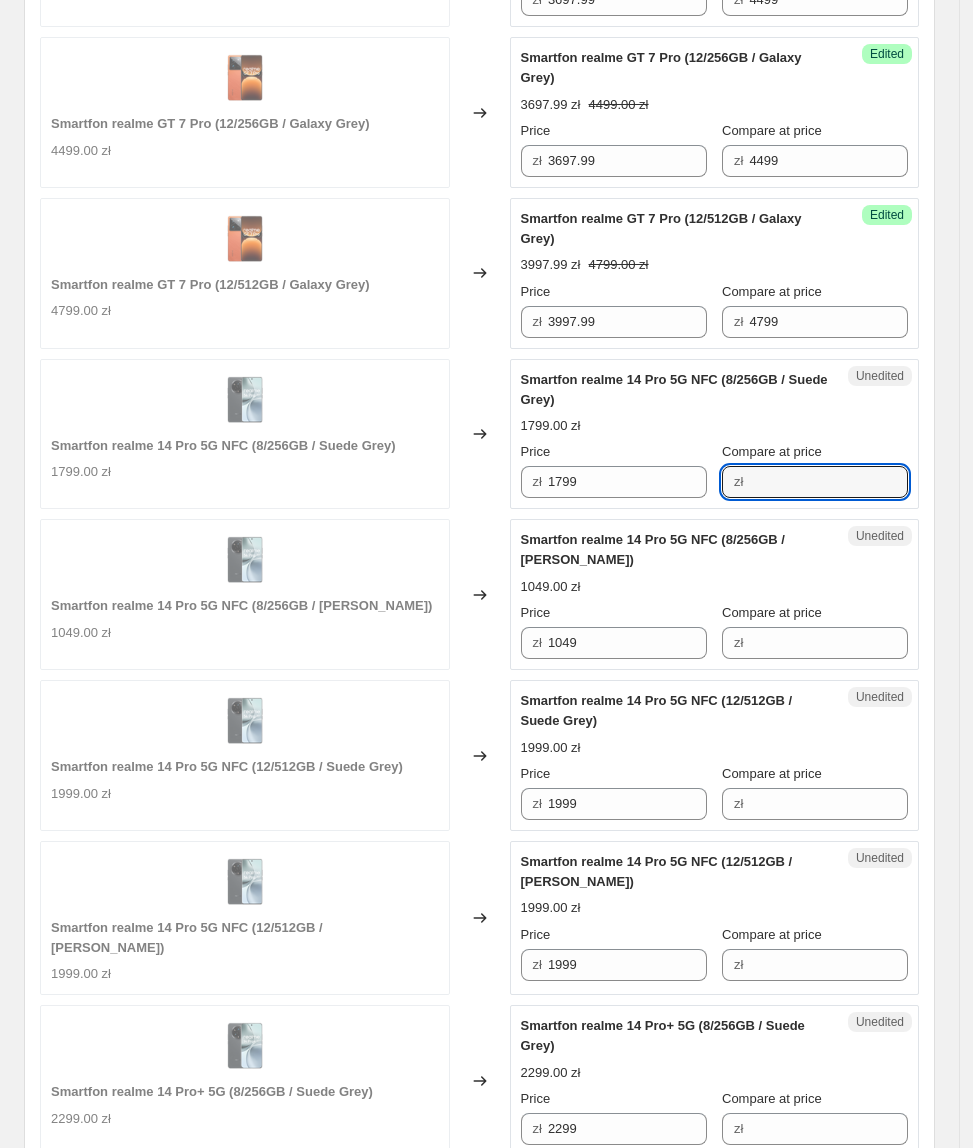 paste on "1799" 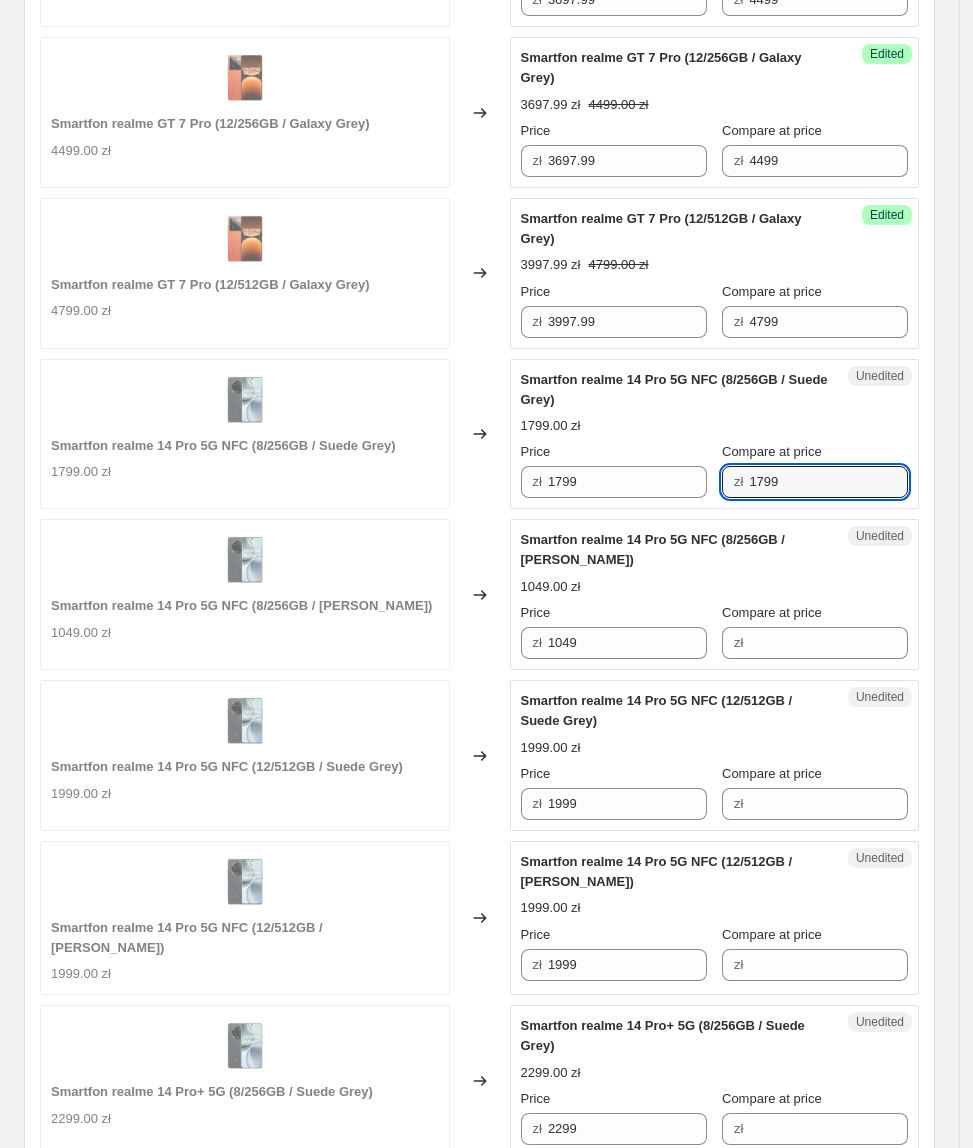 type on "1799" 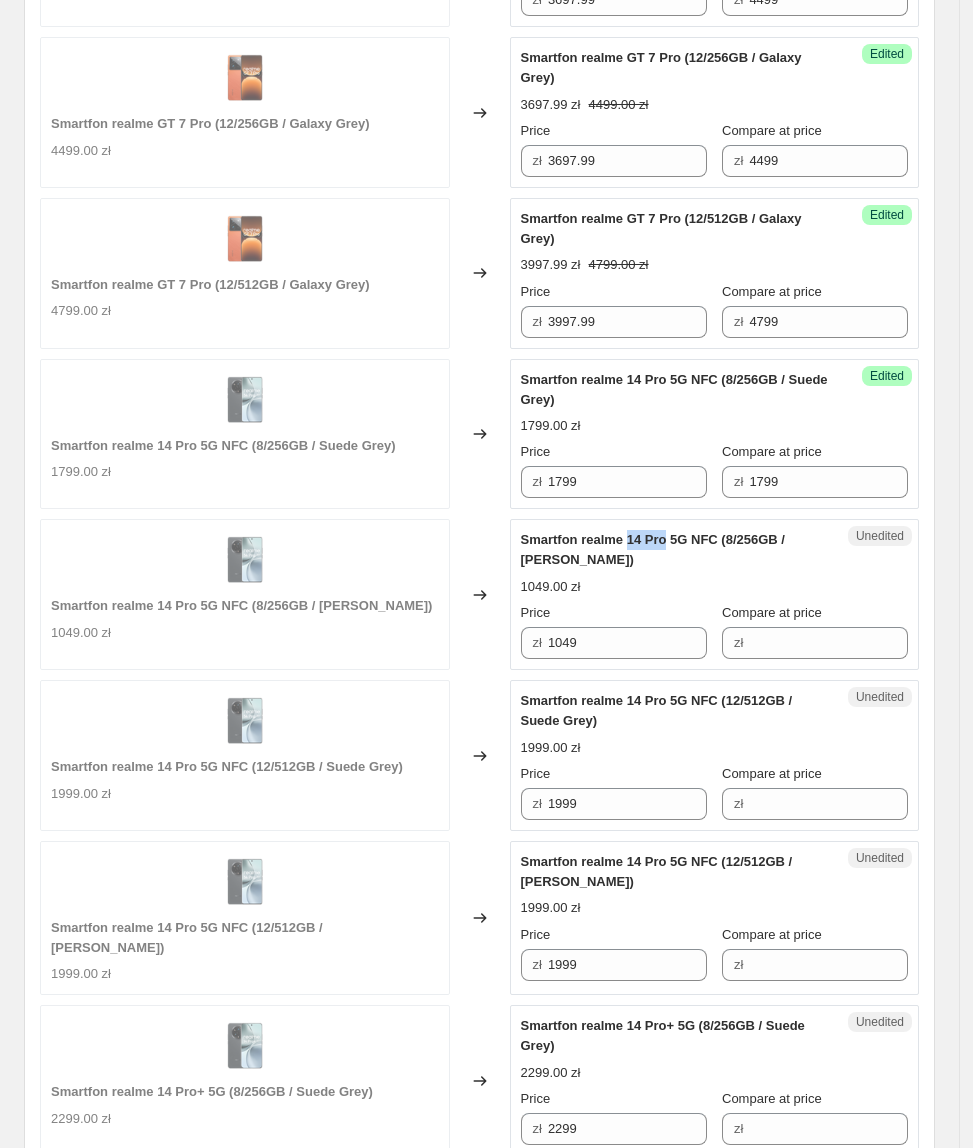 drag, startPoint x: 674, startPoint y: 516, endPoint x: 632, endPoint y: 516, distance: 42 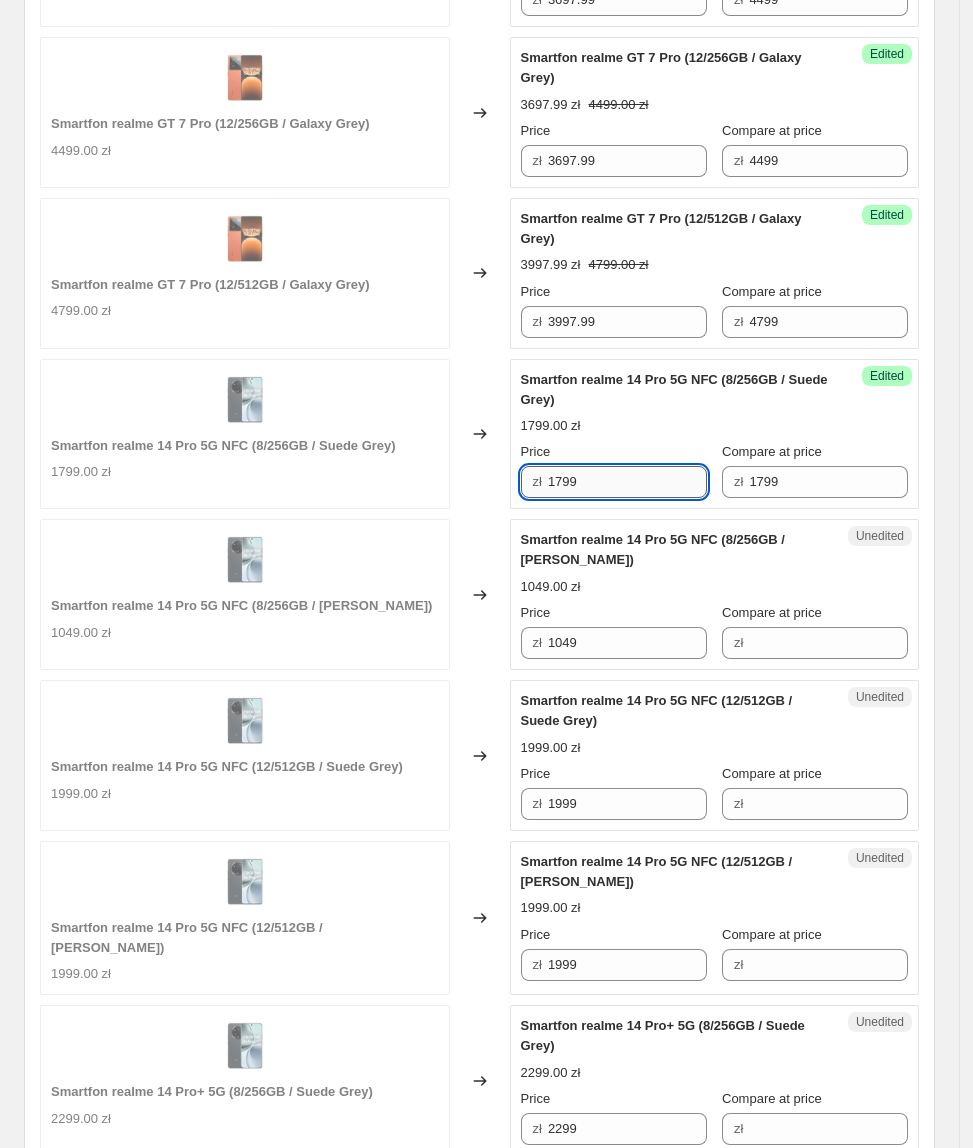 click on "1799" at bounding box center (627, 482) 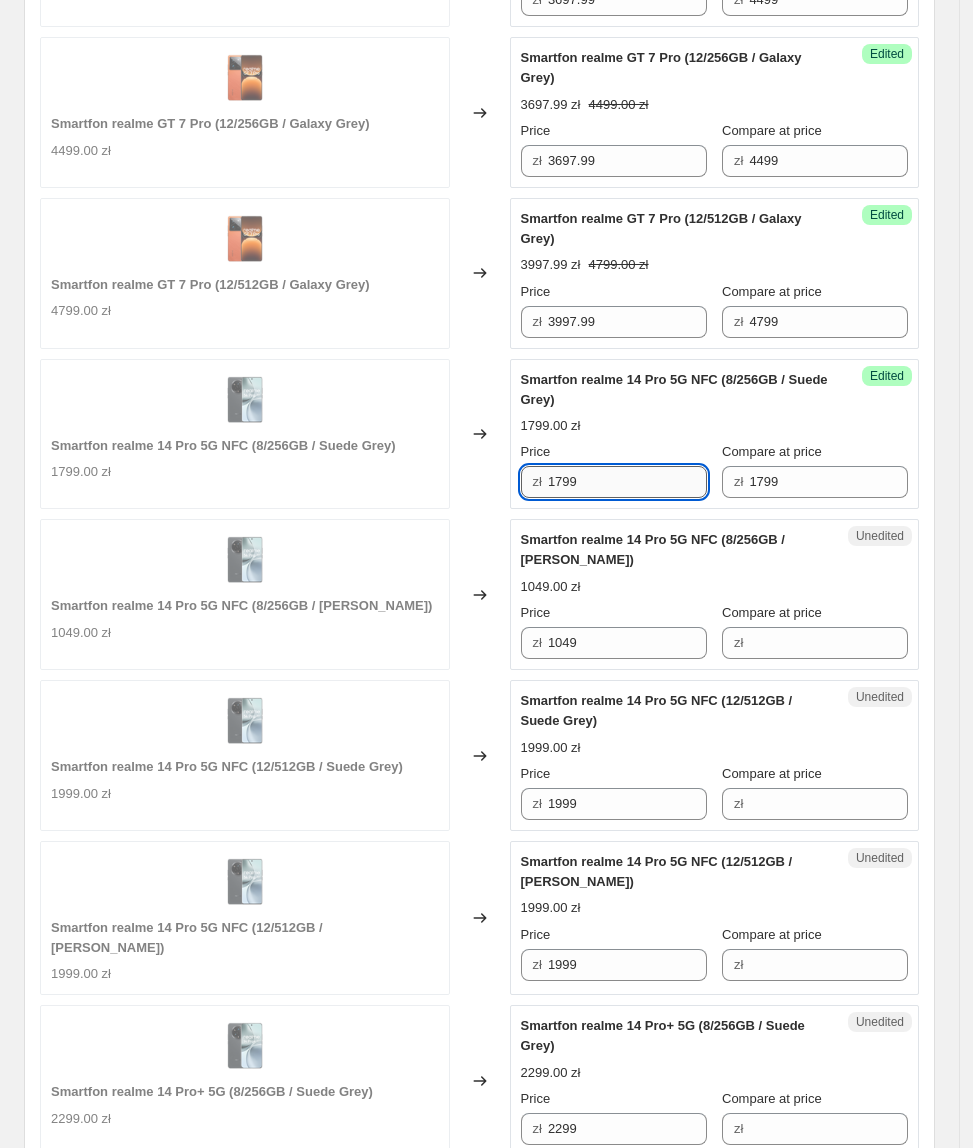 drag, startPoint x: 661, startPoint y: 488, endPoint x: 554, endPoint y: 493, distance: 107.11676 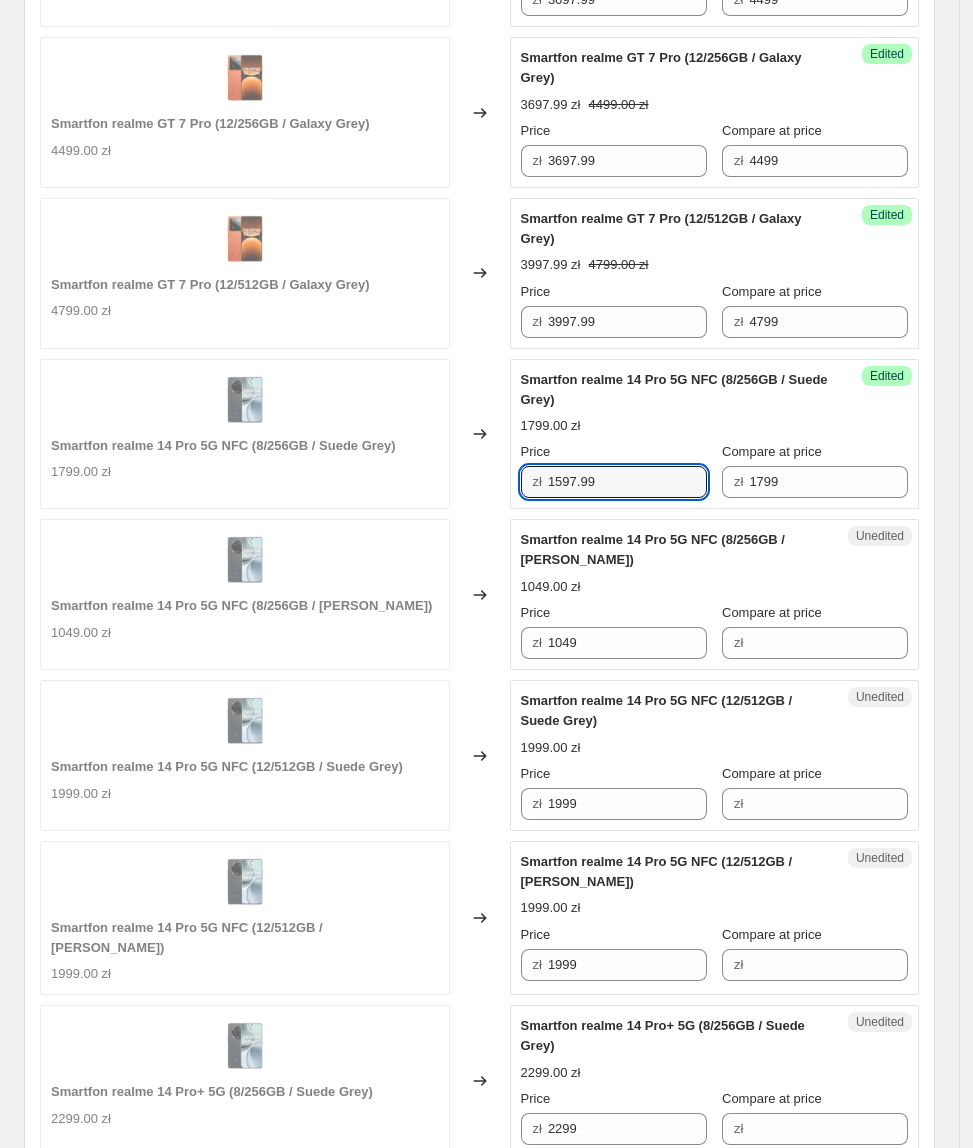 type on "1597.99" 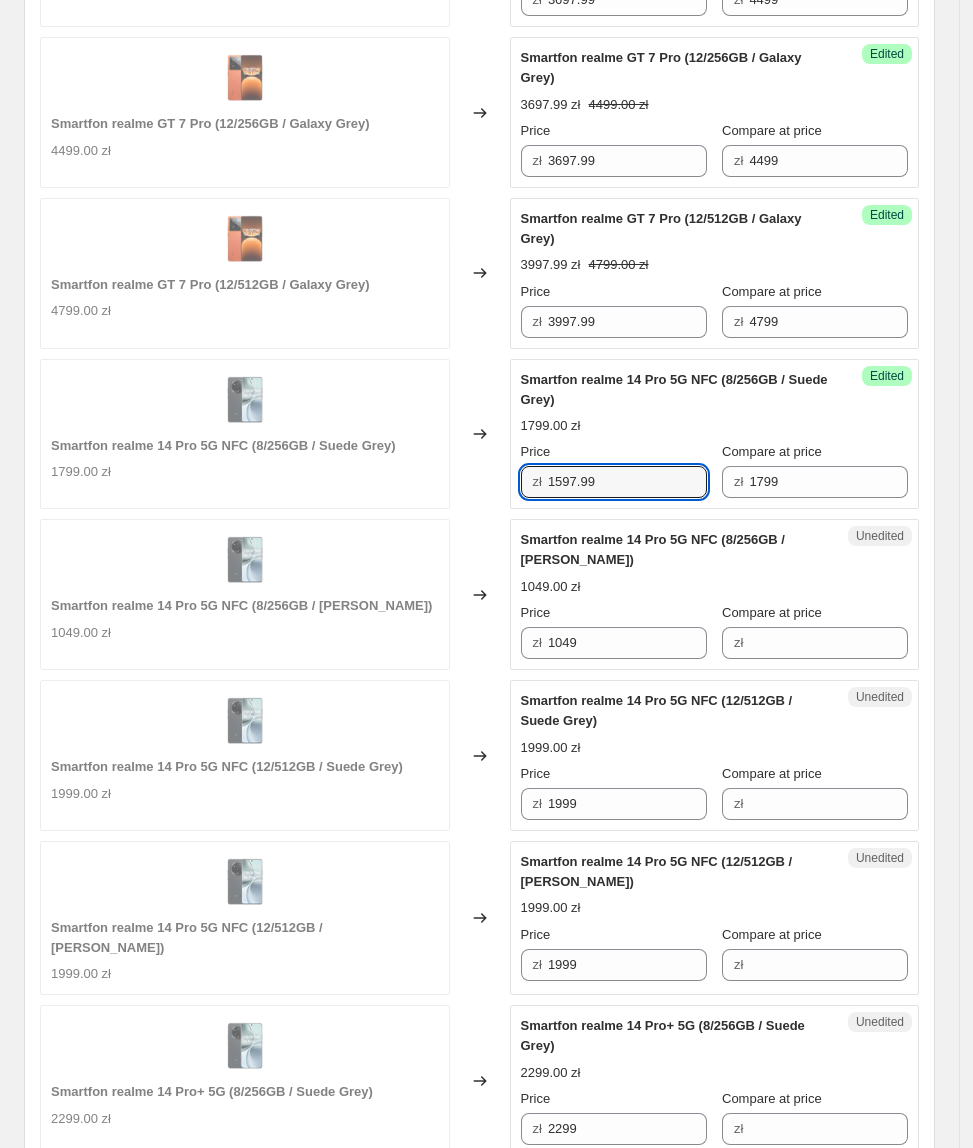 click on "Changed to" at bounding box center (480, 594) 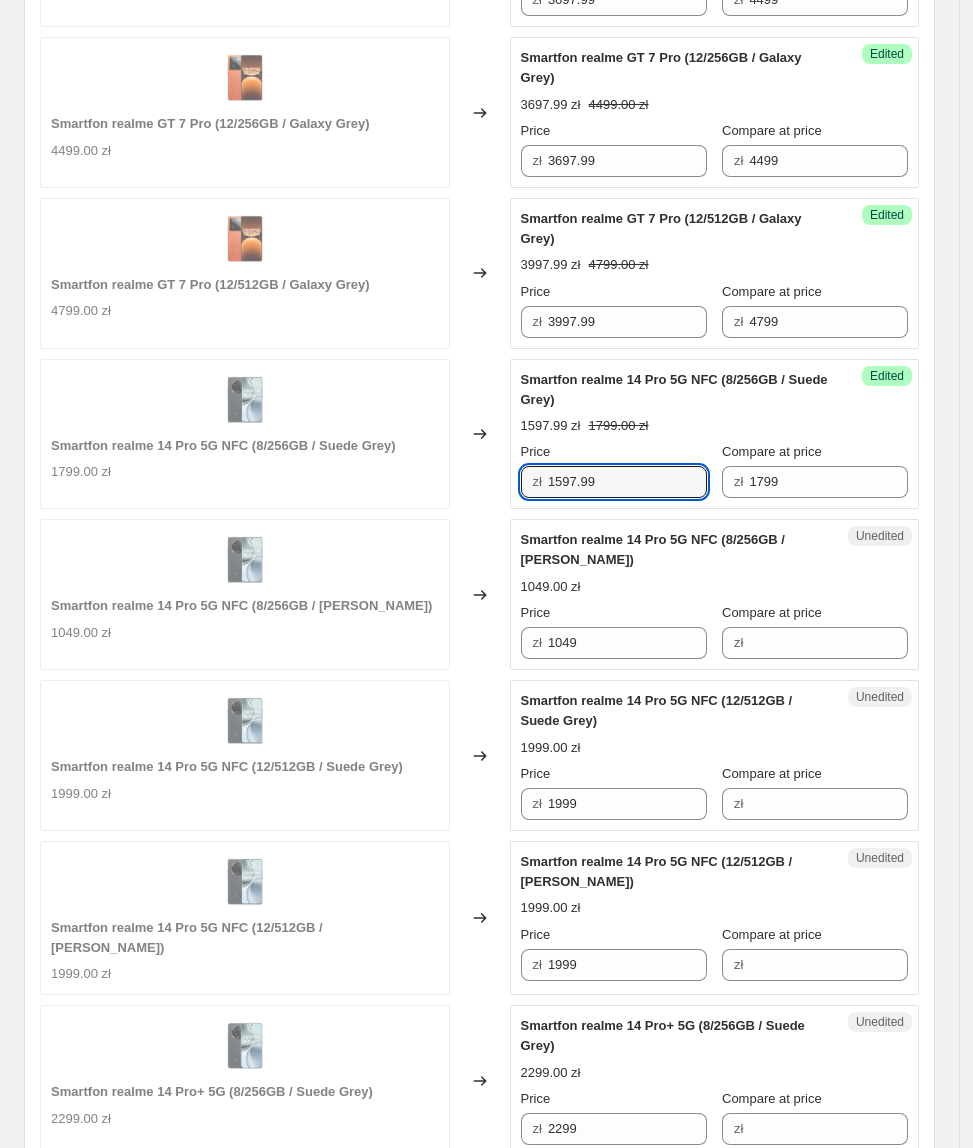 drag, startPoint x: 648, startPoint y: 490, endPoint x: 526, endPoint y: 517, distance: 124.95199 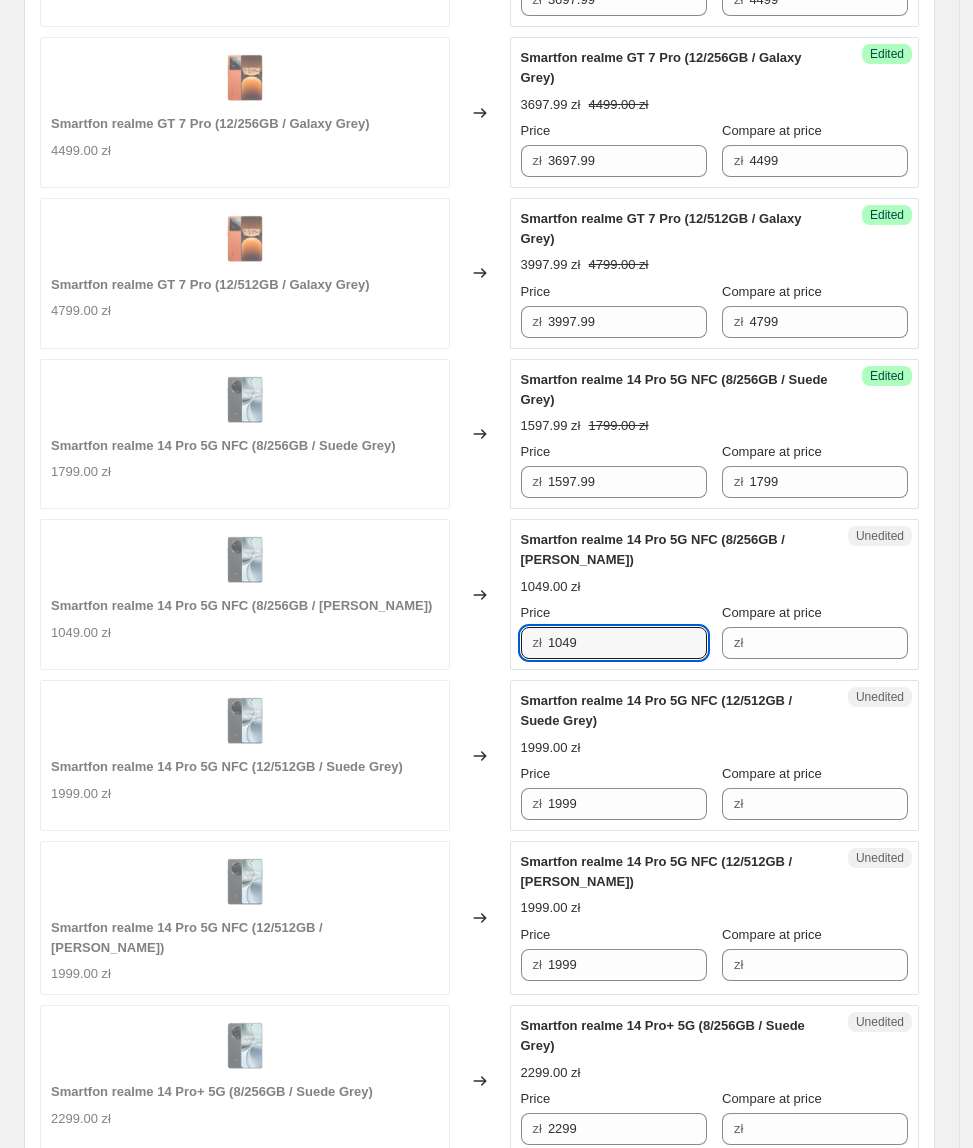 drag, startPoint x: 672, startPoint y: 645, endPoint x: 452, endPoint y: 661, distance: 220.58105 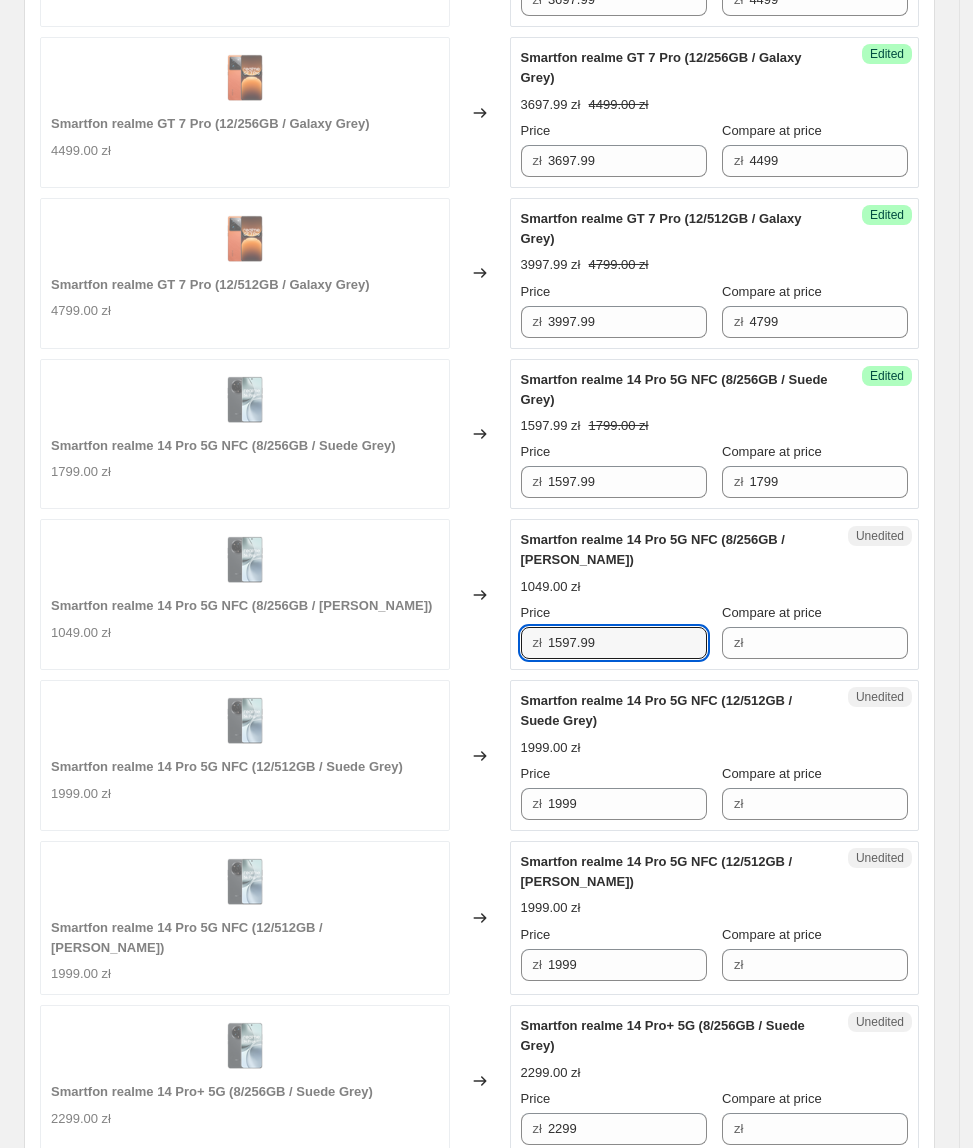 type on "1597.99" 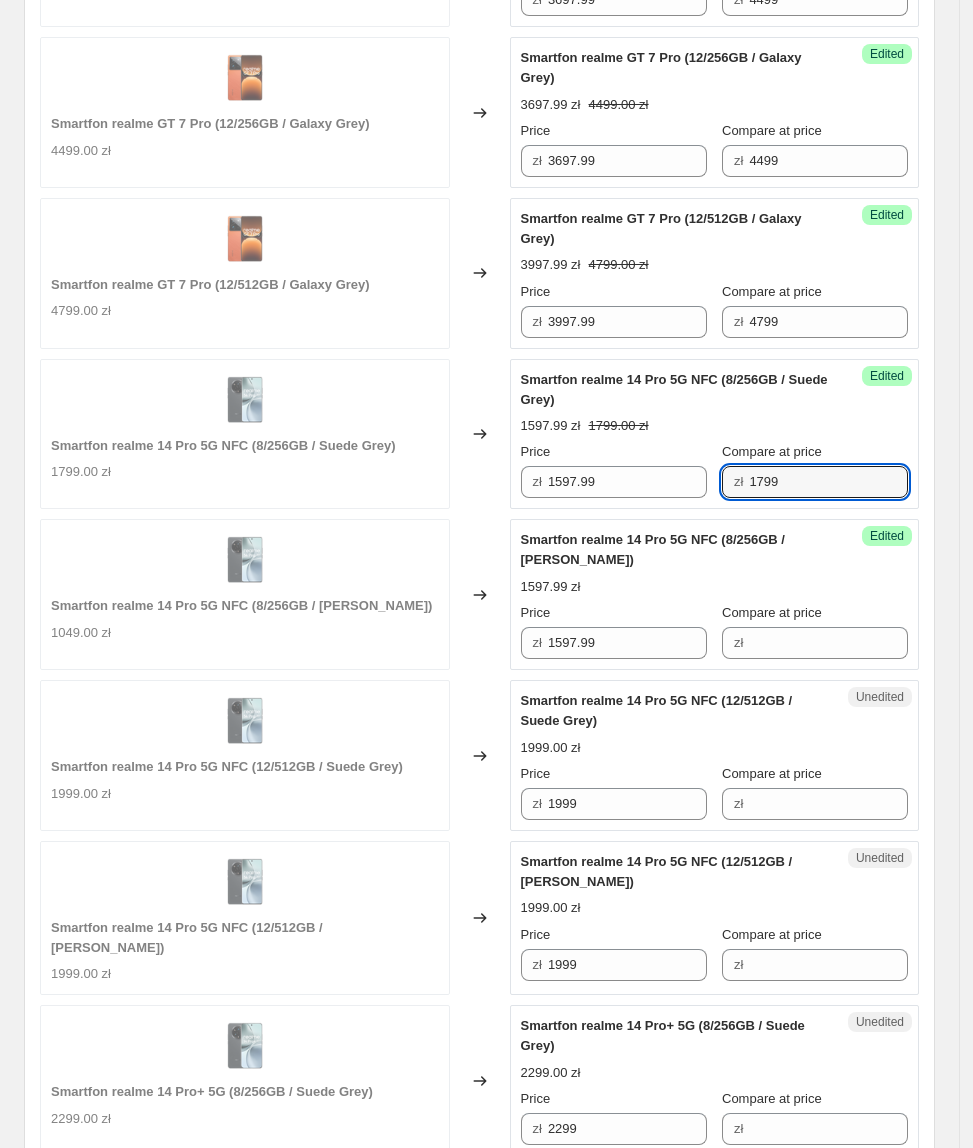 drag, startPoint x: 873, startPoint y: 492, endPoint x: 704, endPoint y: 550, distance: 178.67569 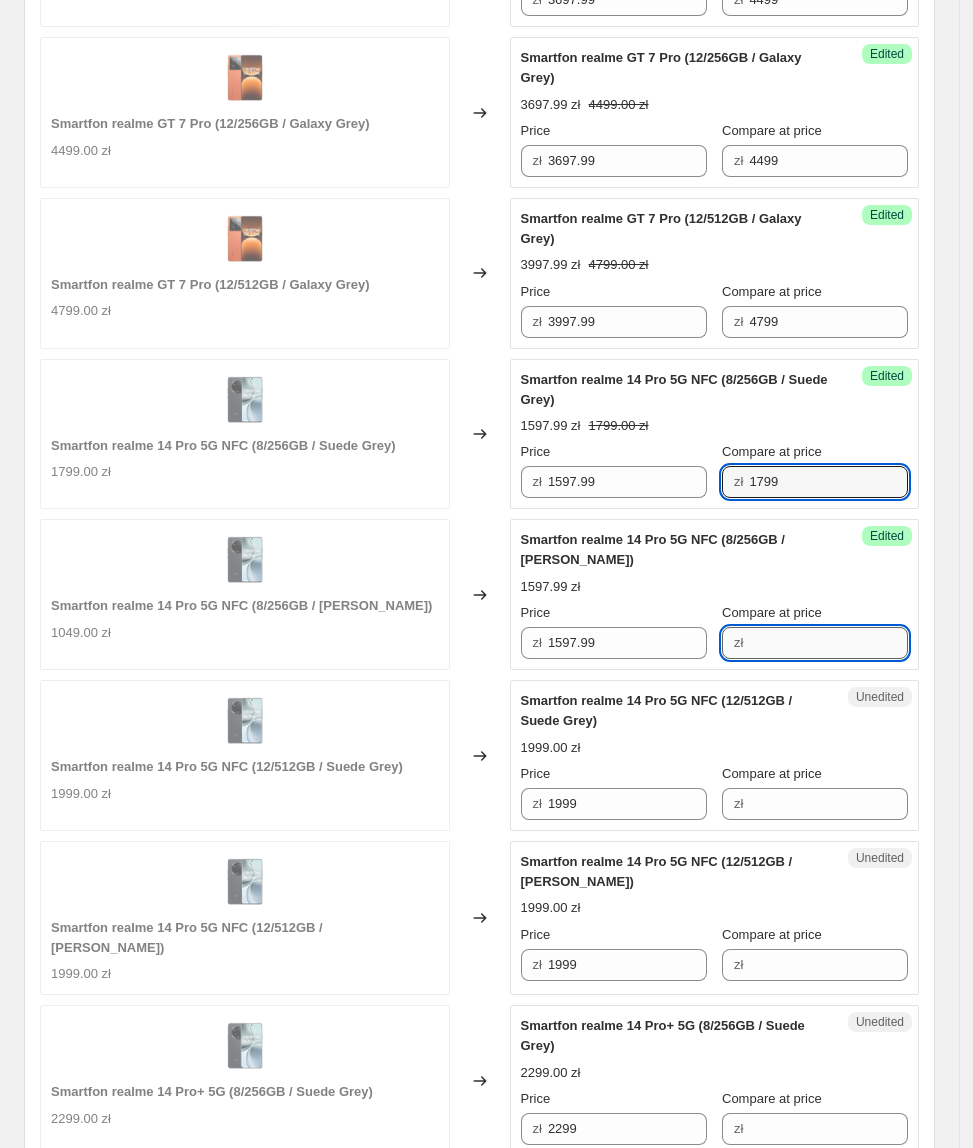 click on "Compare at price" at bounding box center (828, 643) 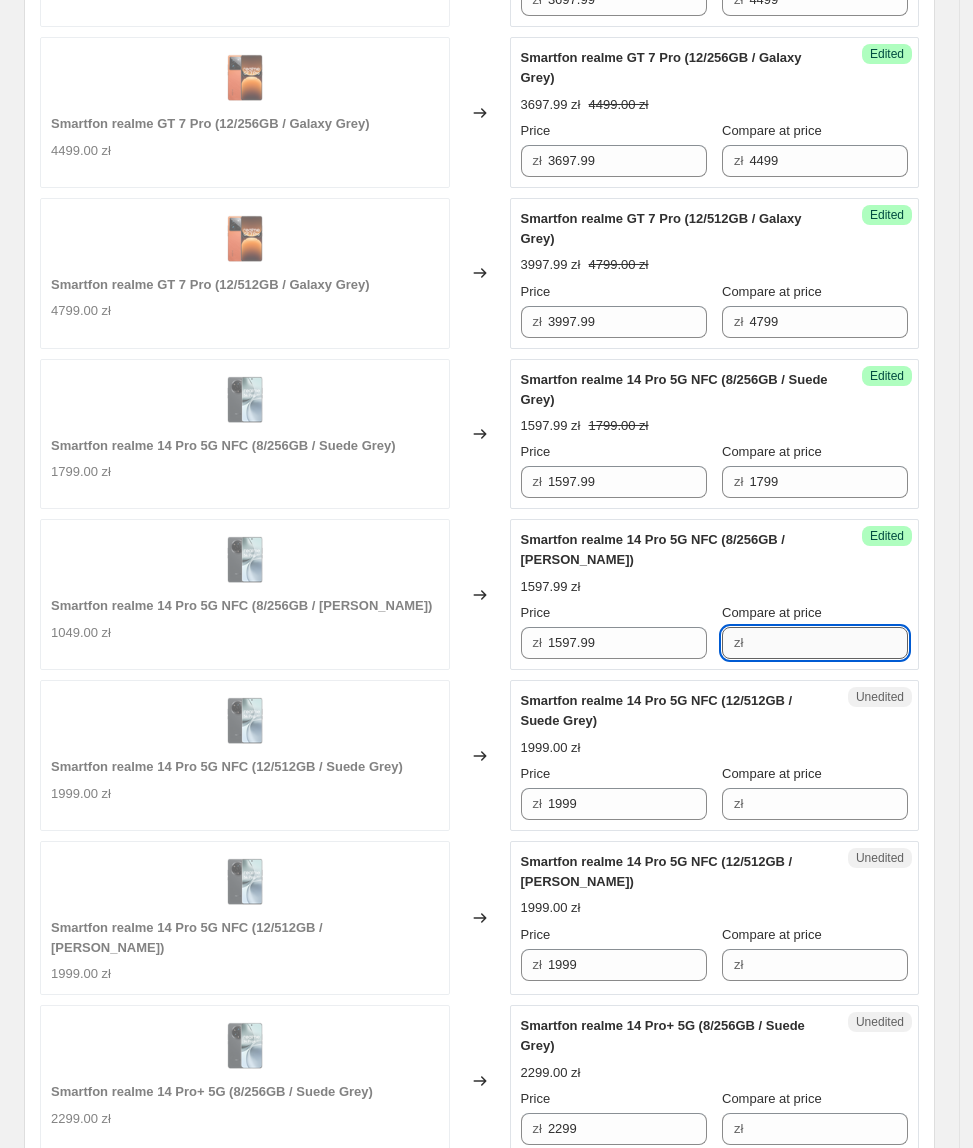 paste on "1799" 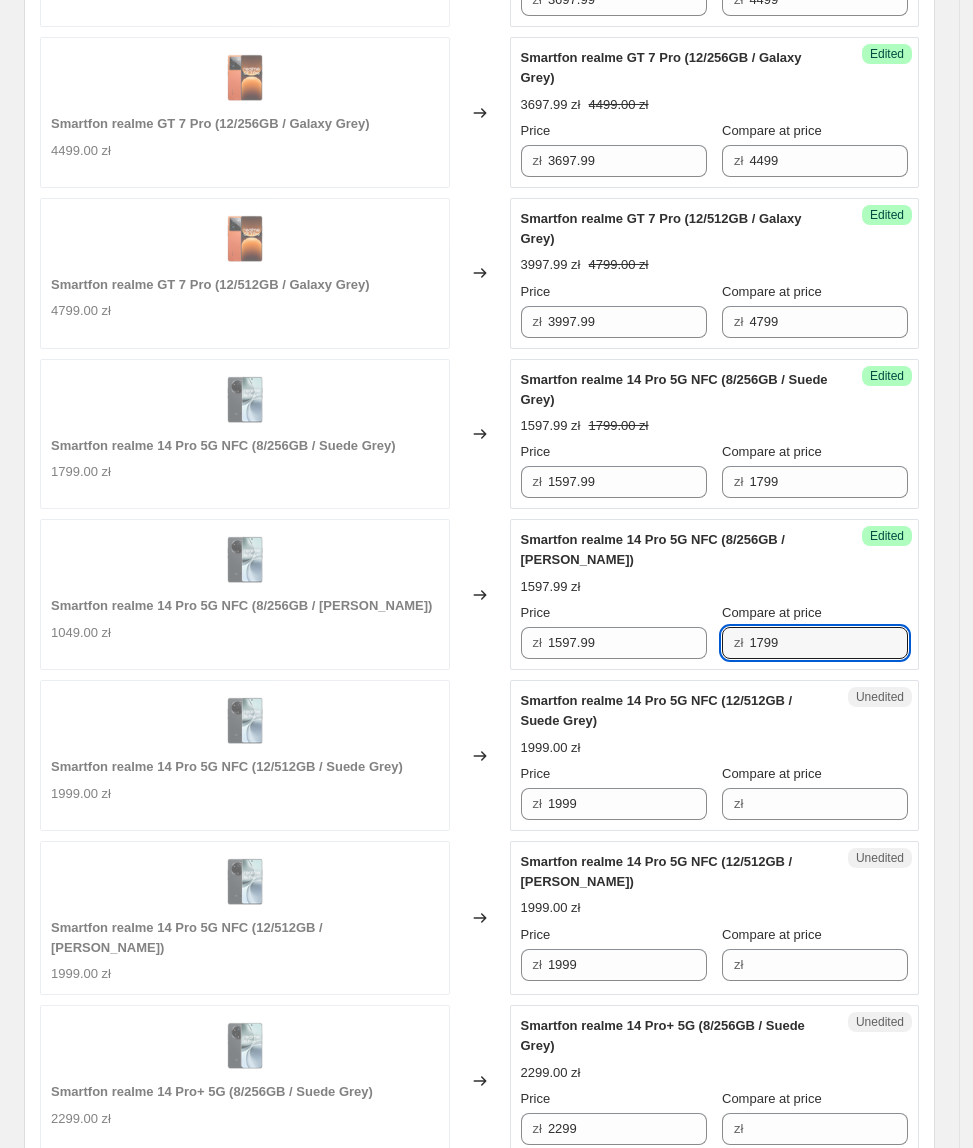 type on "1799" 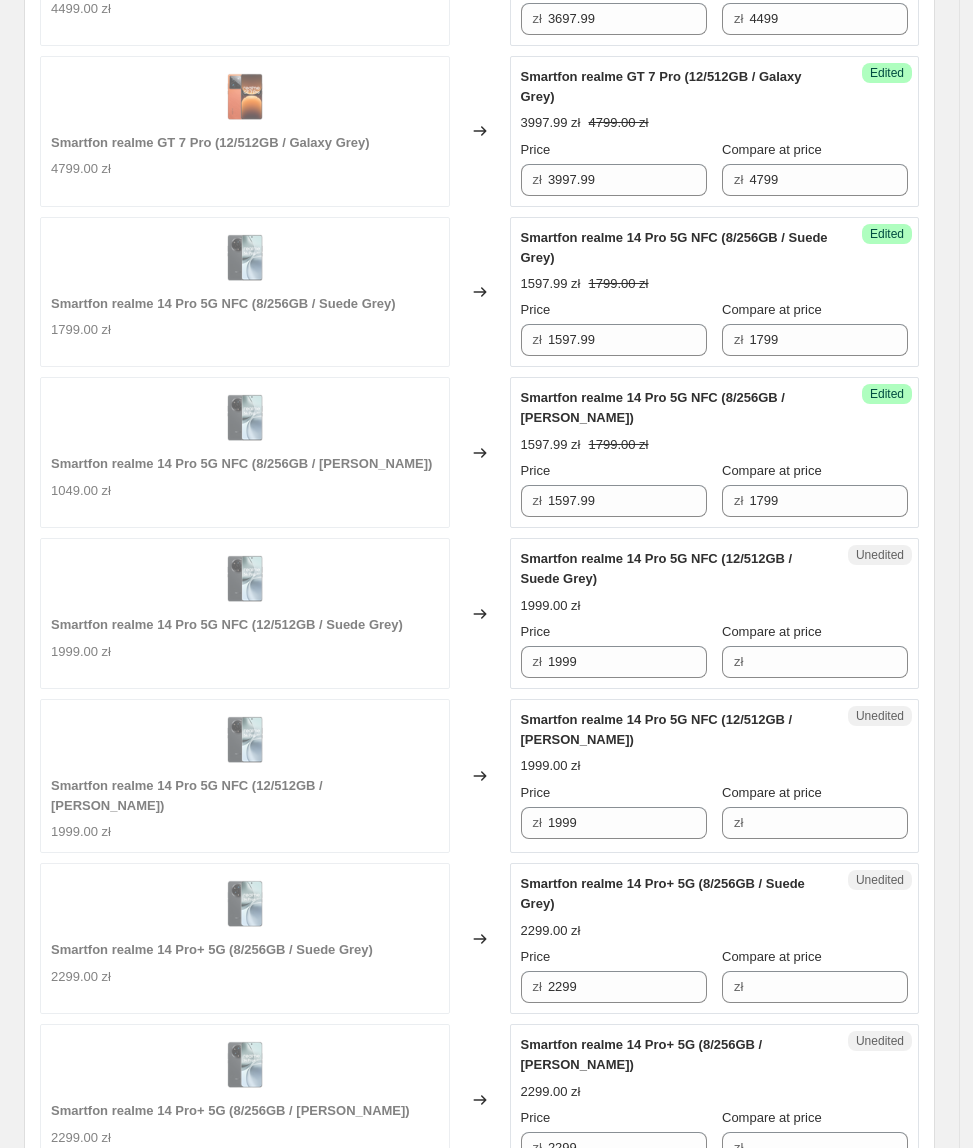 scroll, scrollTop: 1596, scrollLeft: 0, axis: vertical 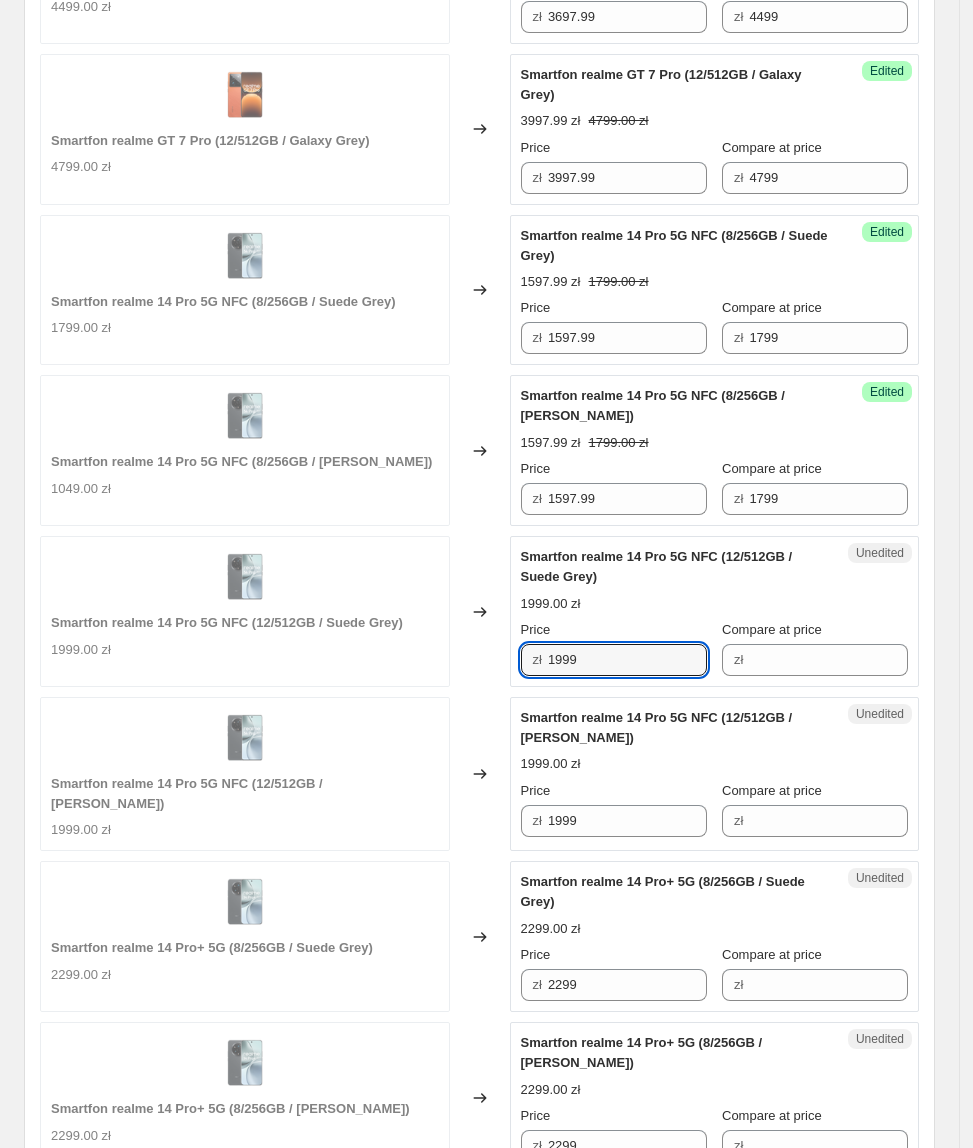 drag, startPoint x: 621, startPoint y: 670, endPoint x: 442, endPoint y: 680, distance: 179.27911 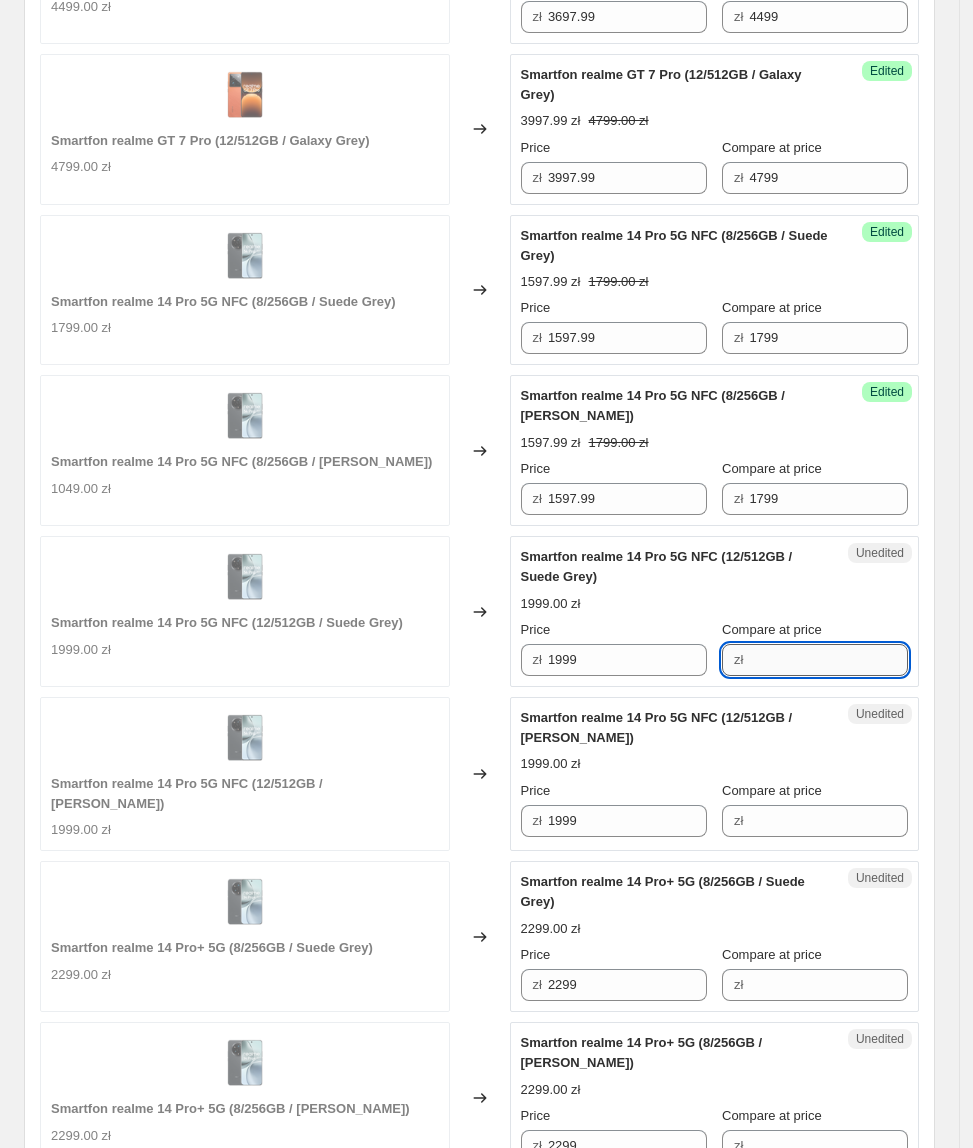 click on "Compare at price" at bounding box center (828, 660) 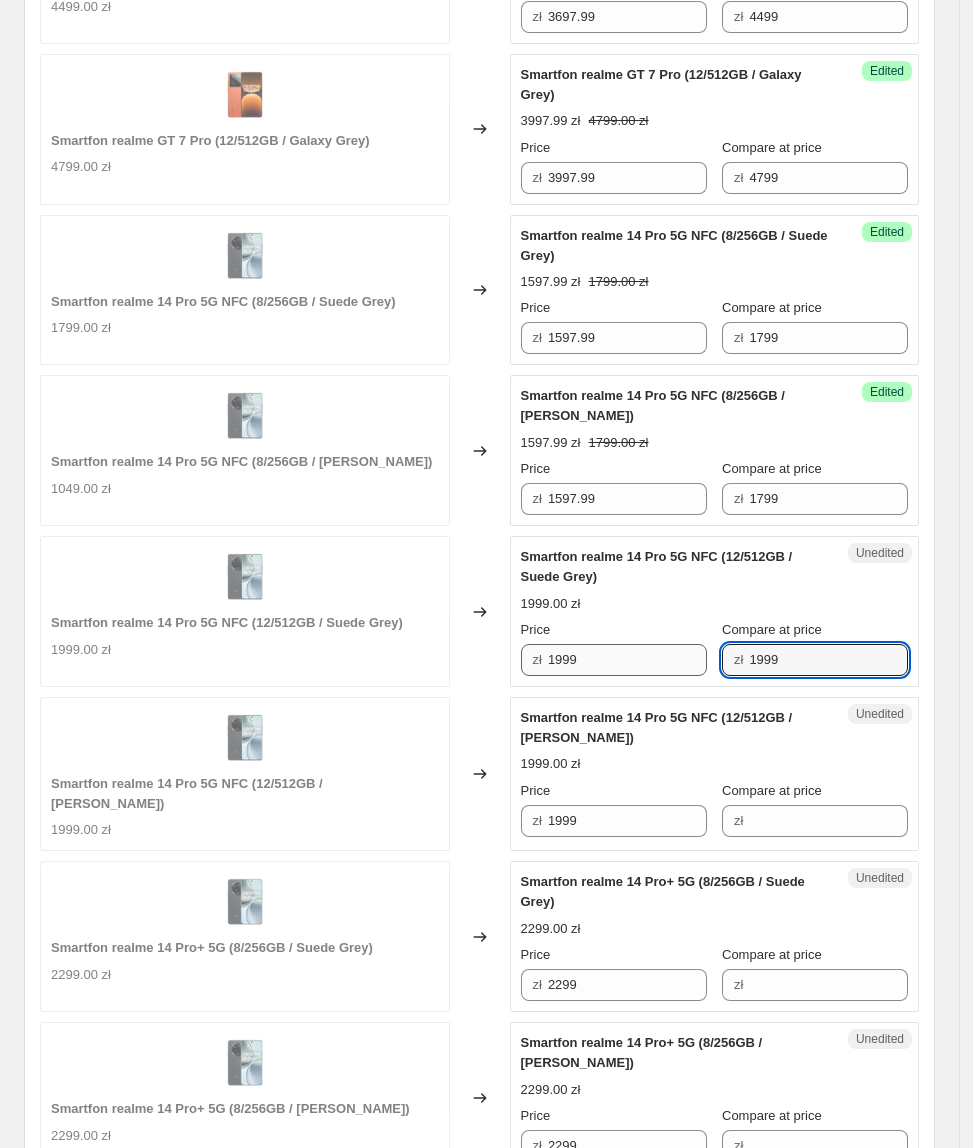 type on "1999" 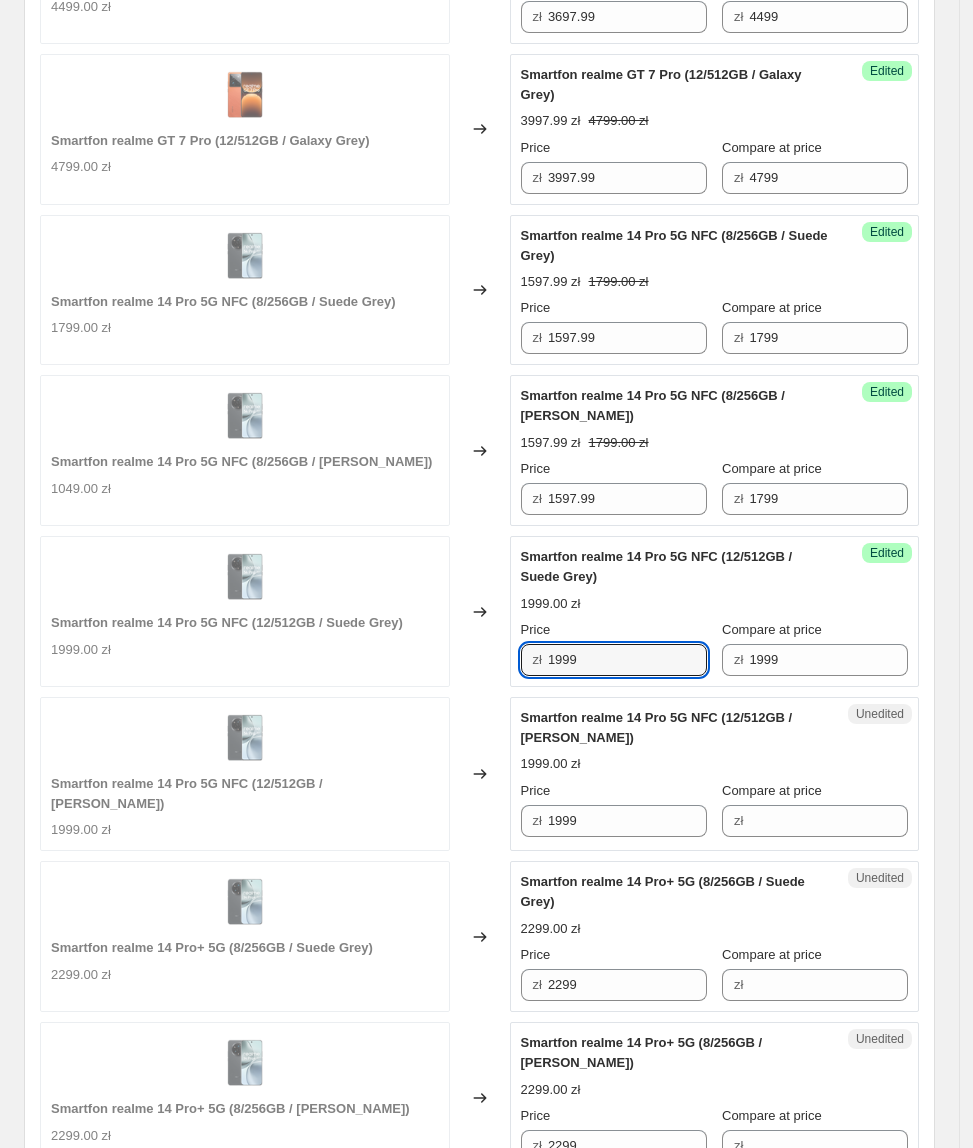 drag, startPoint x: 674, startPoint y: 674, endPoint x: 468, endPoint y: 673, distance: 206.00243 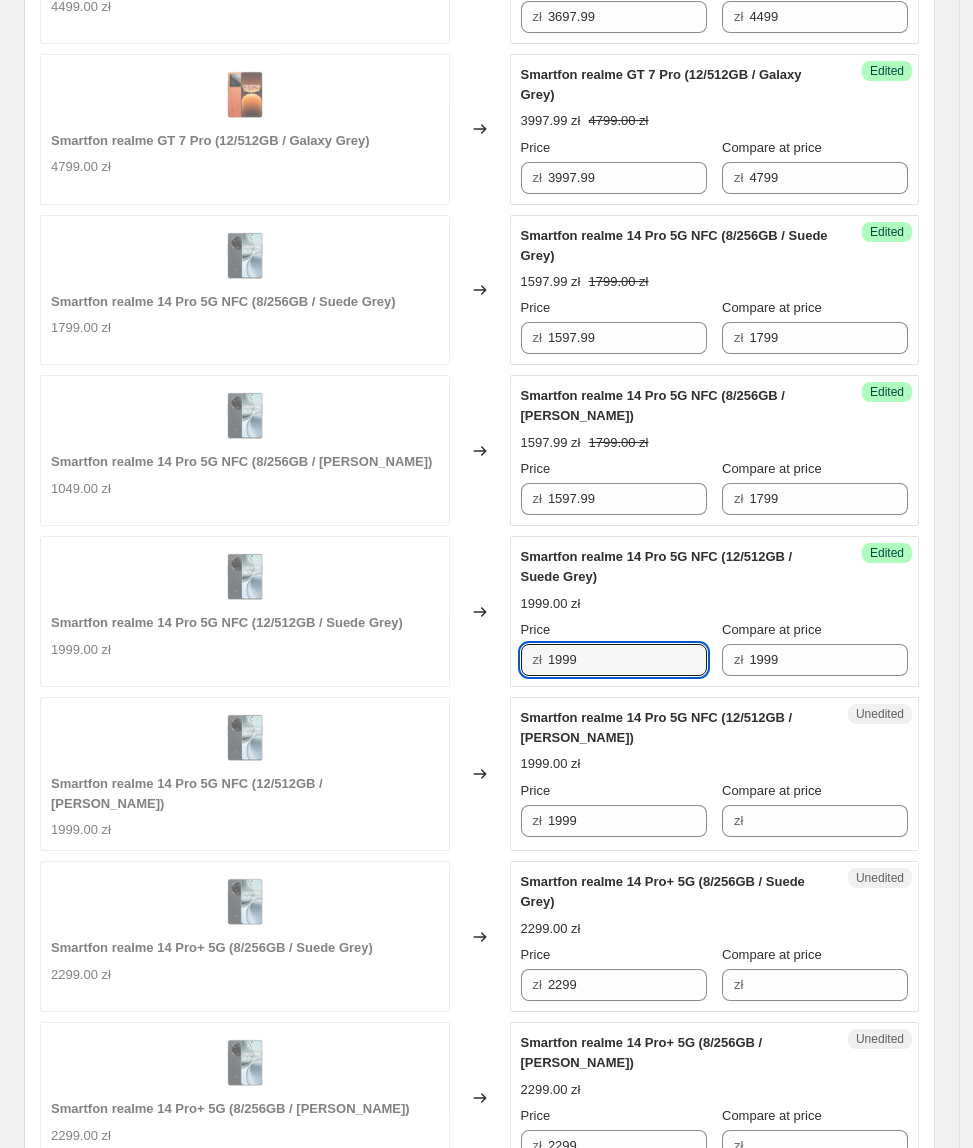 click on "Smartfon realme 14 Pro 5G NFC (12/512GB / Suede Grey) 1999.00 zł Changed to Success Edited Smartfon realme 14 Pro 5G NFC (12/512GB / Suede Grey) 1999.00 zł Price zł 1999 Compare at price zł 1999" at bounding box center (479, 611) 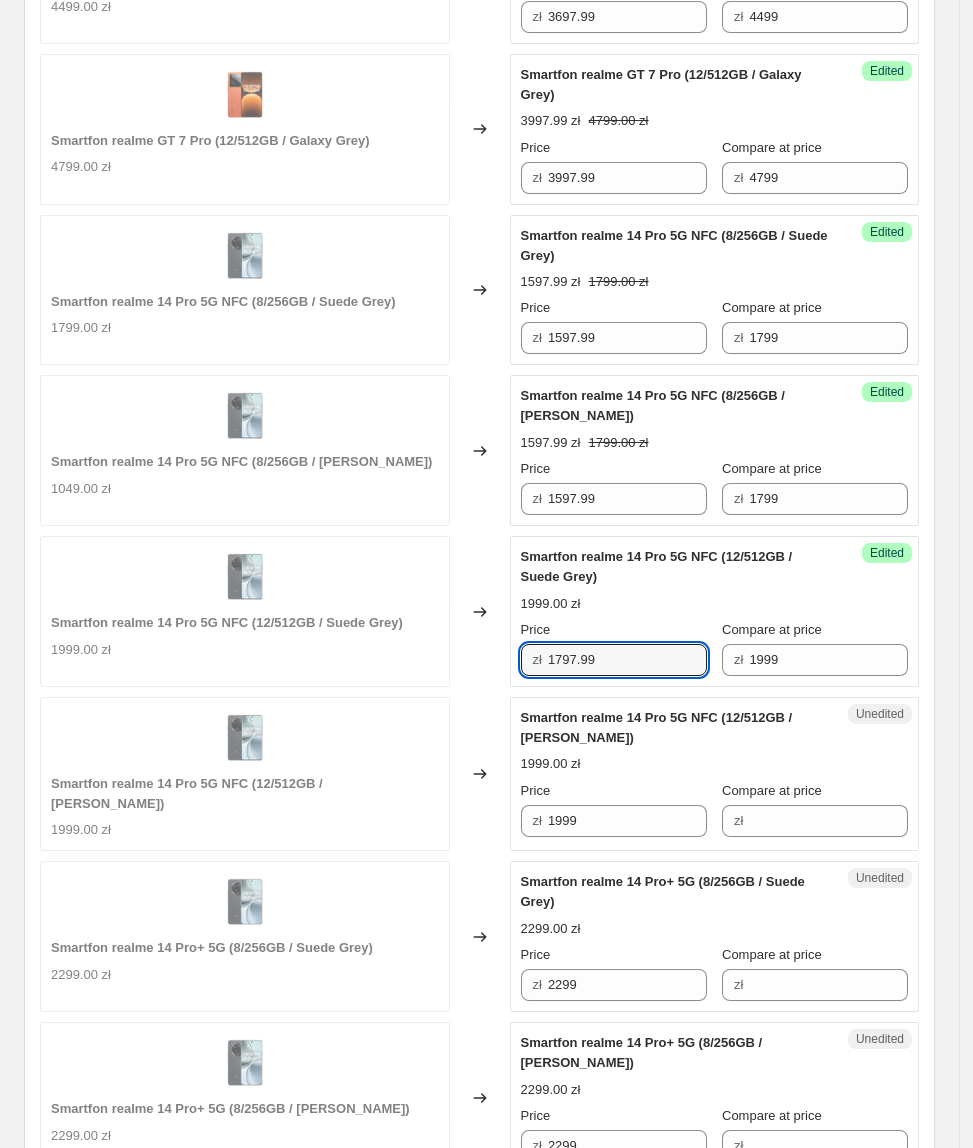 type on "1797.99" 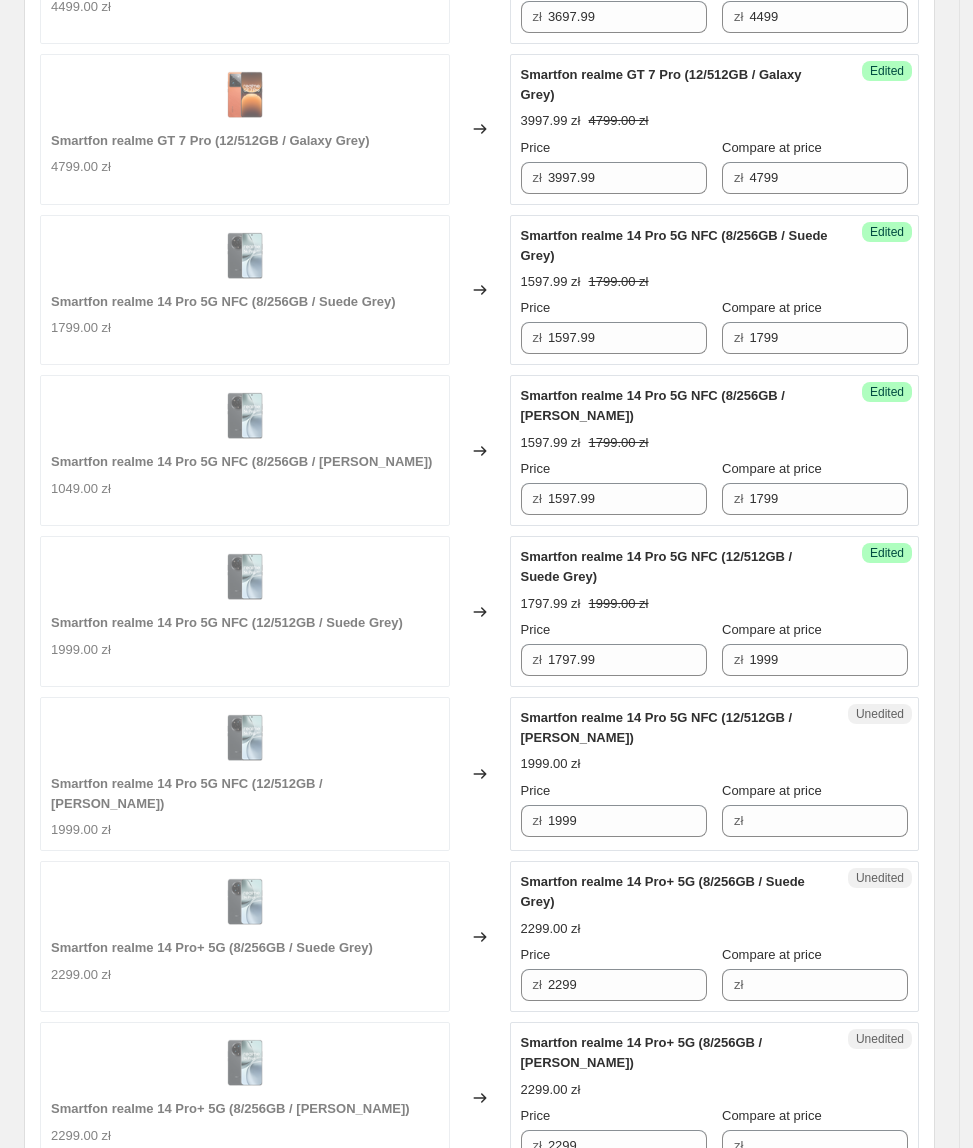 click on "Smartfon realme 14 Pro 5G NFC (12/512GB / [PERSON_NAME]) 1999.00 zł" at bounding box center (245, 774) 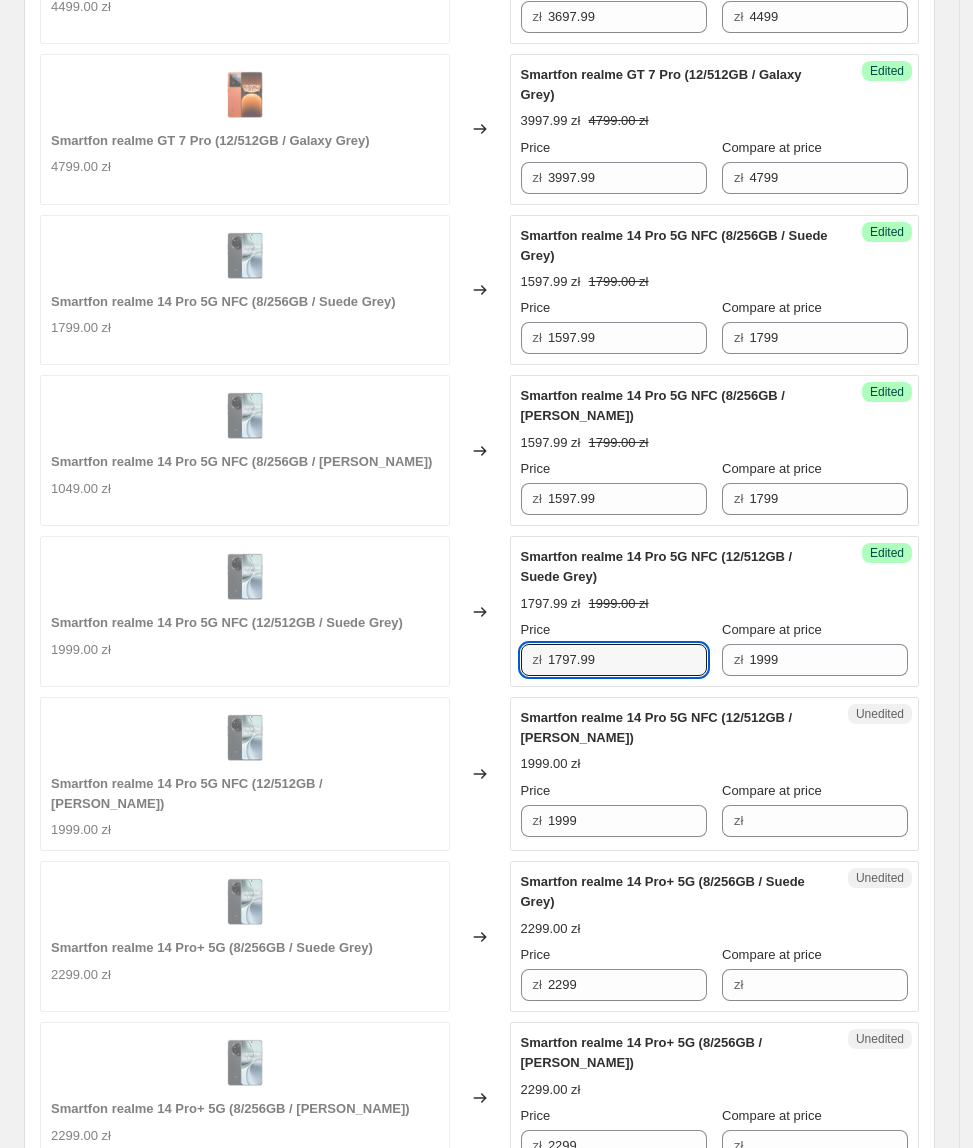 drag, startPoint x: 684, startPoint y: 670, endPoint x: 484, endPoint y: 693, distance: 201.31816 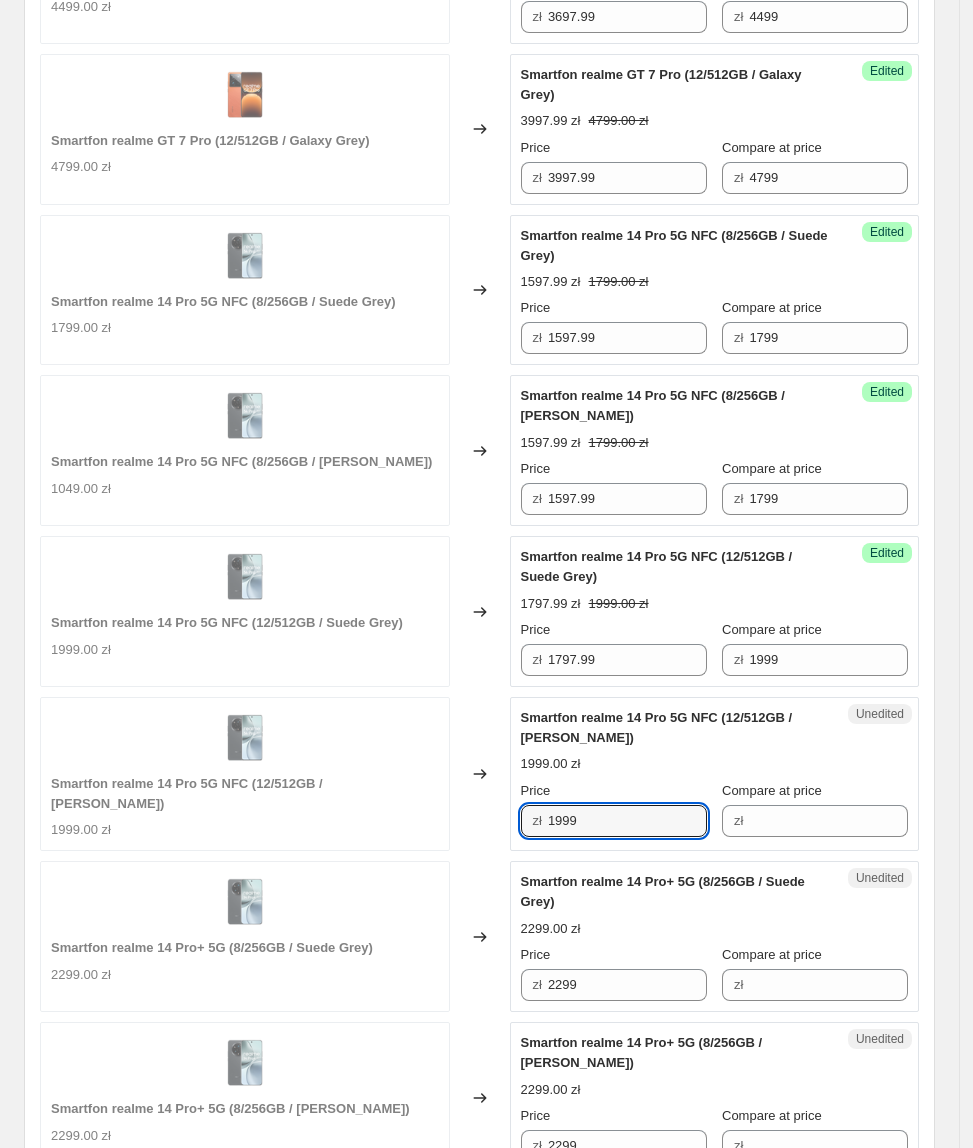 drag, startPoint x: 642, startPoint y: 820, endPoint x: 328, endPoint y: 820, distance: 314 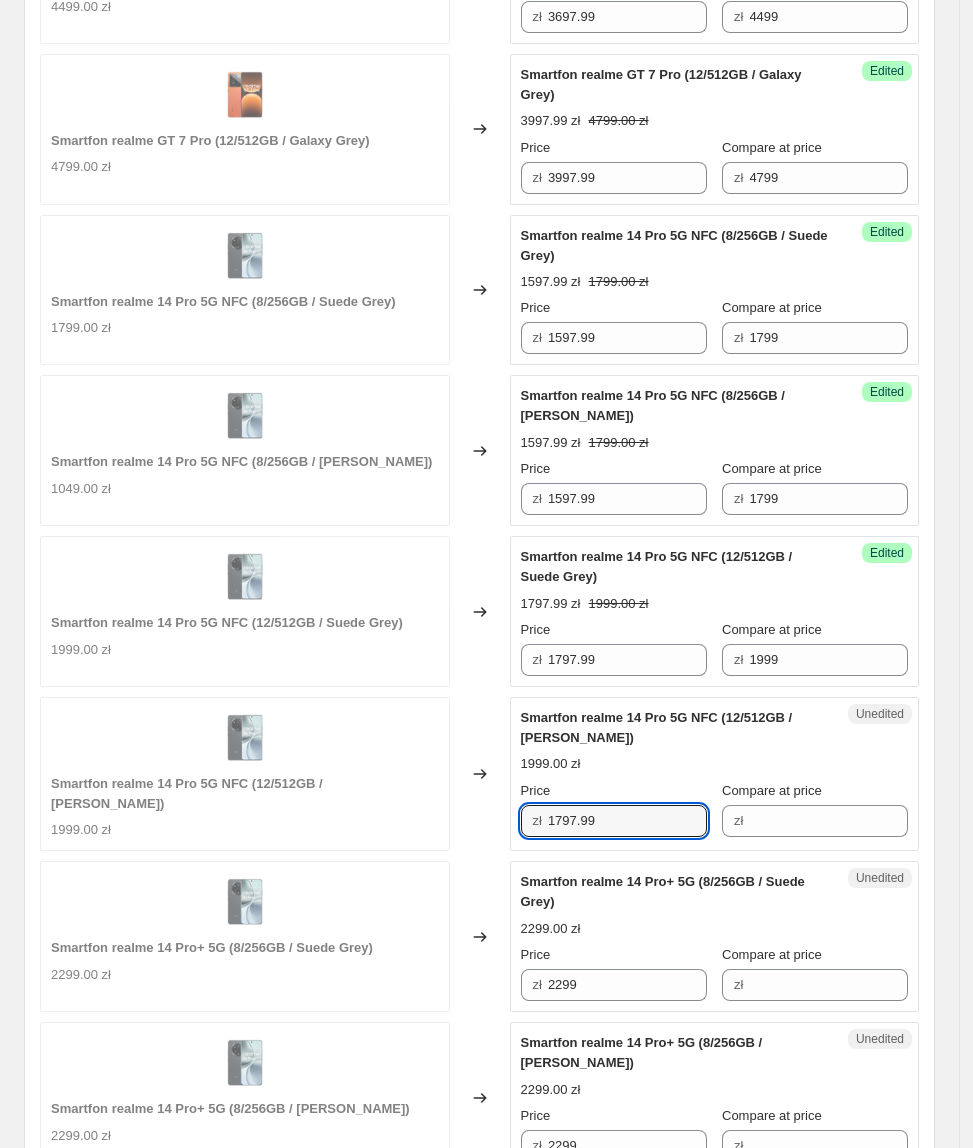 type on "1797.99" 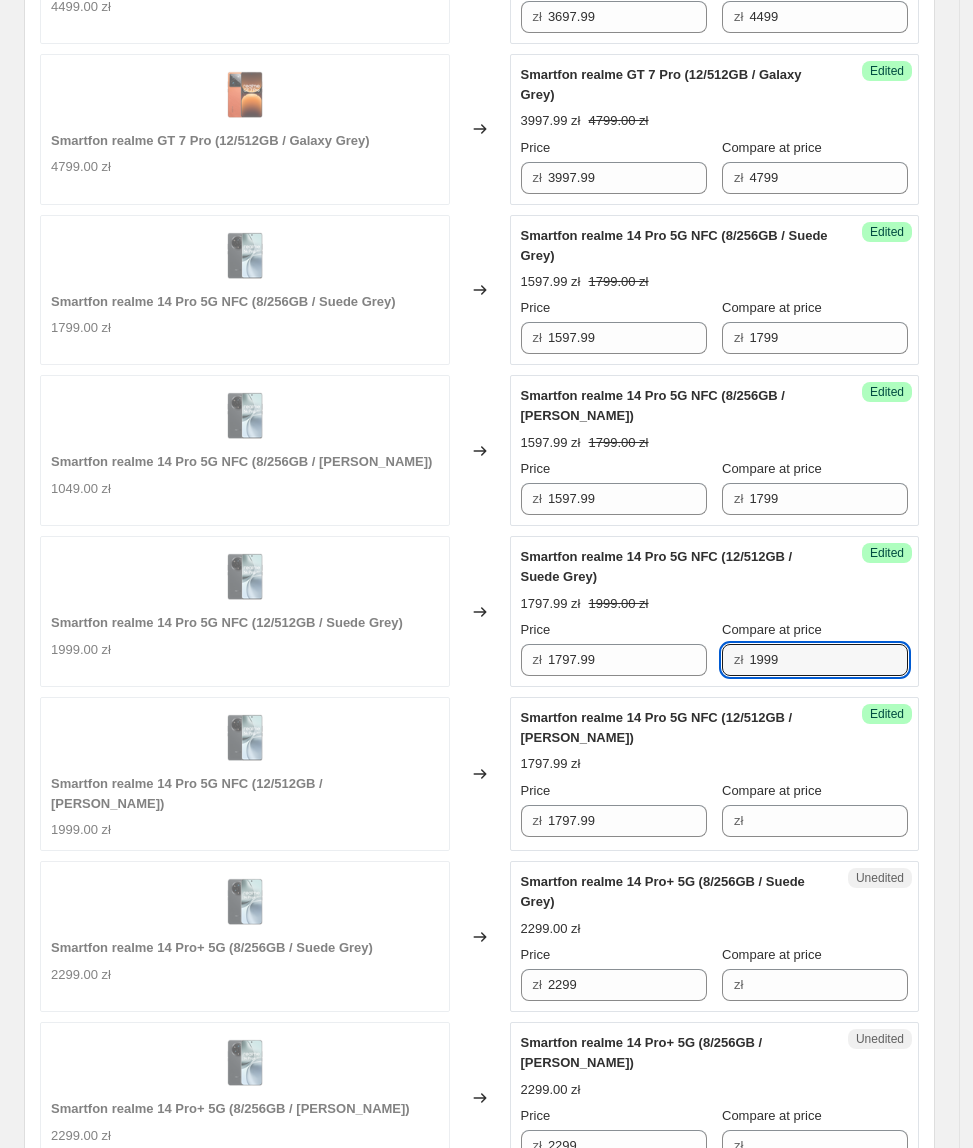 drag, startPoint x: 806, startPoint y: 669, endPoint x: 796, endPoint y: 773, distance: 104.47966 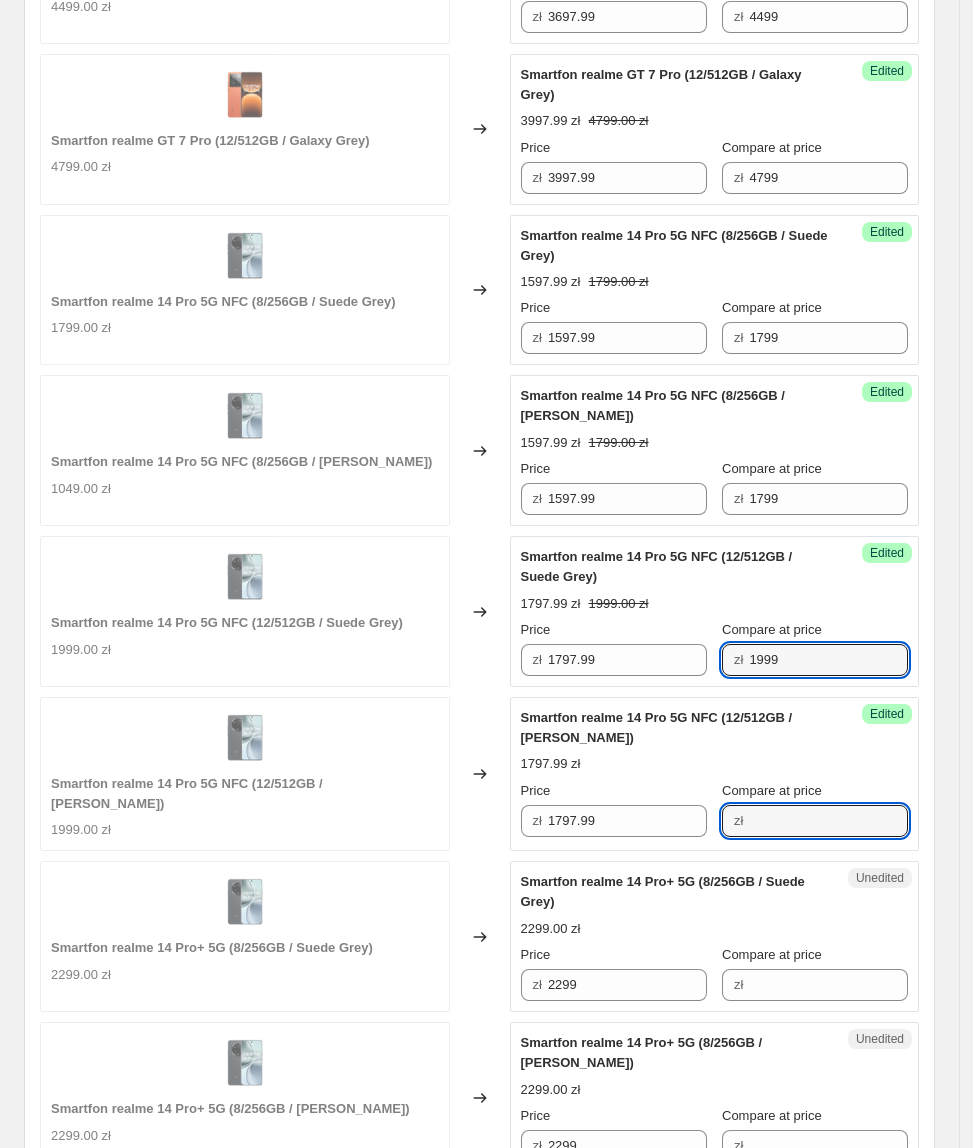 click on "Compare at price" at bounding box center (828, 821) 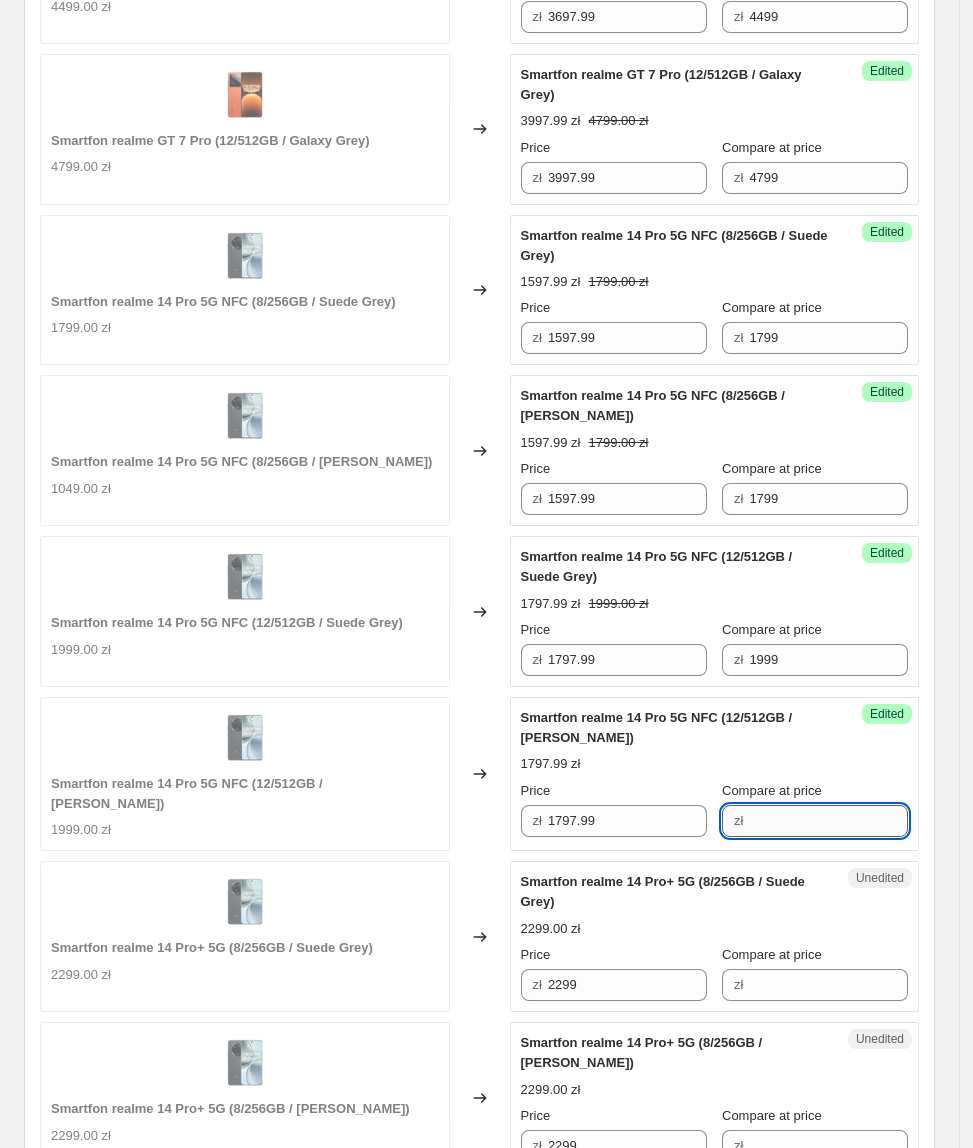 paste on "1999" 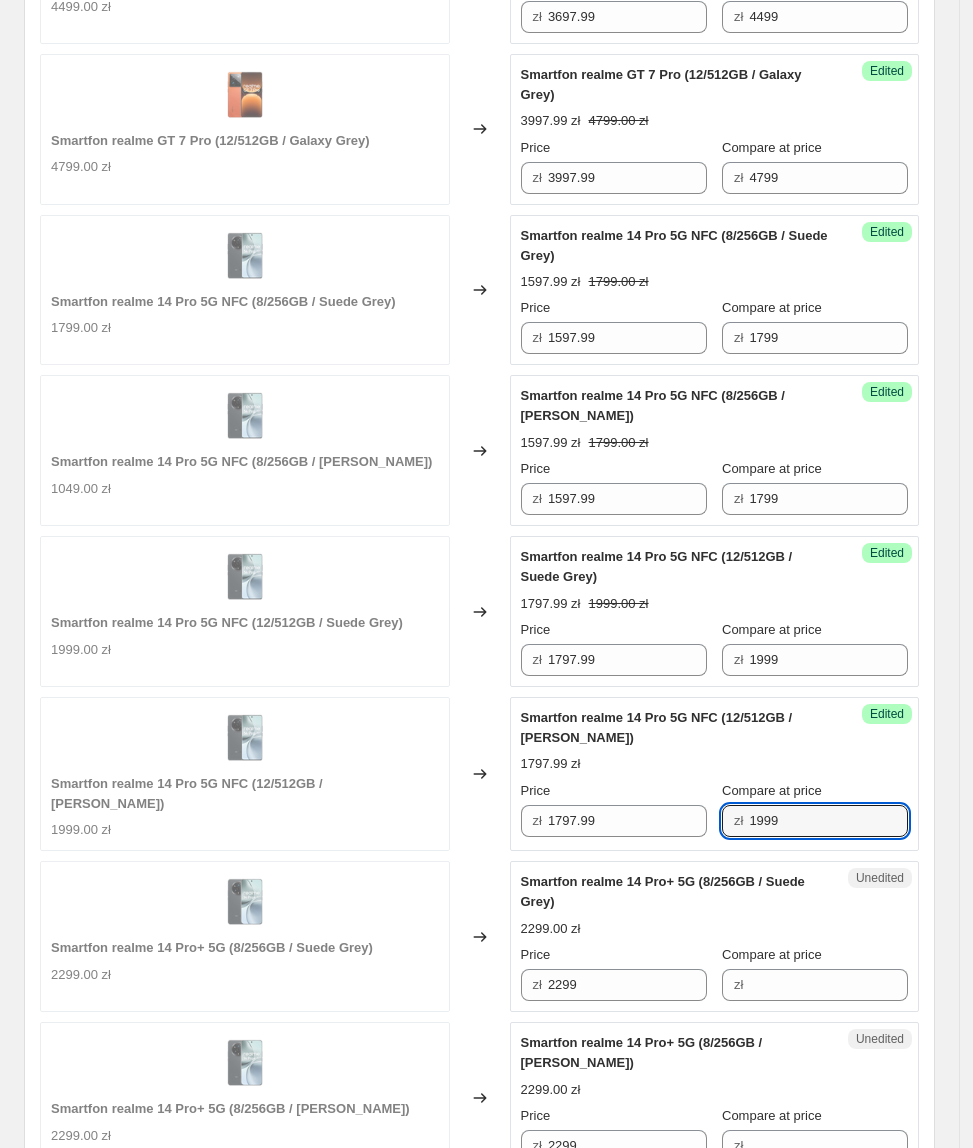 type on "1999" 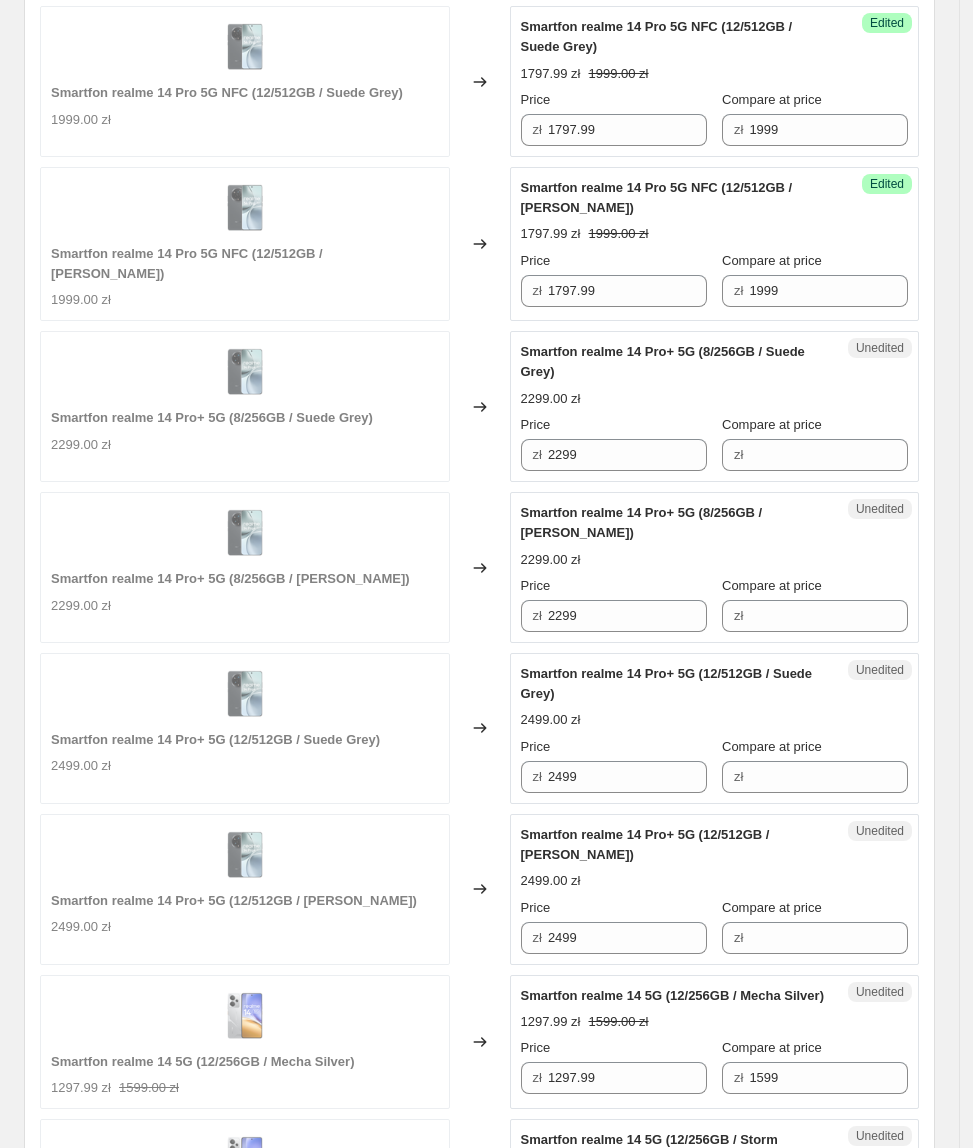 scroll, scrollTop: 2130, scrollLeft: 0, axis: vertical 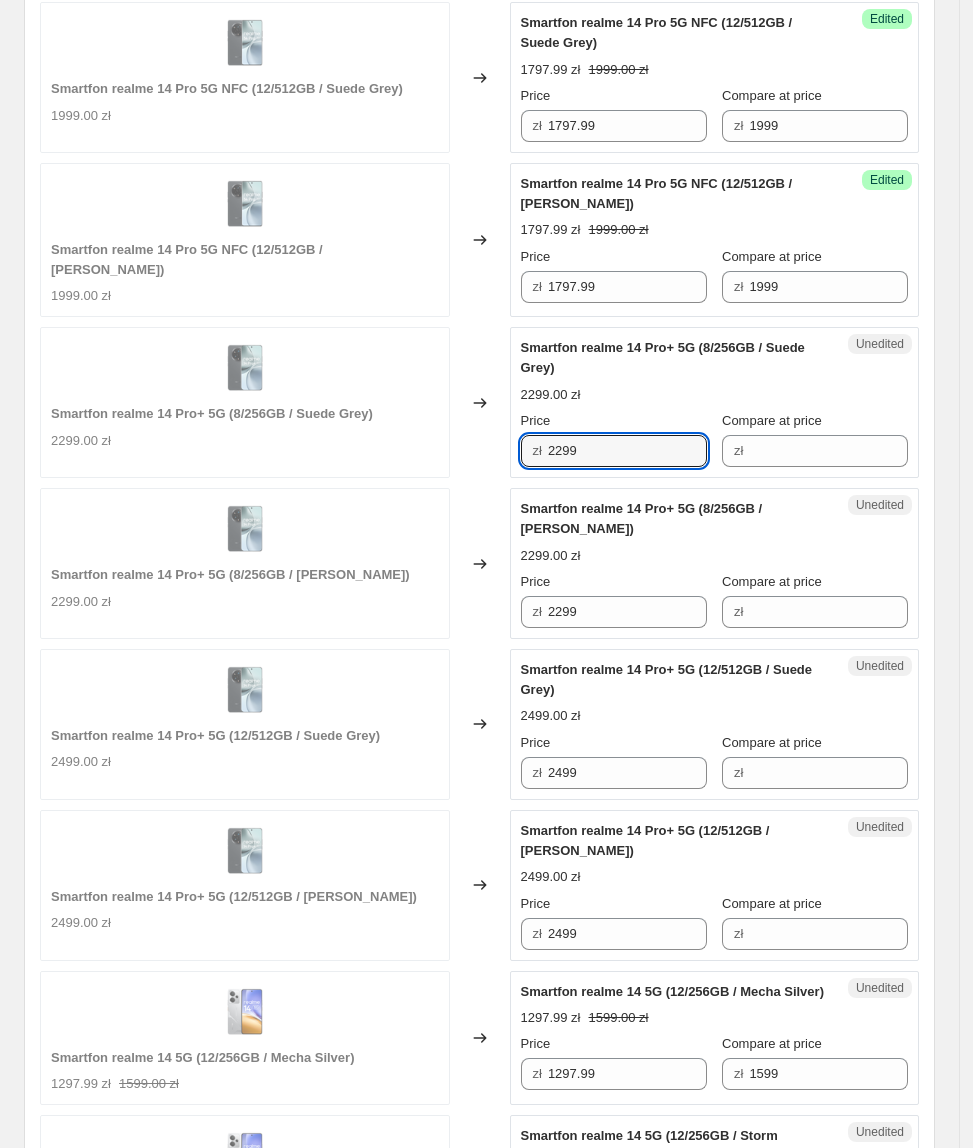 drag, startPoint x: 626, startPoint y: 464, endPoint x: 542, endPoint y: 484, distance: 86.34813 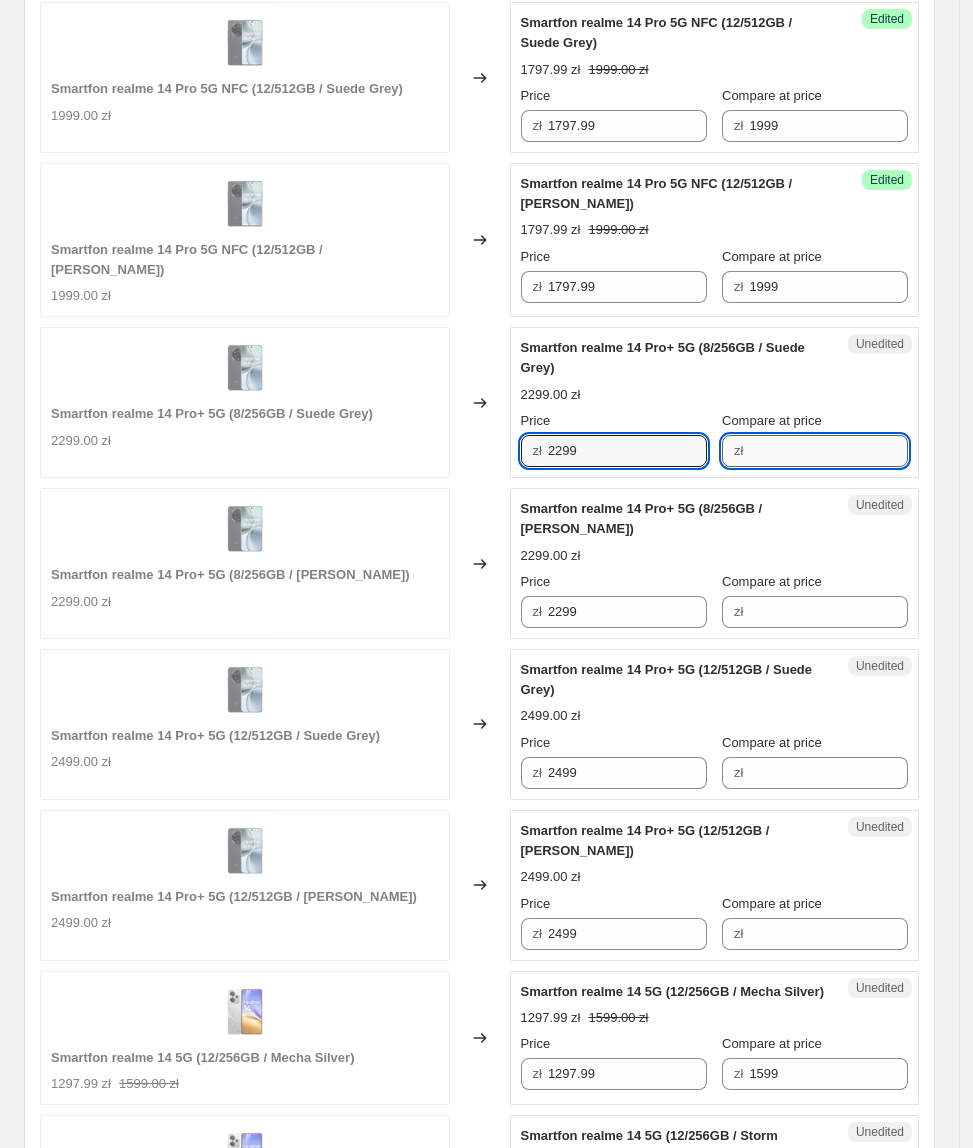 click on "Compare at price" at bounding box center (828, 451) 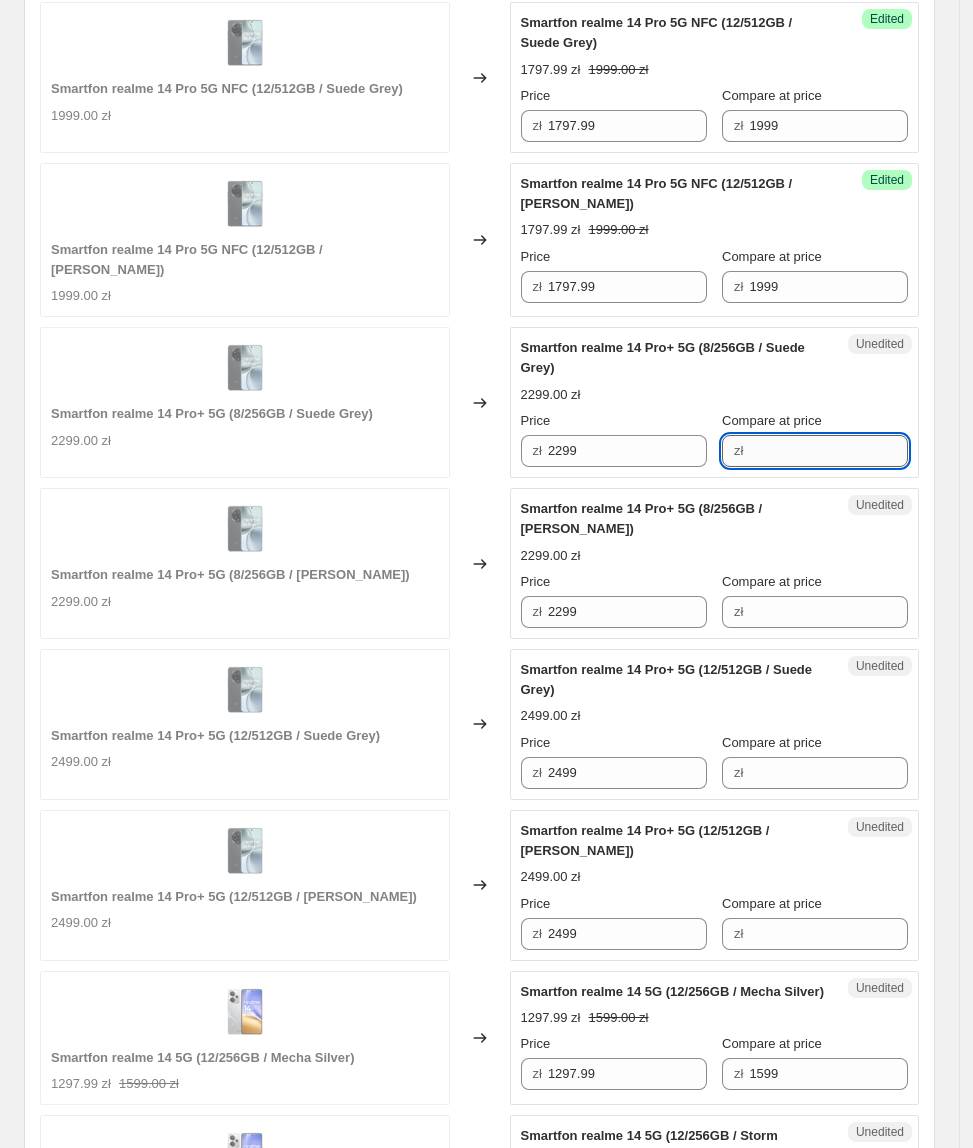 paste on "2299" 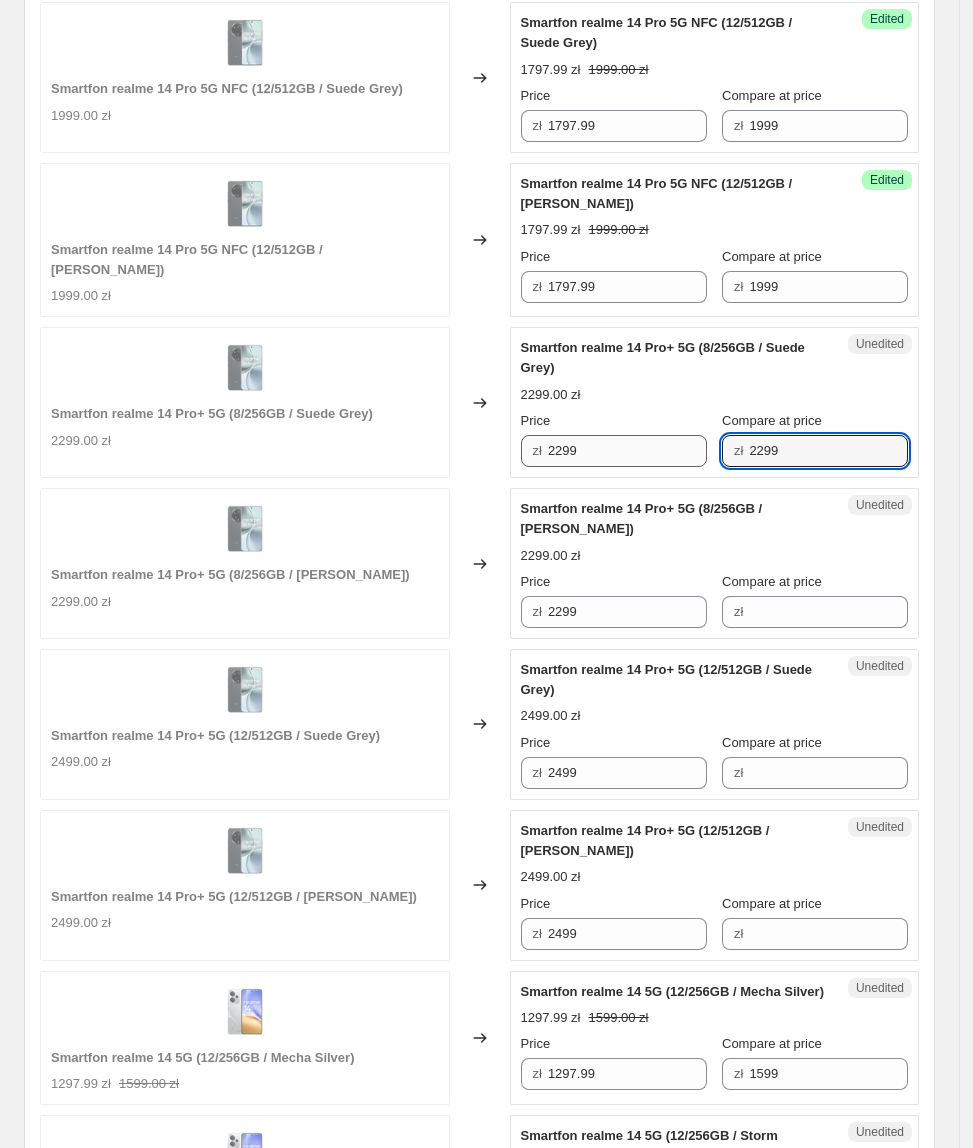 type on "2299" 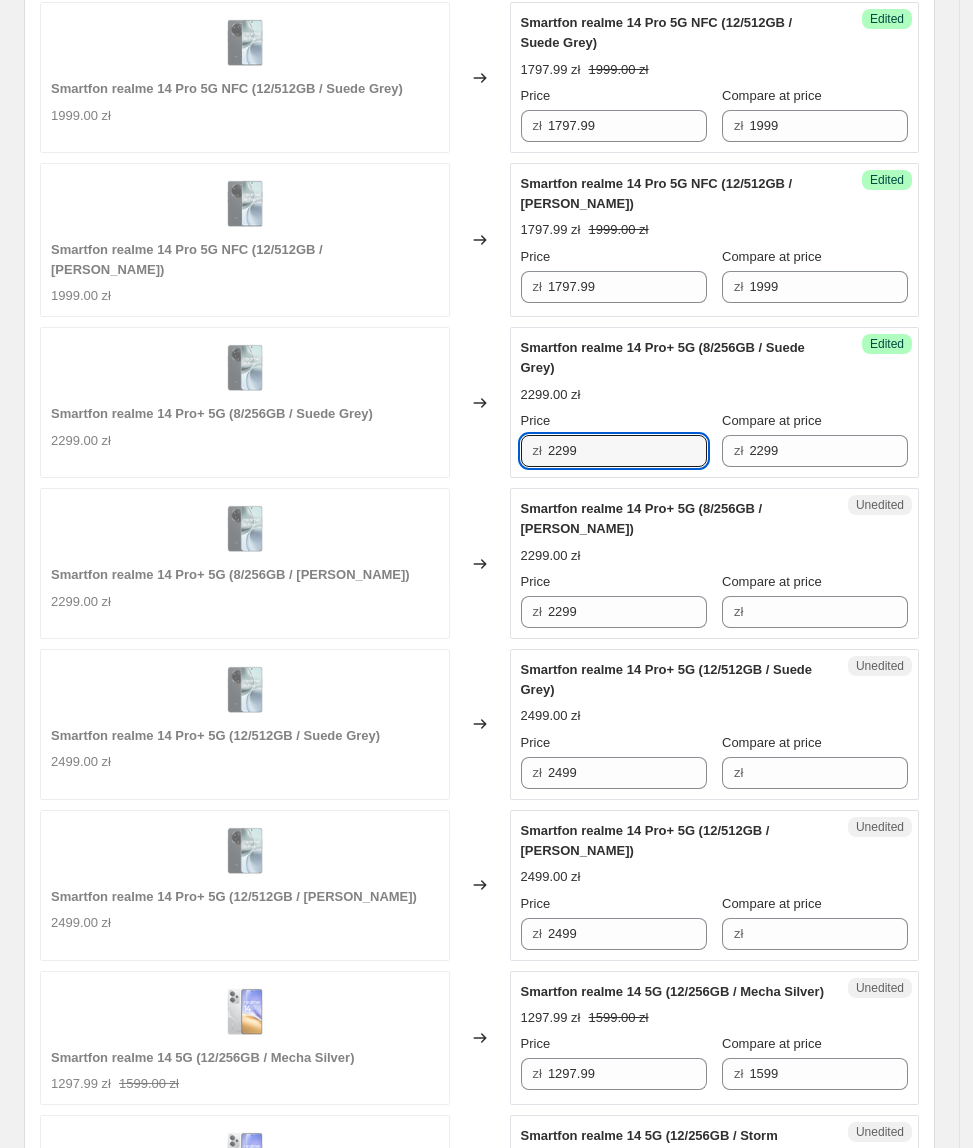 drag, startPoint x: 685, startPoint y: 456, endPoint x: 526, endPoint y: 466, distance: 159.31415 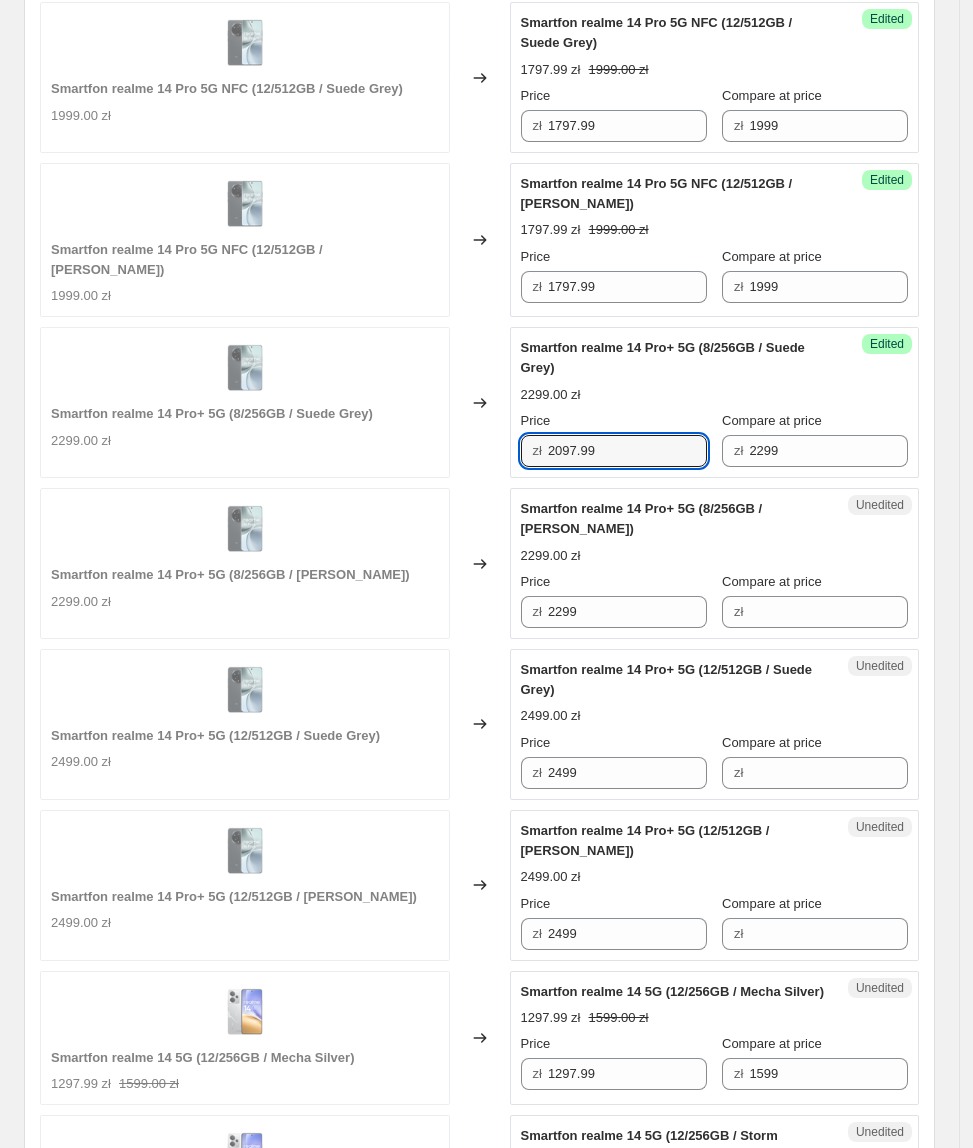 type on "2097.99" 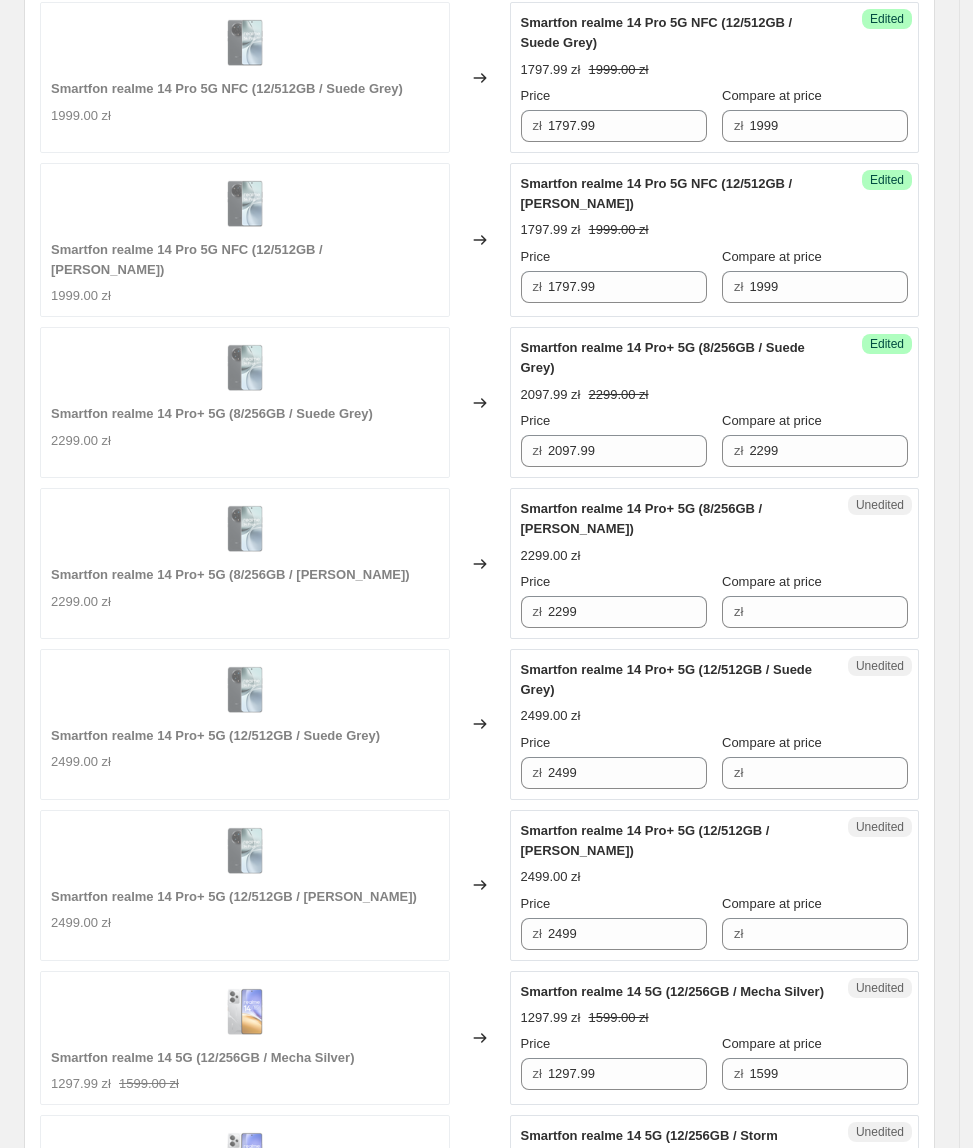 click on "Smartfon realme 14 Pro+ 5G (8/256GB / [PERSON_NAME]) 2299.00 zł" at bounding box center [245, 563] 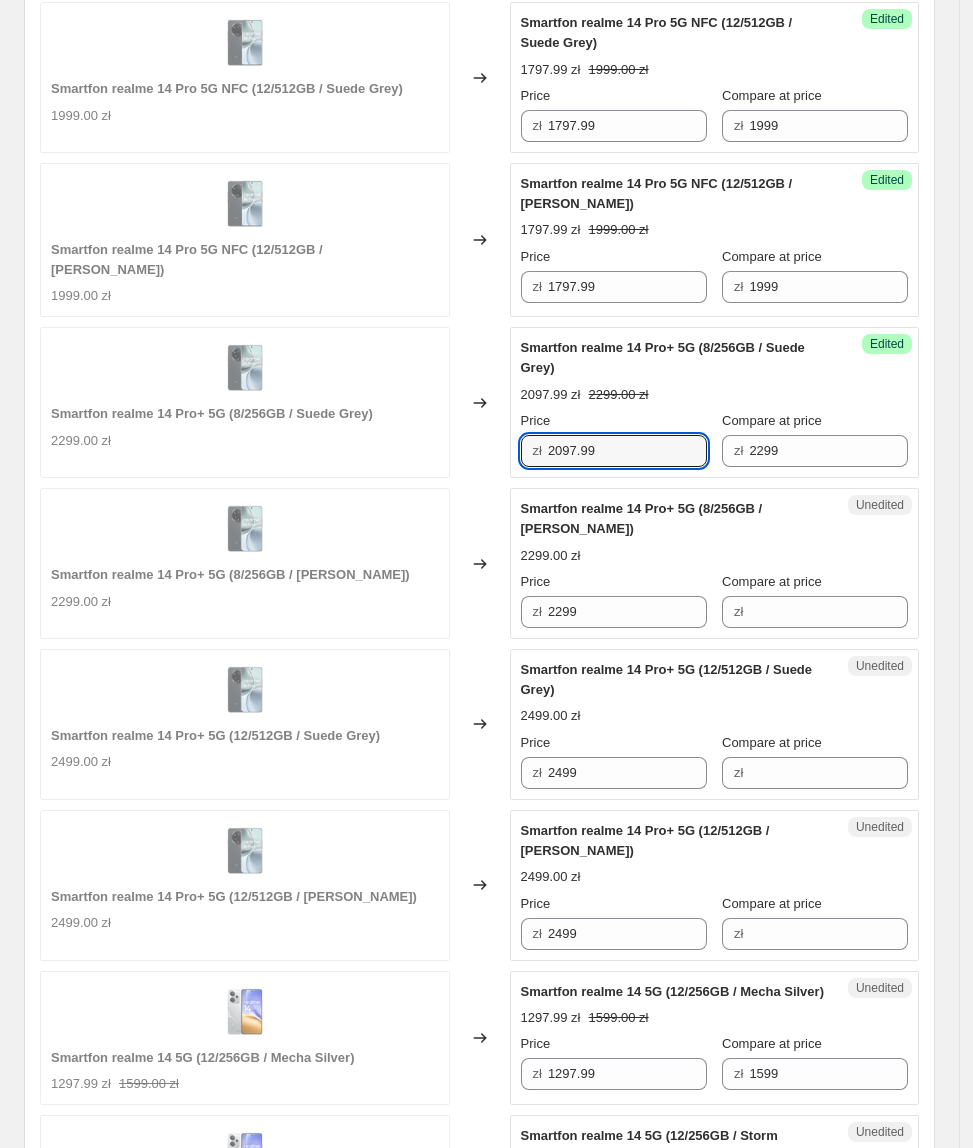 drag, startPoint x: 661, startPoint y: 456, endPoint x: 418, endPoint y: 478, distance: 243.99385 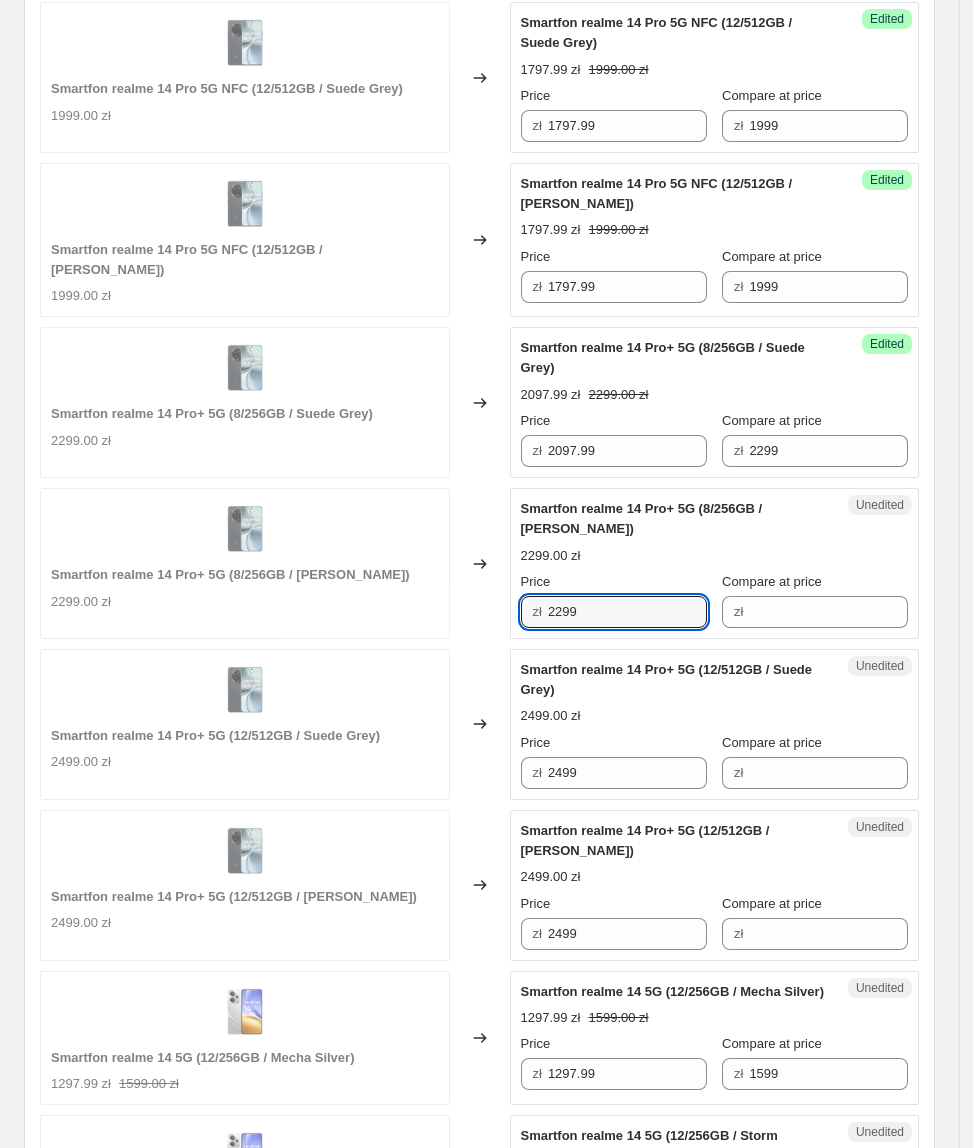 drag, startPoint x: 654, startPoint y: 632, endPoint x: 478, endPoint y: 632, distance: 176 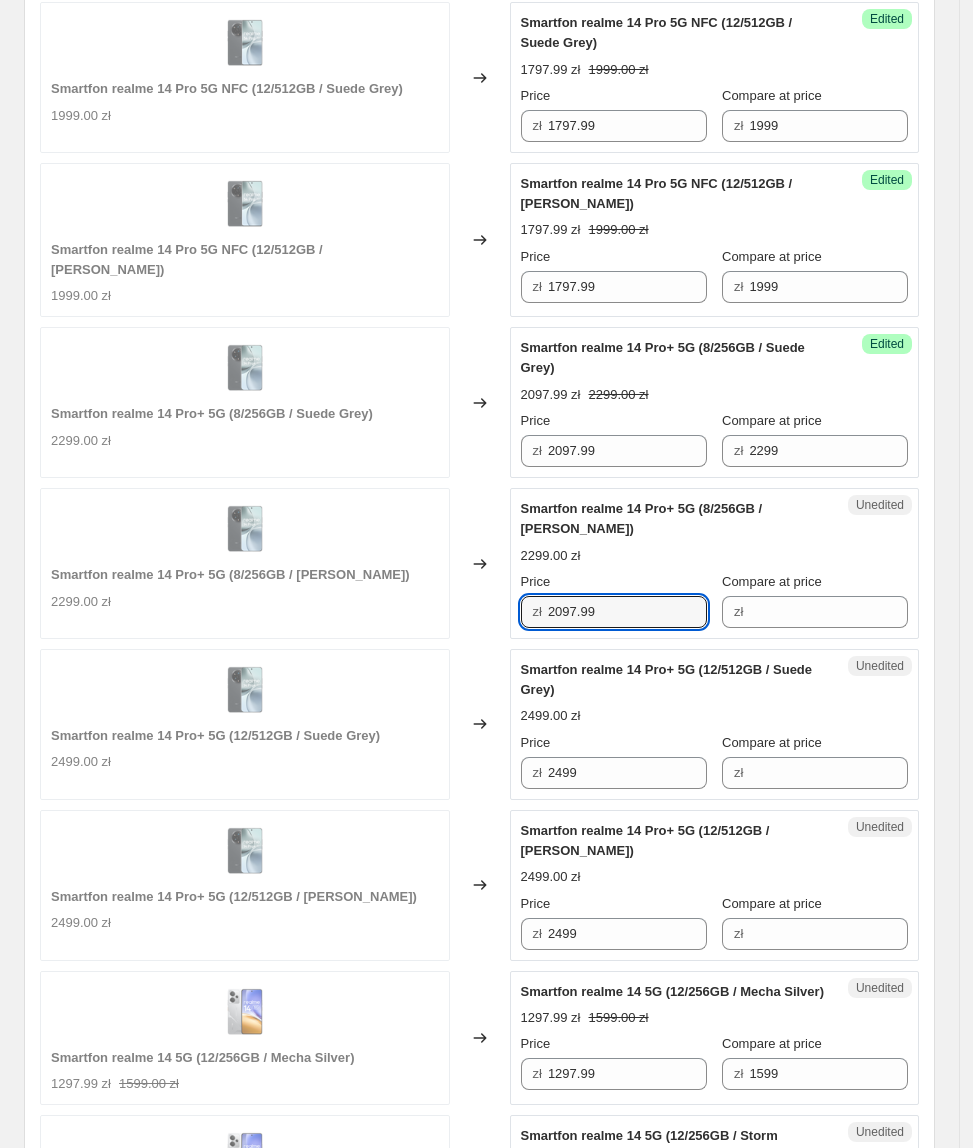 type on "2097.99" 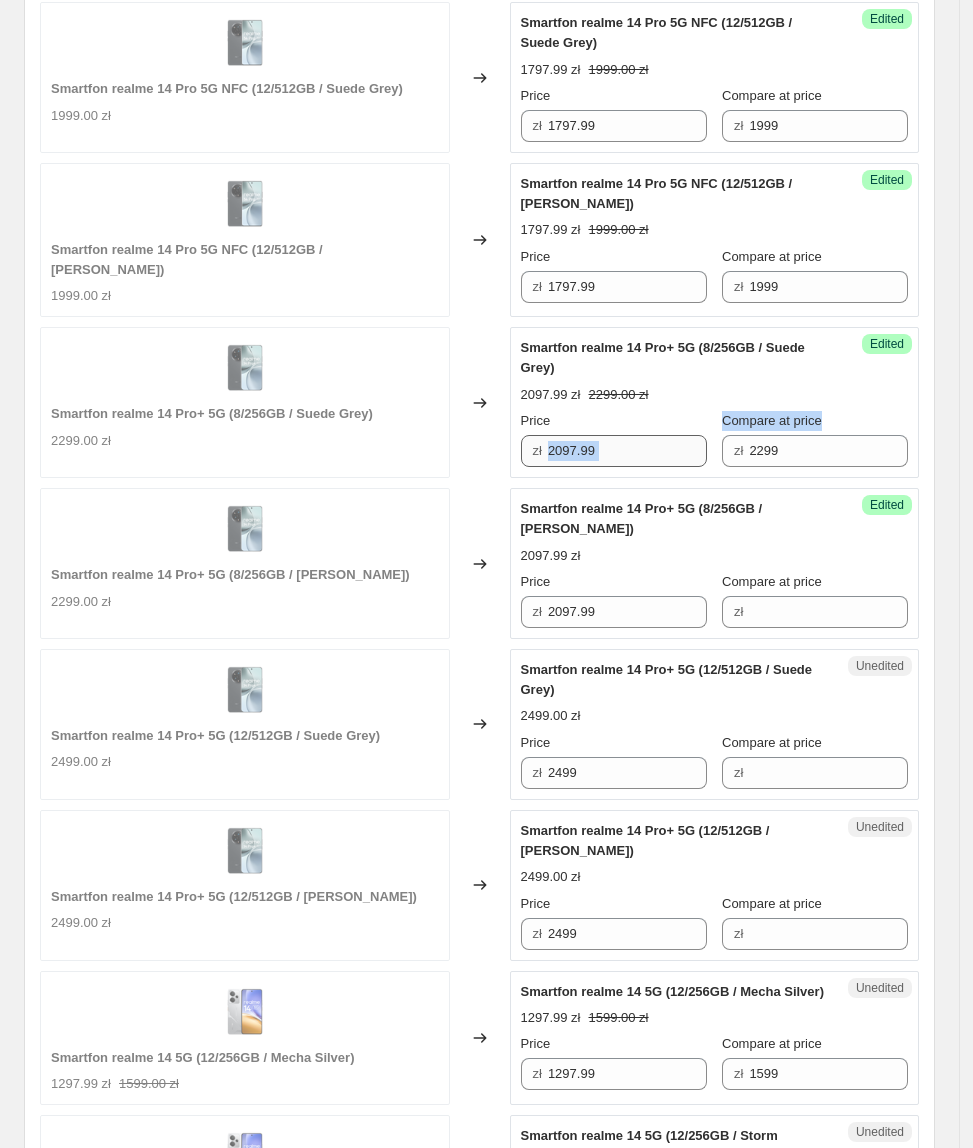 drag, startPoint x: 825, startPoint y: 473, endPoint x: 705, endPoint y: 470, distance: 120.03749 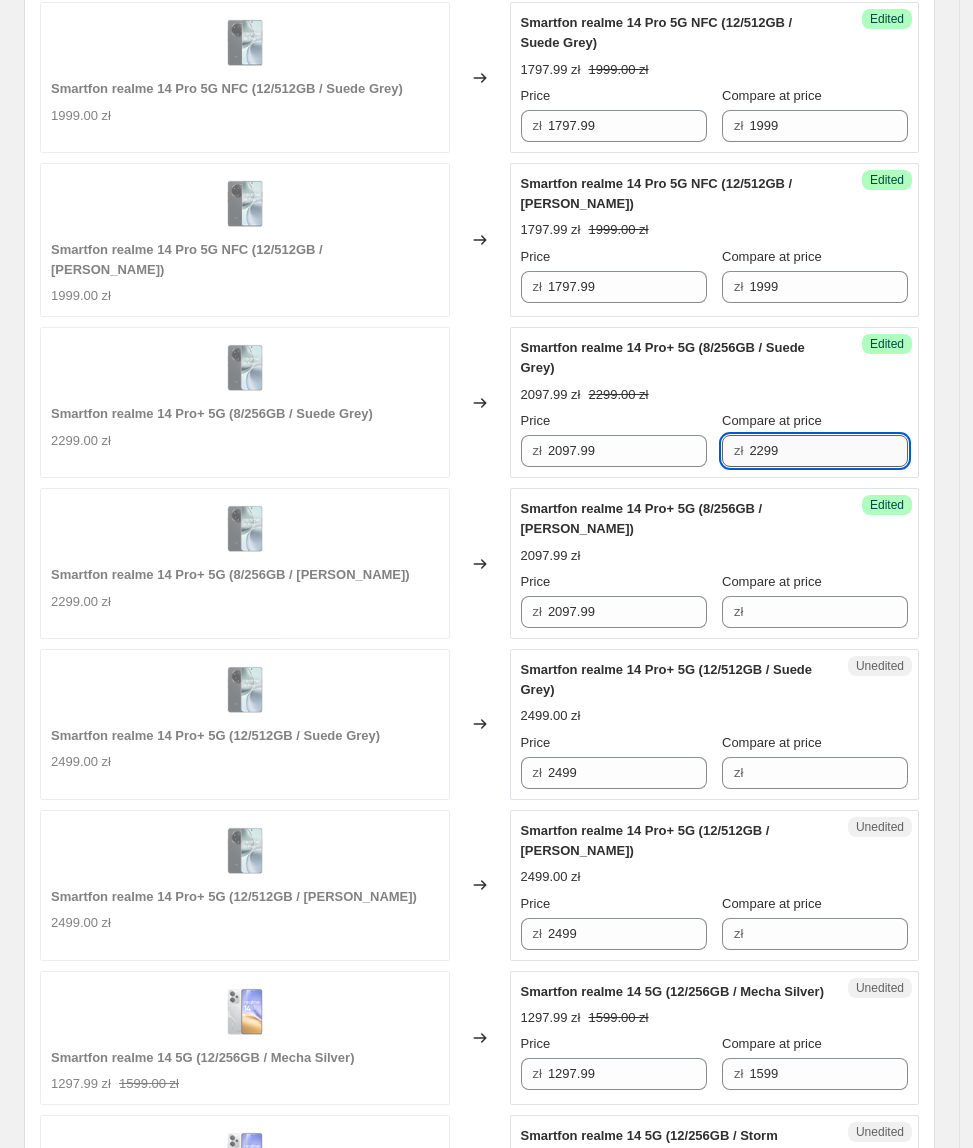click on "2299" at bounding box center [828, 451] 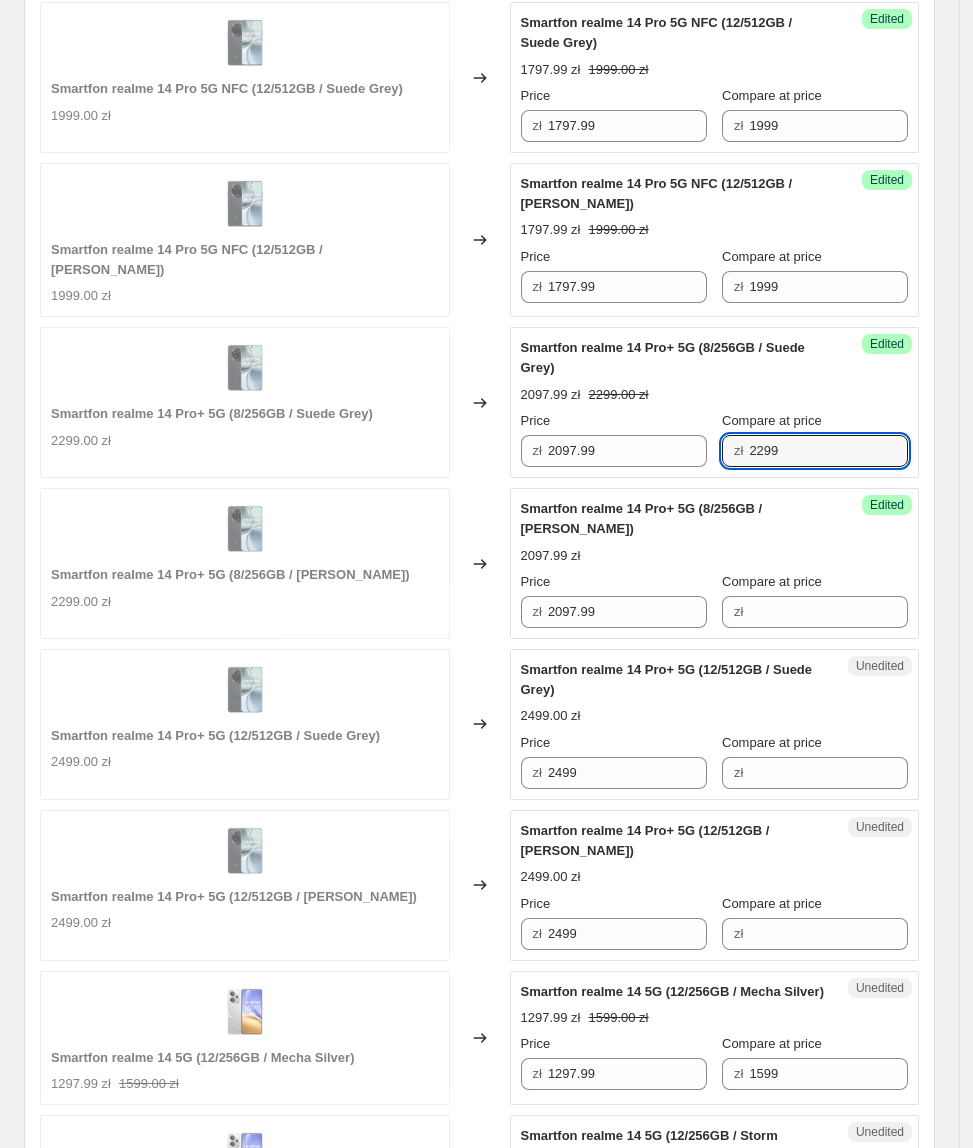 drag, startPoint x: 813, startPoint y: 458, endPoint x: 714, endPoint y: 509, distance: 111.364265 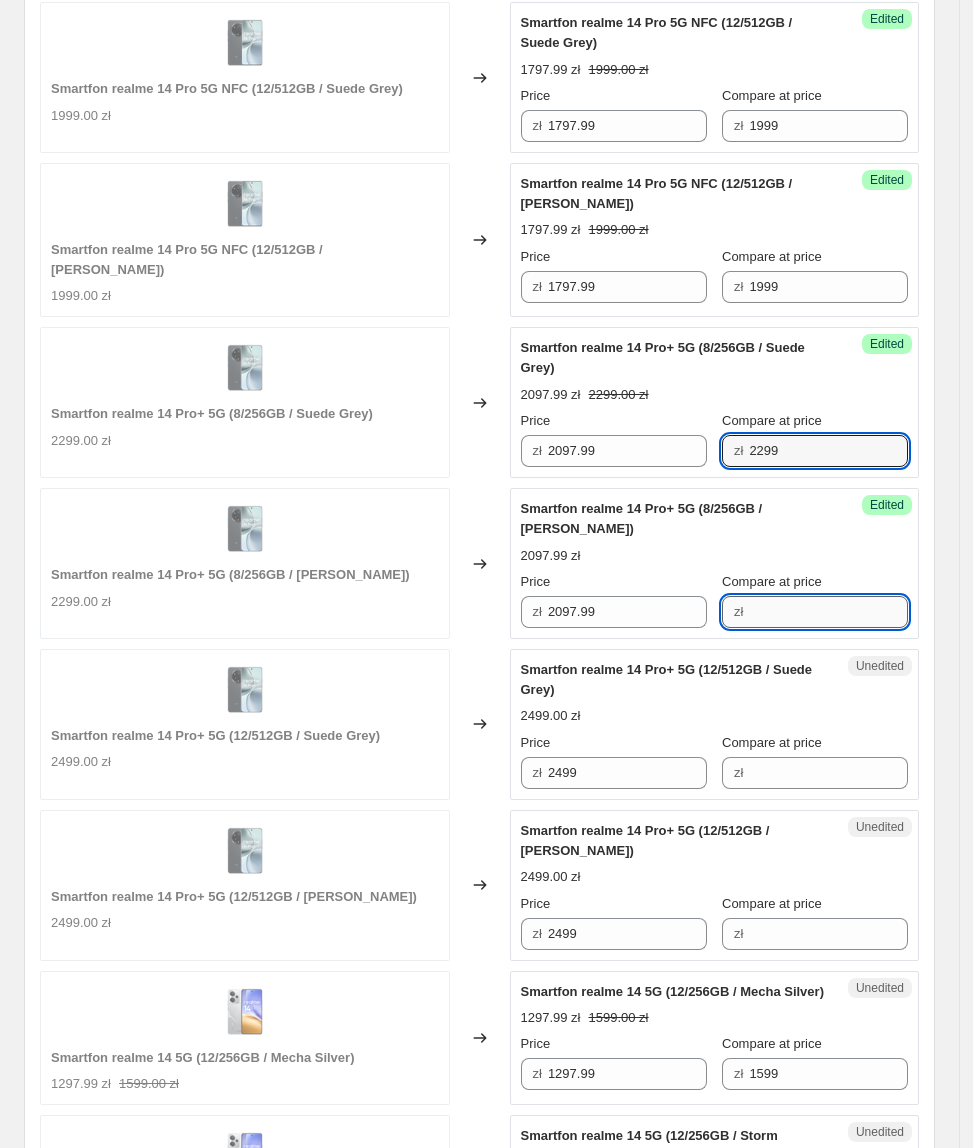 click on "Compare at price" at bounding box center [828, 612] 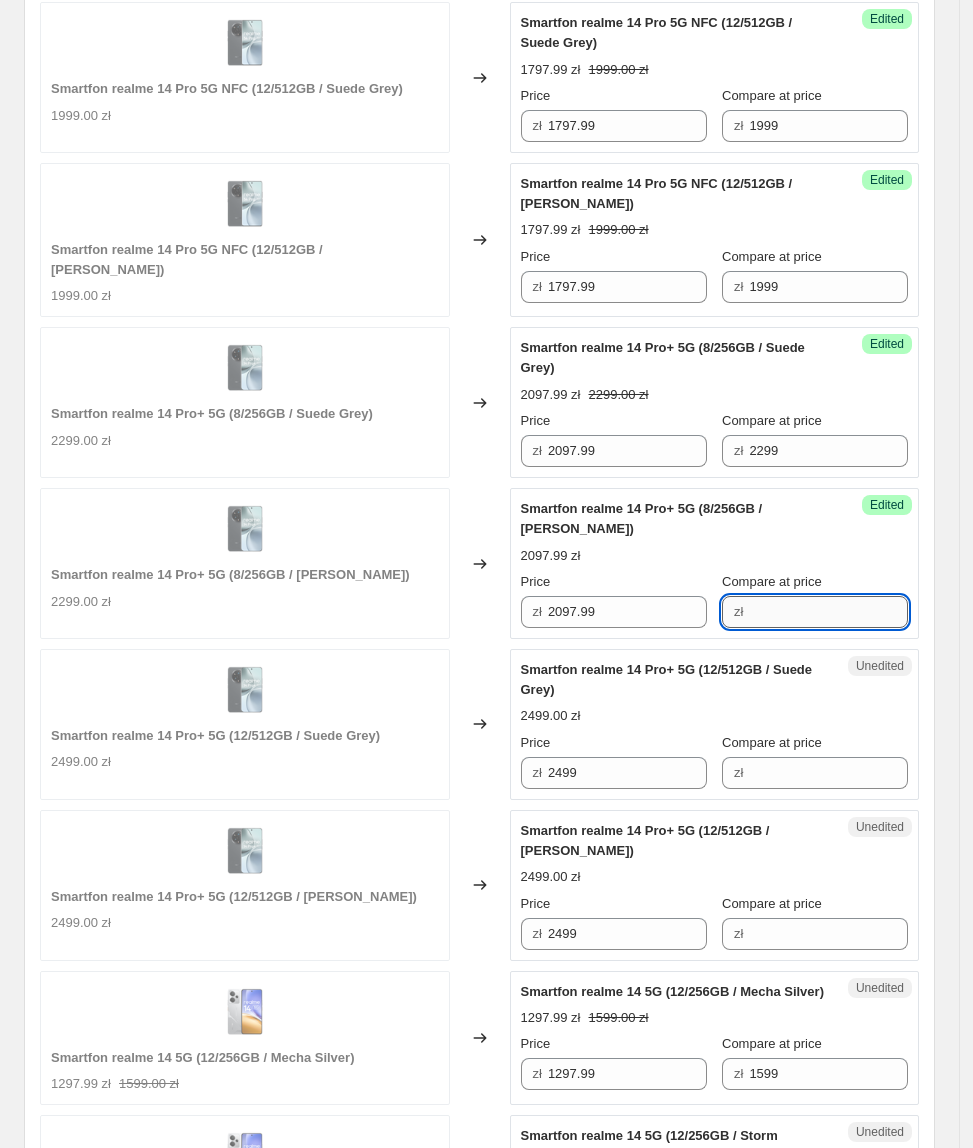 paste on "2299" 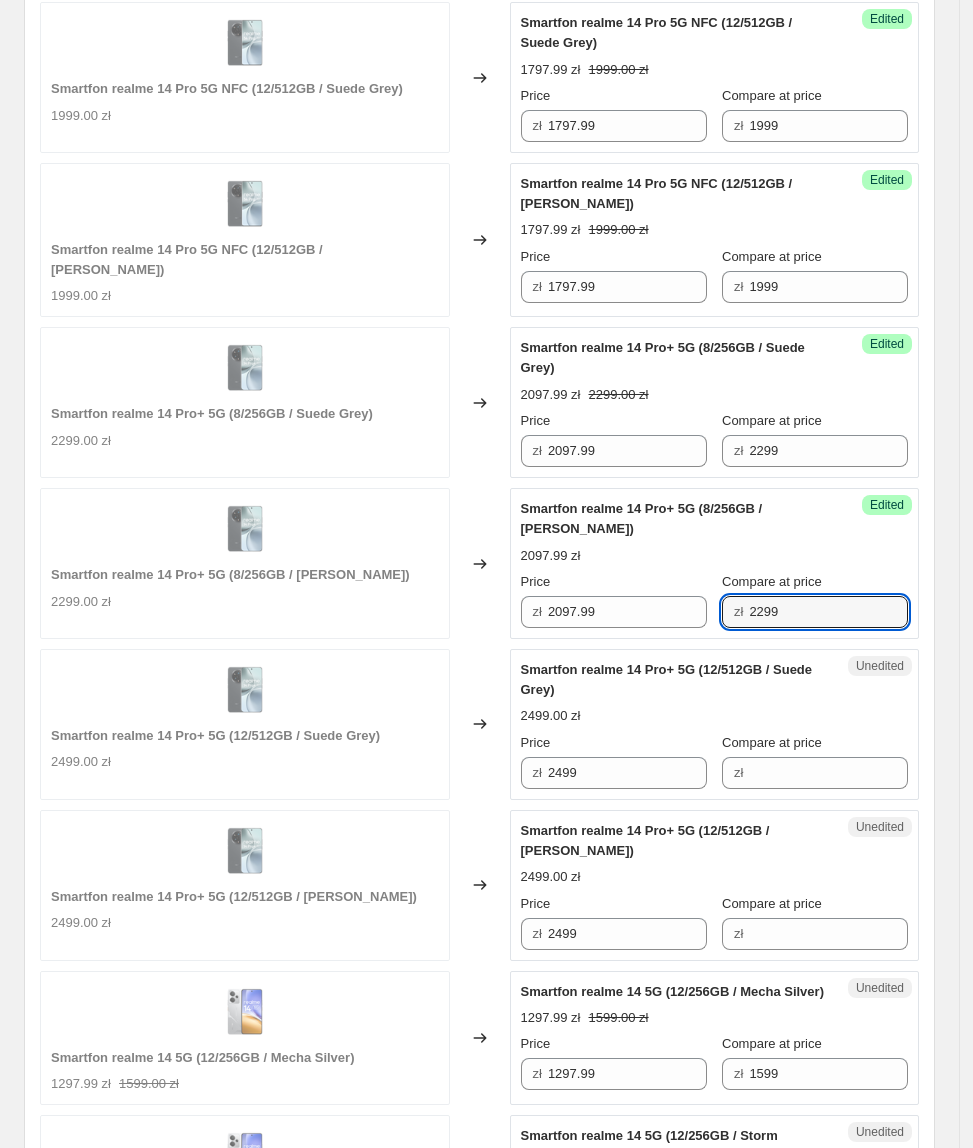 type on "2299" 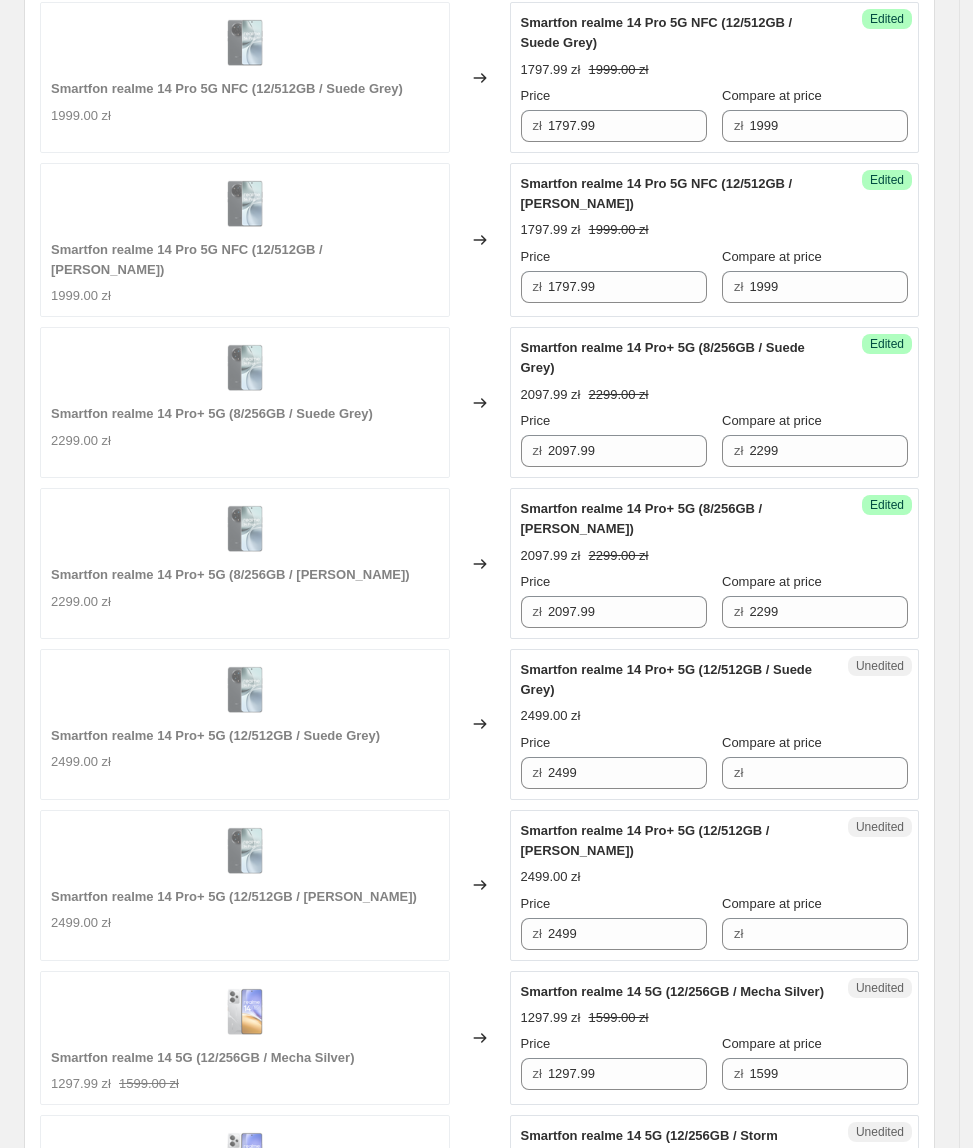 click on "Smartfon realme 14 Pro+ 5G (12/512GB / Suede Grey) 2499.00 zł" at bounding box center [245, 724] 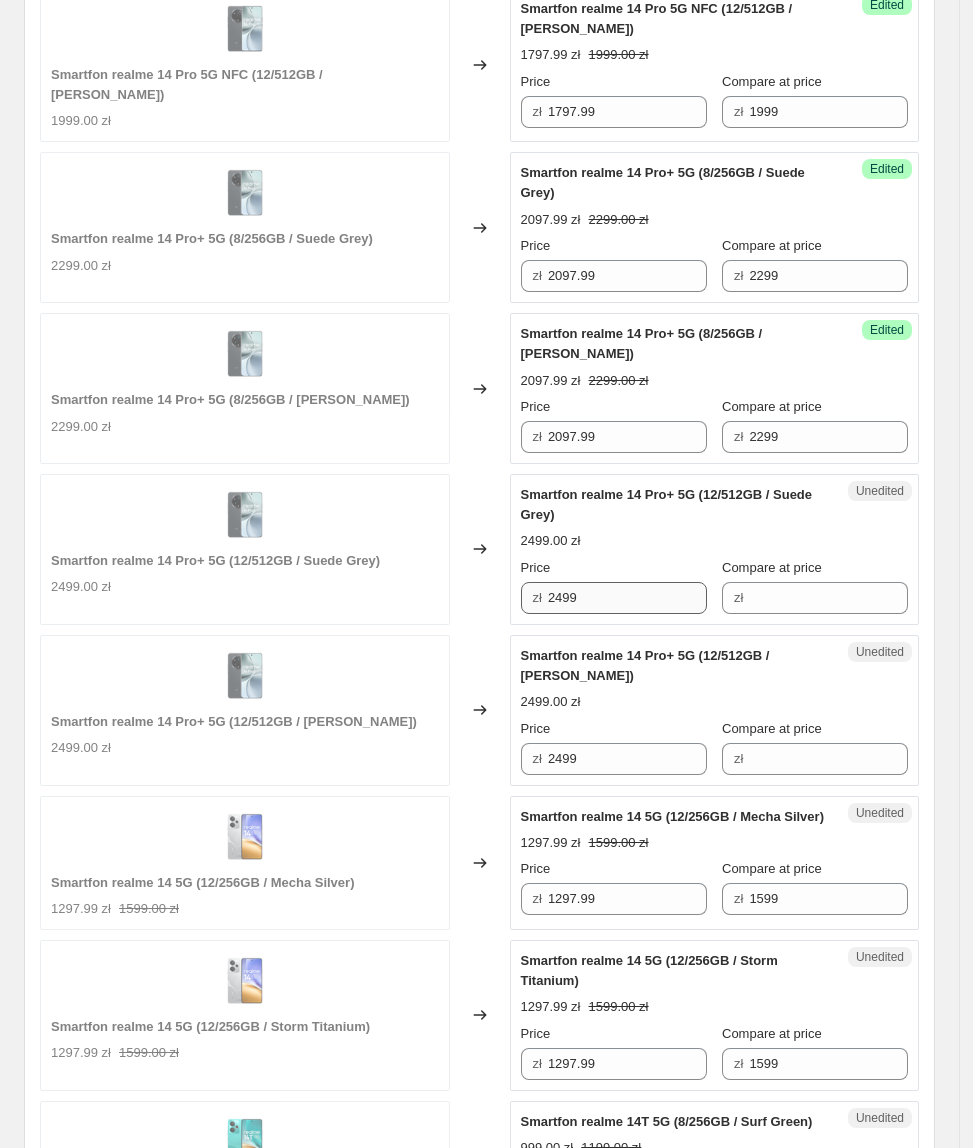scroll, scrollTop: 2308, scrollLeft: 0, axis: vertical 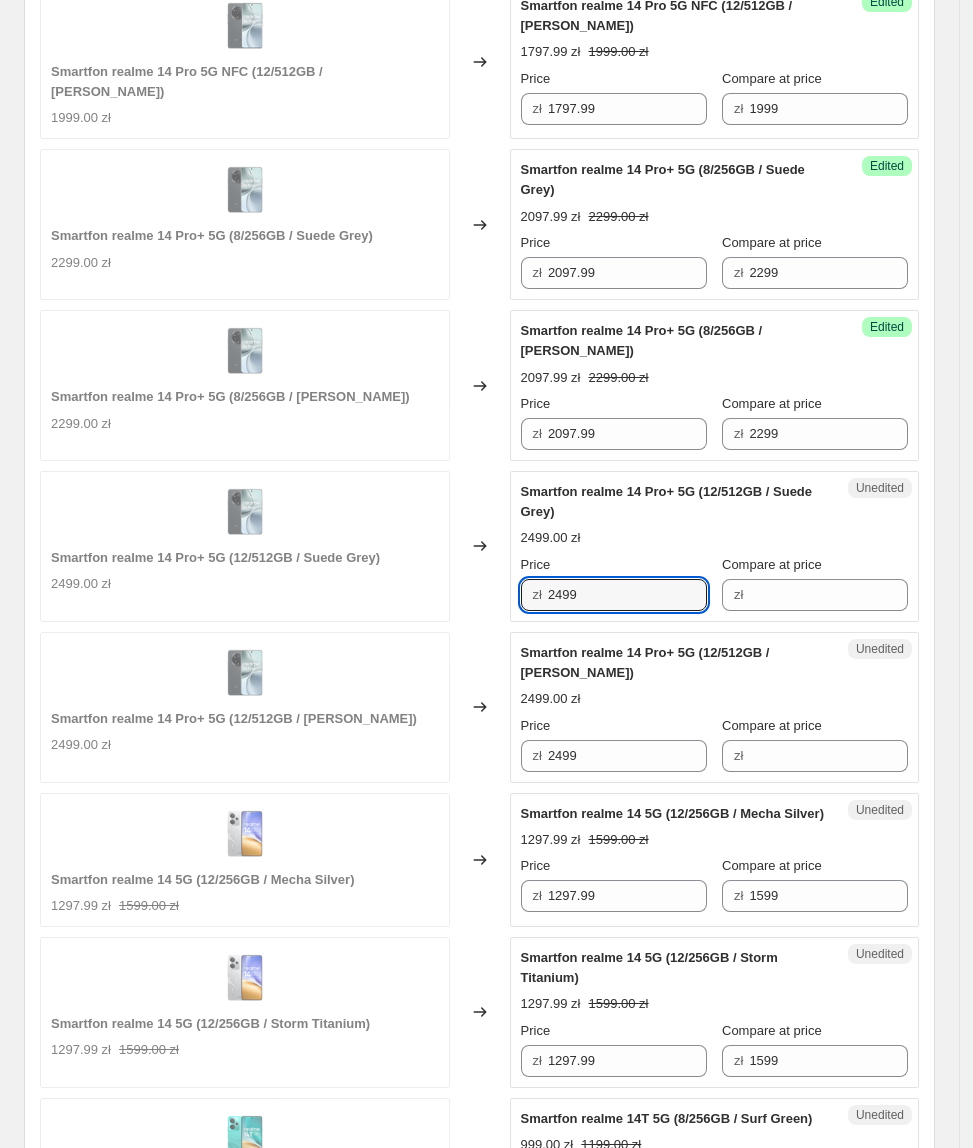 drag, startPoint x: 609, startPoint y: 606, endPoint x: 477, endPoint y: 606, distance: 132 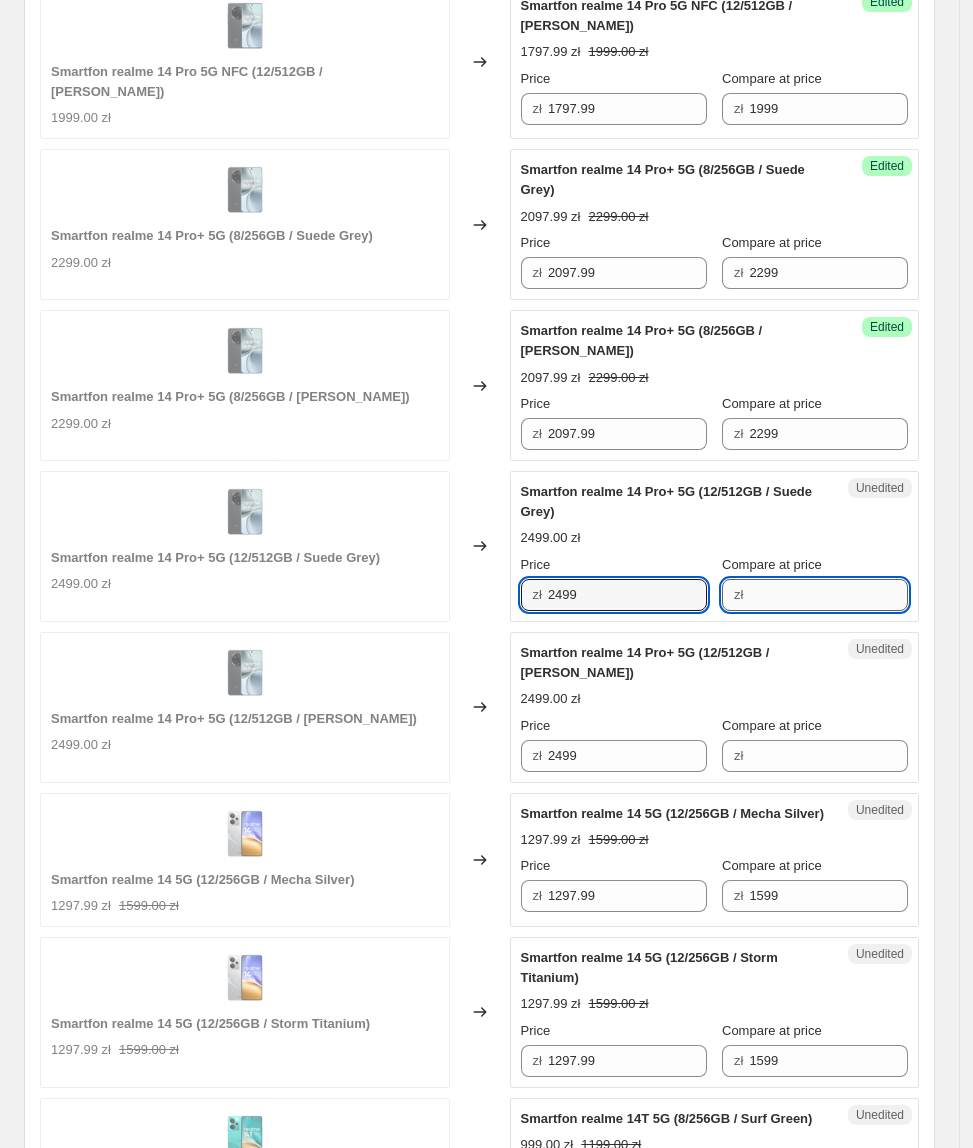 click on "Compare at price" at bounding box center [828, 595] 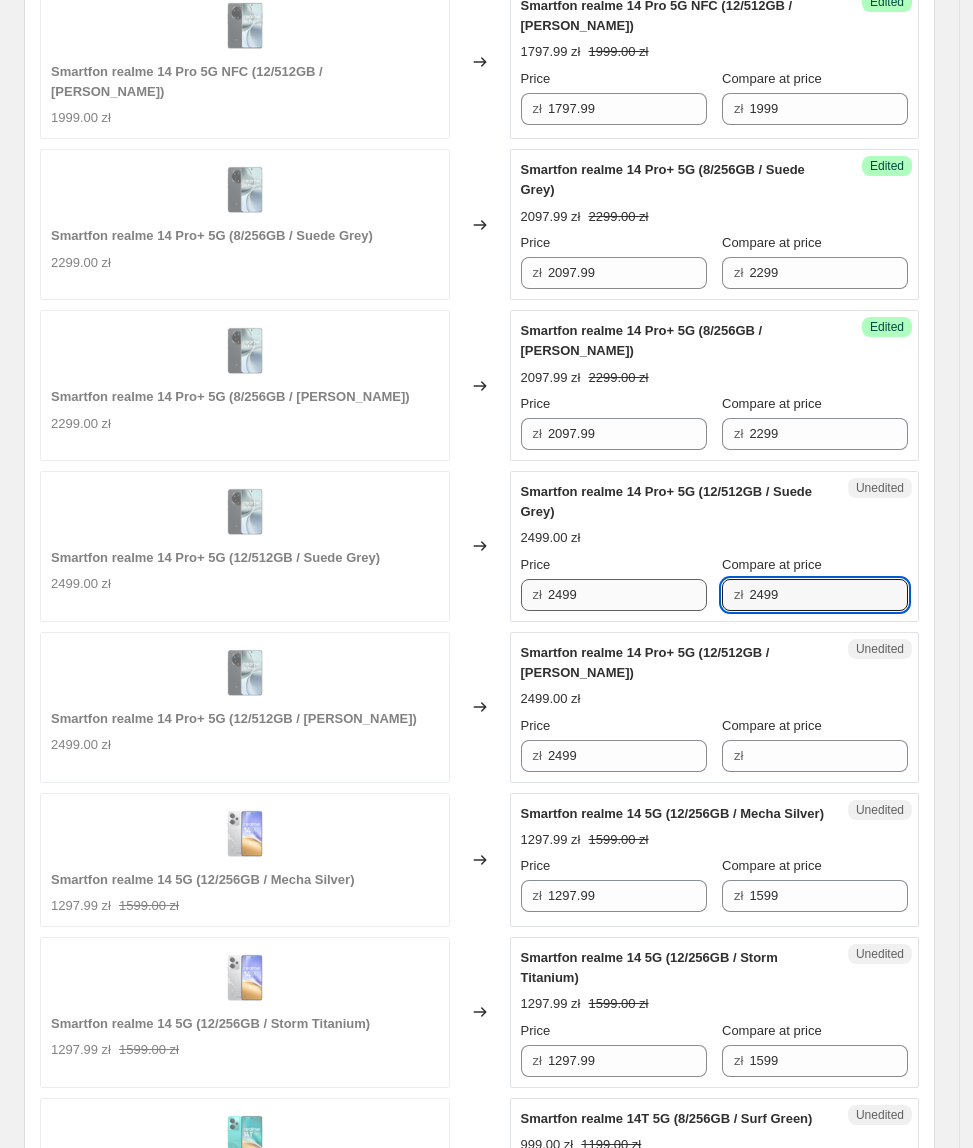 type on "2499" 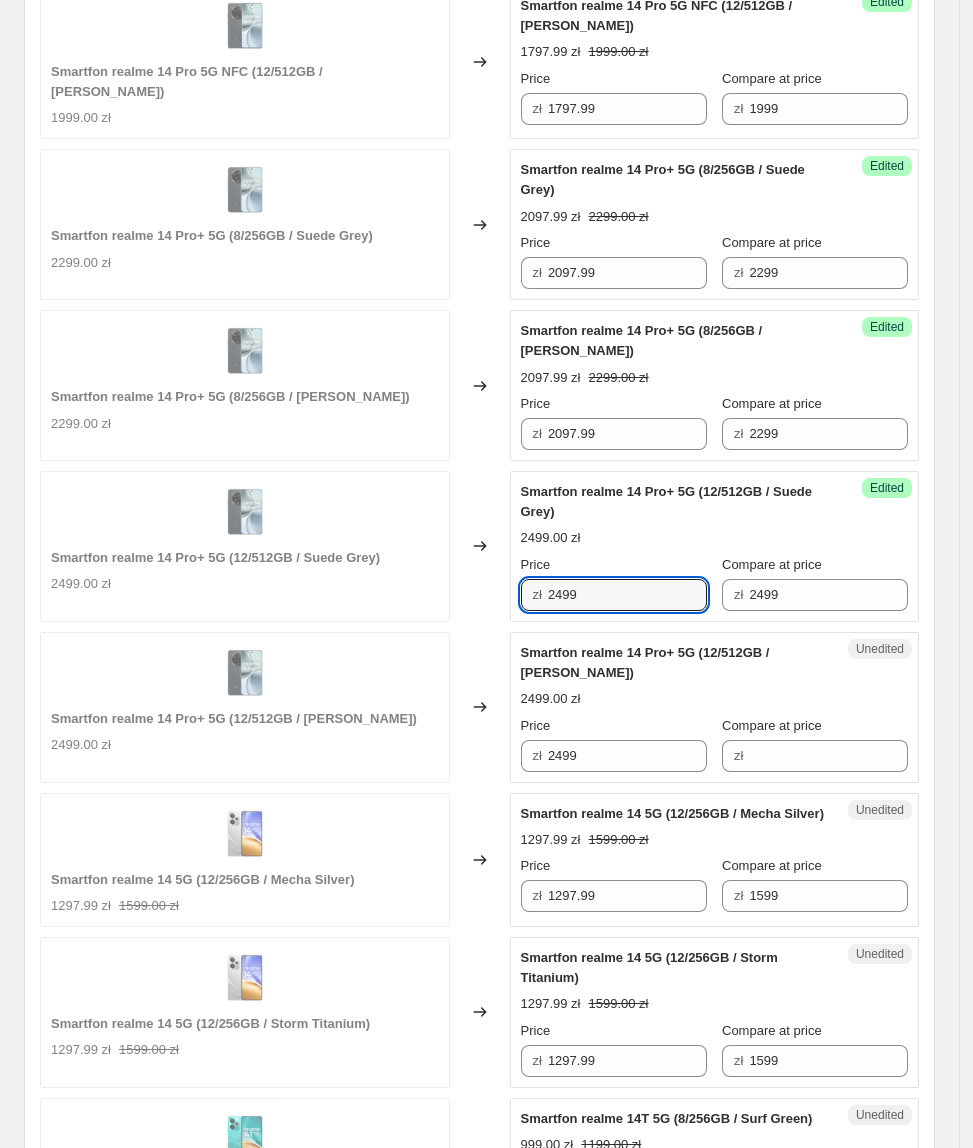 drag, startPoint x: 640, startPoint y: 610, endPoint x: 538, endPoint y: 622, distance: 102.70345 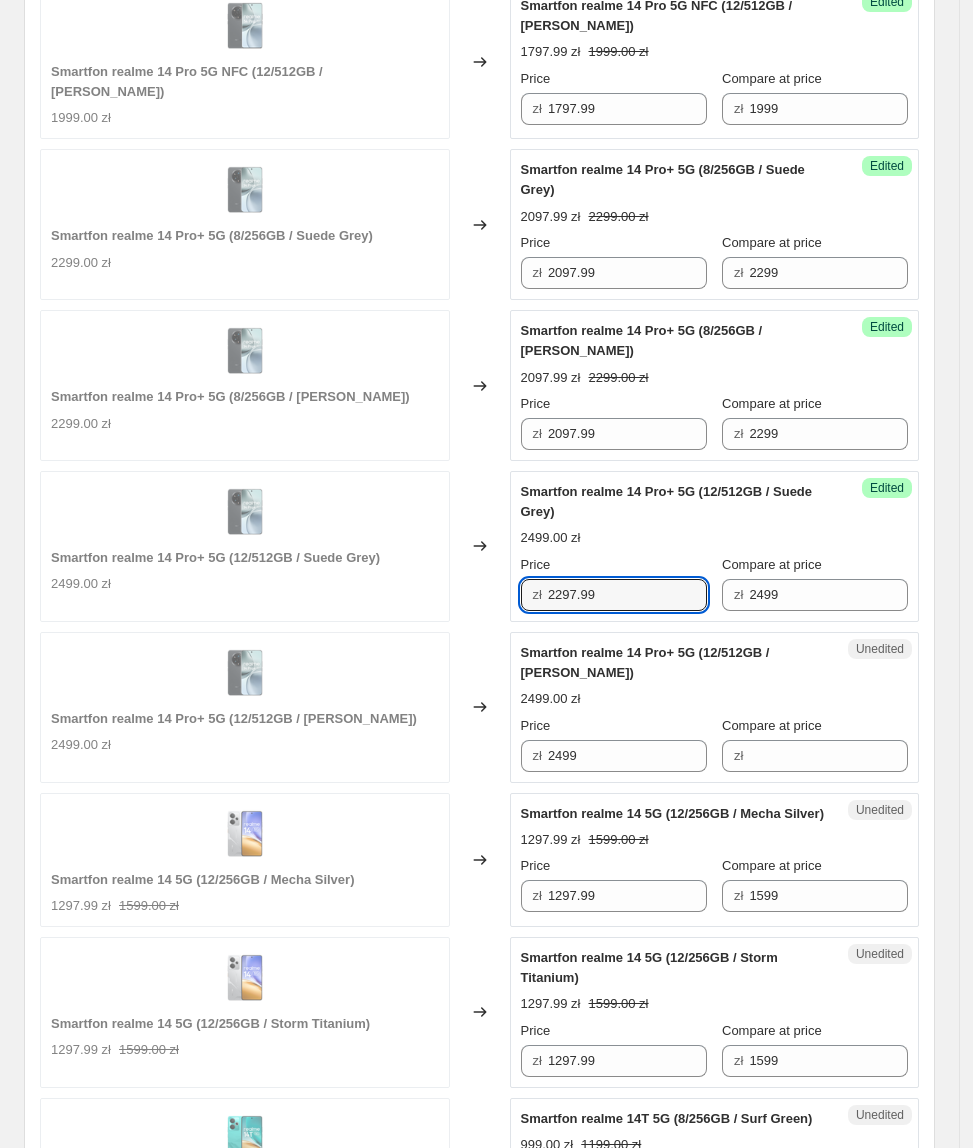 type on "2297.99" 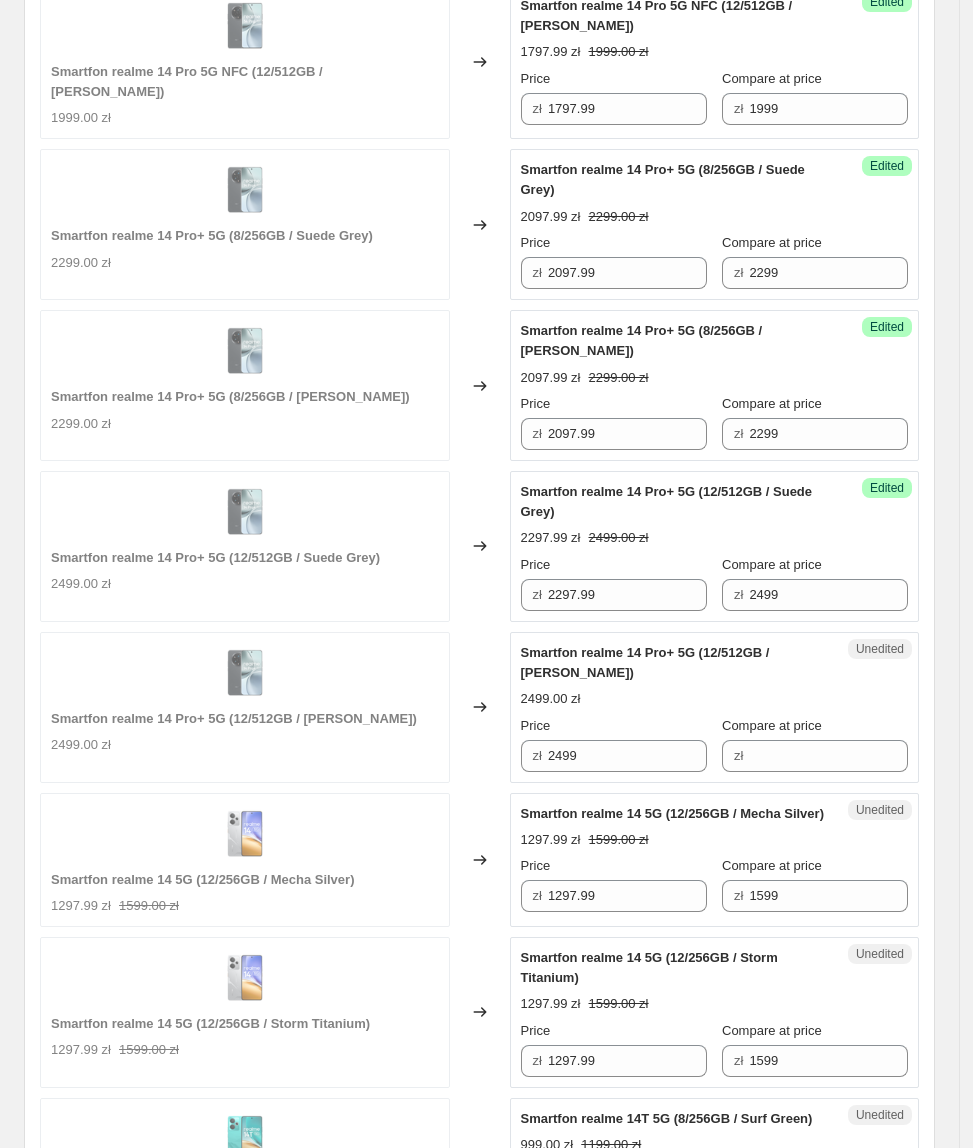 click on "Changed to" at bounding box center [480, 707] 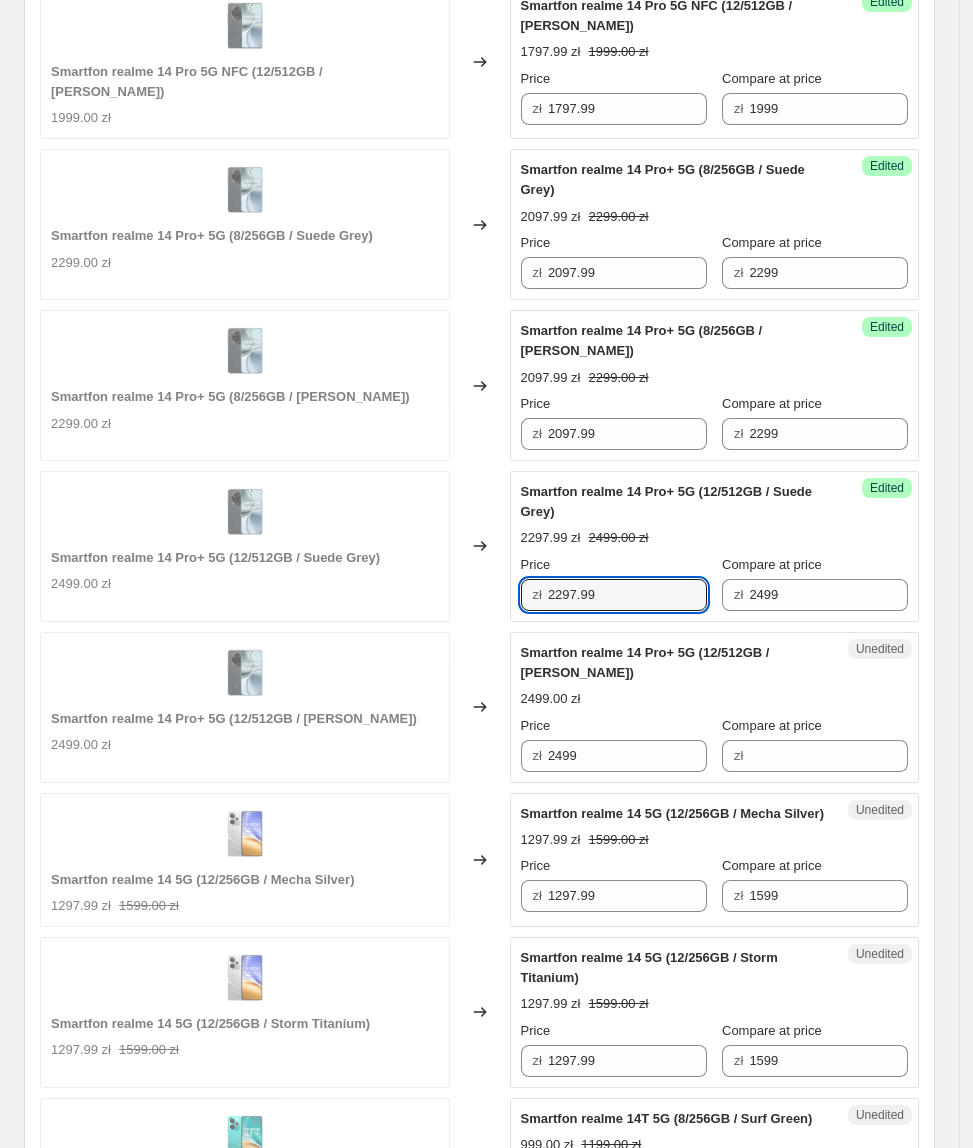 drag, startPoint x: 648, startPoint y: 602, endPoint x: 482, endPoint y: 644, distance: 171.23083 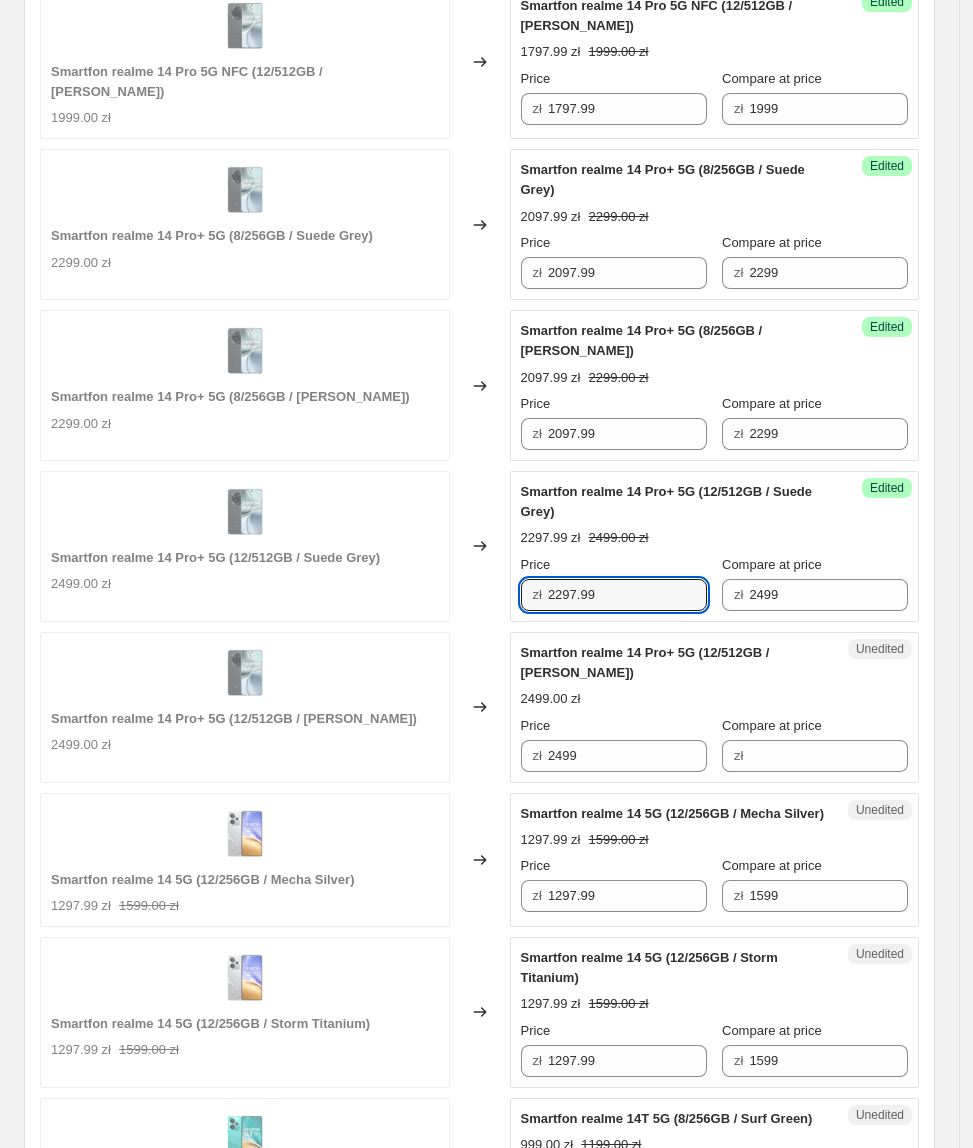 click on "Unedited Smartfon realme 14 Pro+ 5G (12/512GB / [PERSON_NAME]) 2499.00 zł Price zł 2499 Compare at price zł" at bounding box center [715, 707] 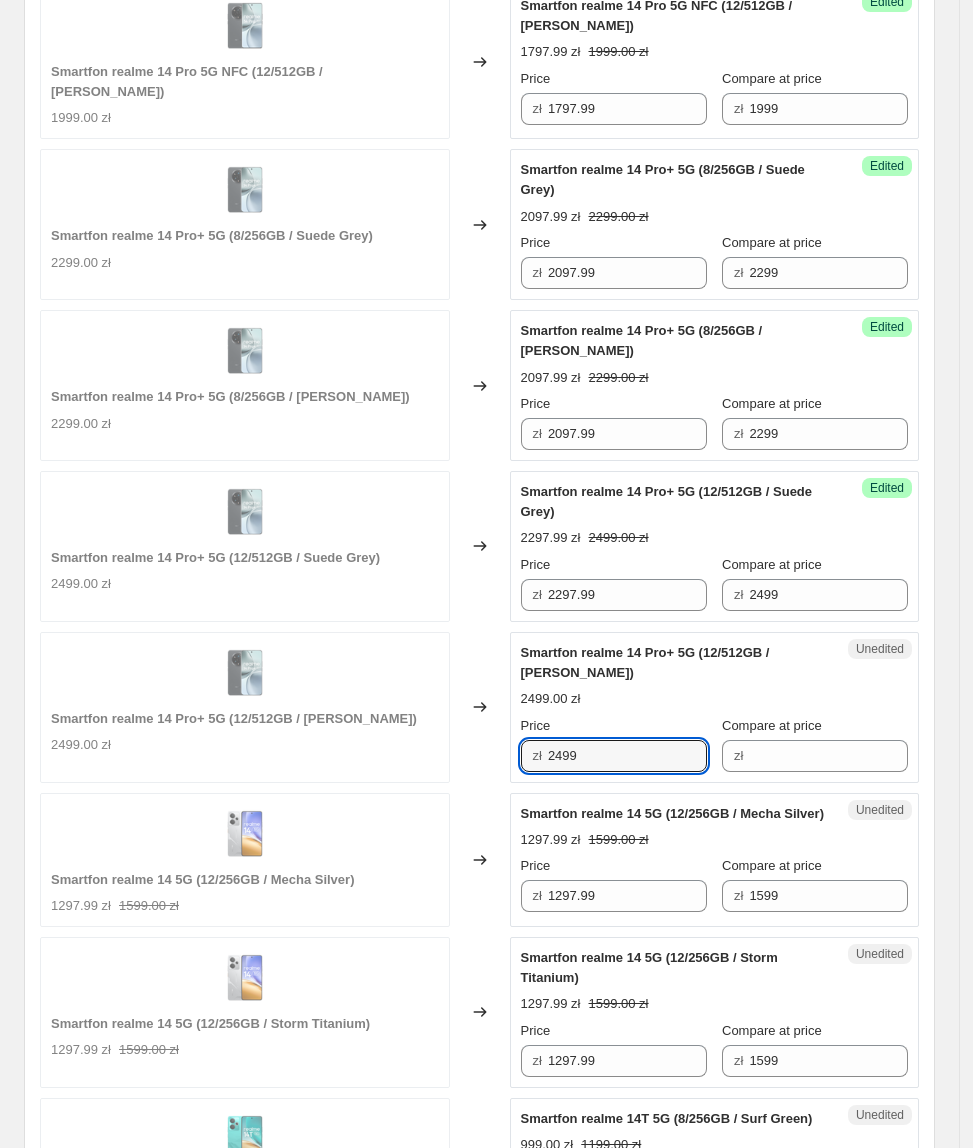 drag, startPoint x: 650, startPoint y: 766, endPoint x: 470, endPoint y: 794, distance: 182.16476 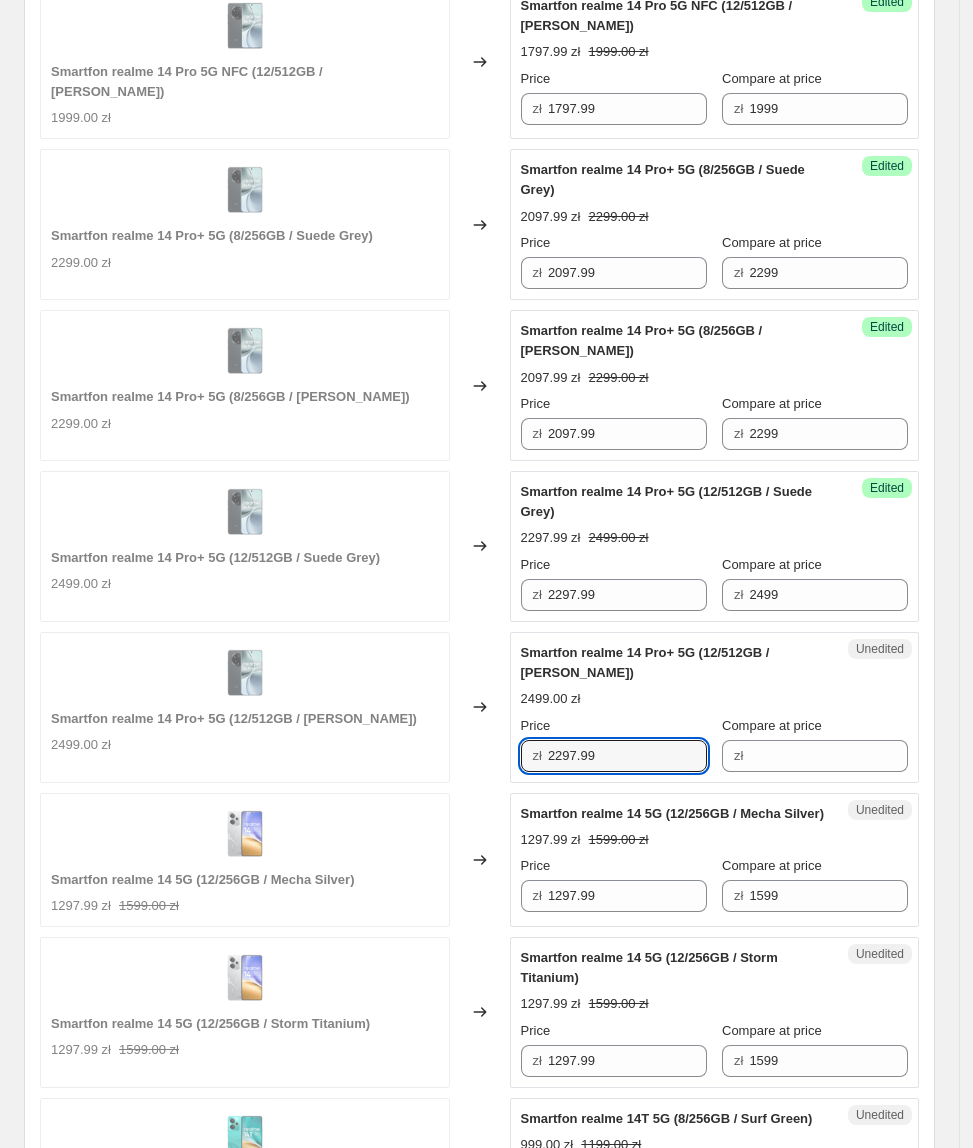 type on "2297.99" 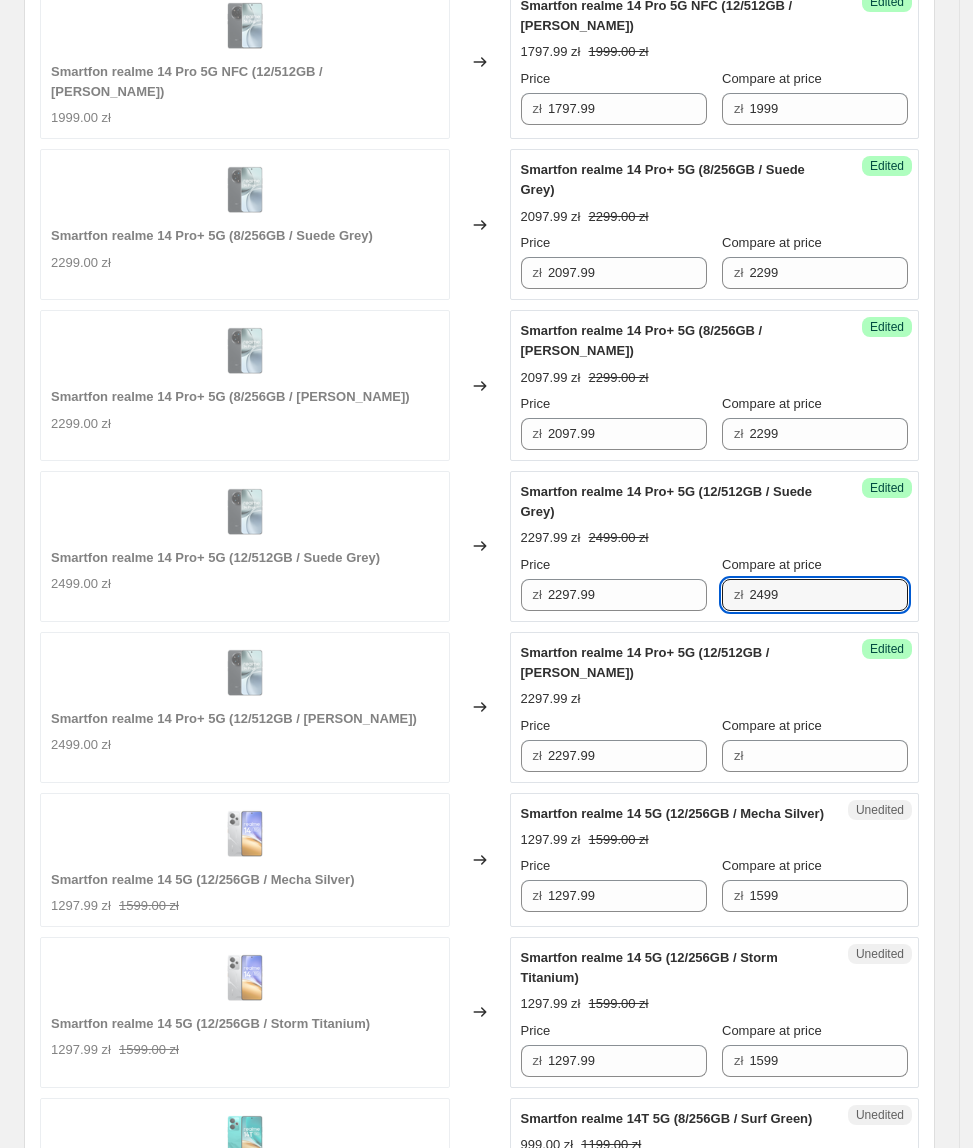 drag, startPoint x: 837, startPoint y: 604, endPoint x: 737, endPoint y: 652, distance: 110.92339 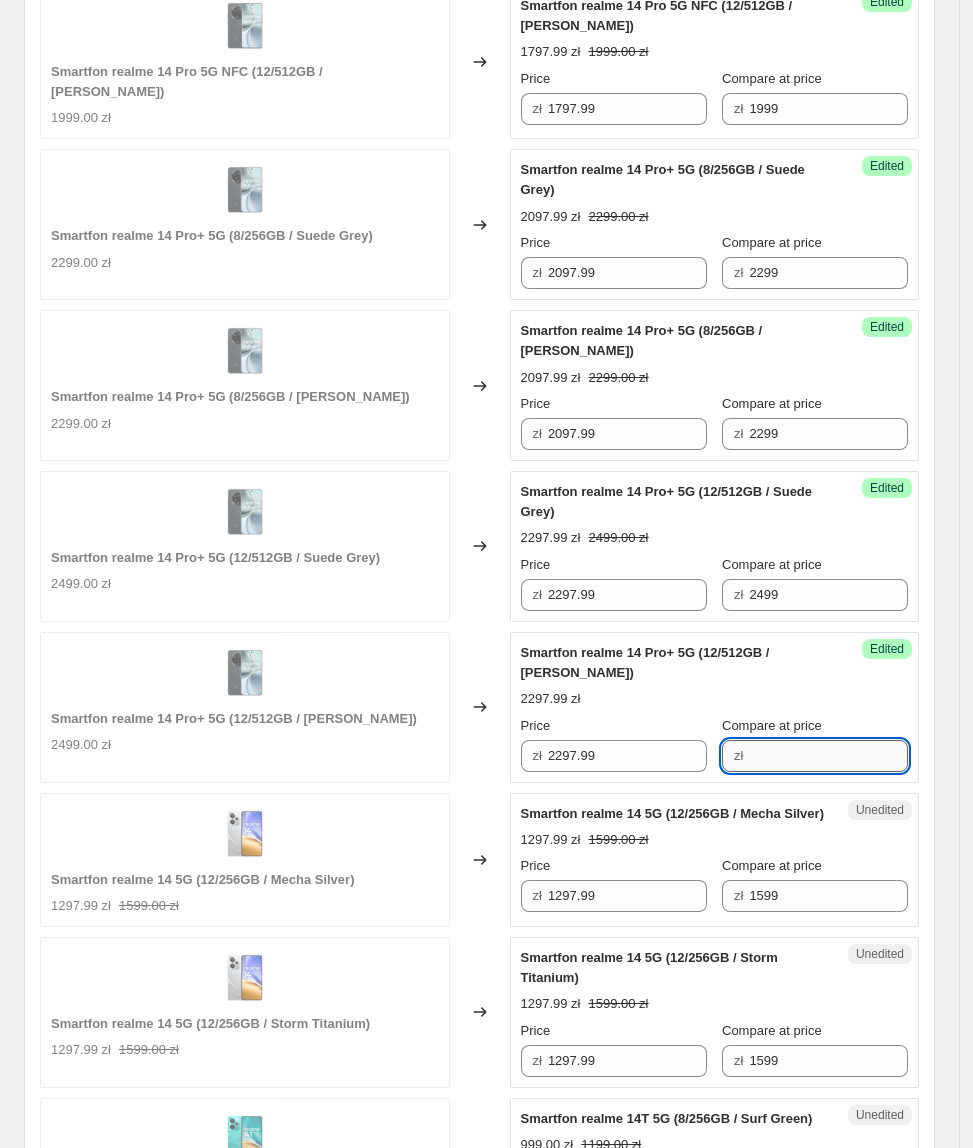 click on "Compare at price" at bounding box center [828, 756] 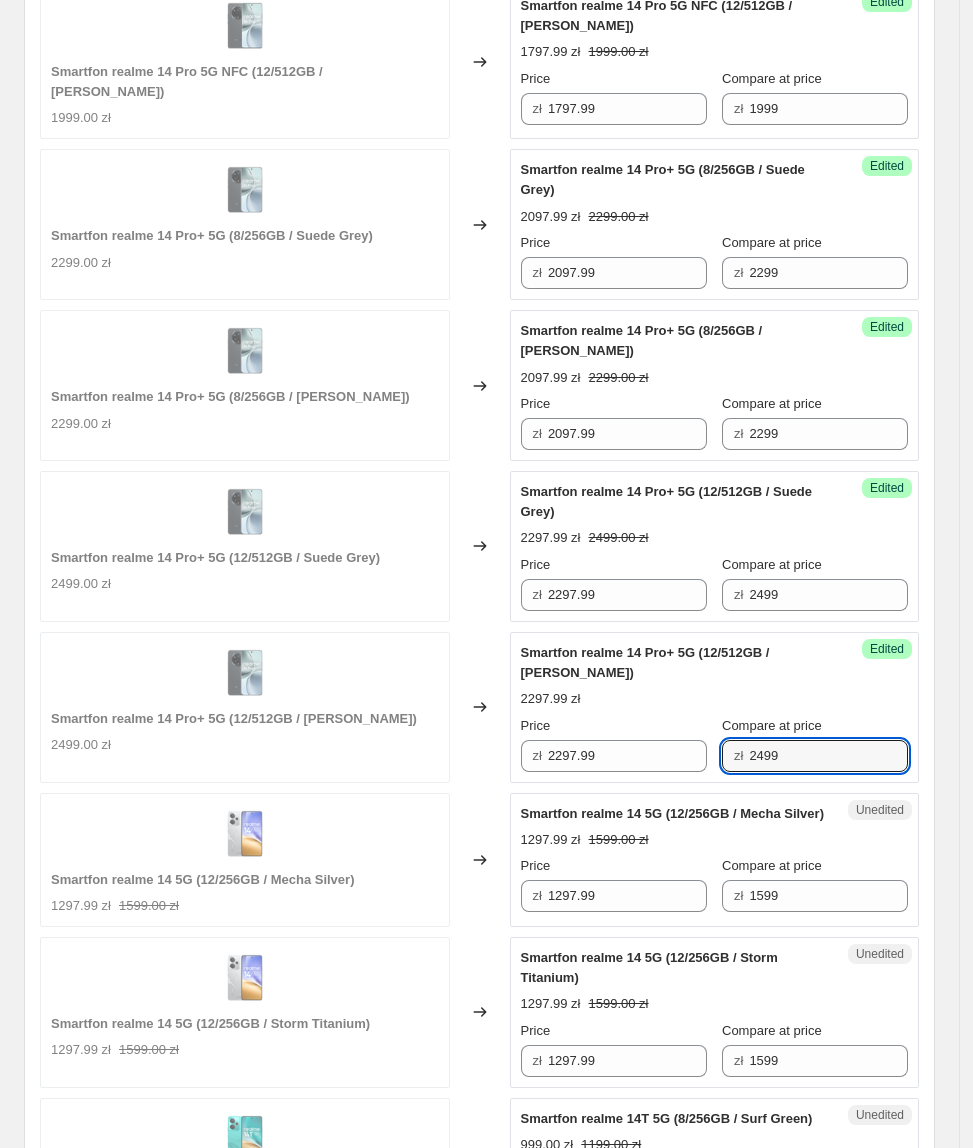 type on "2499" 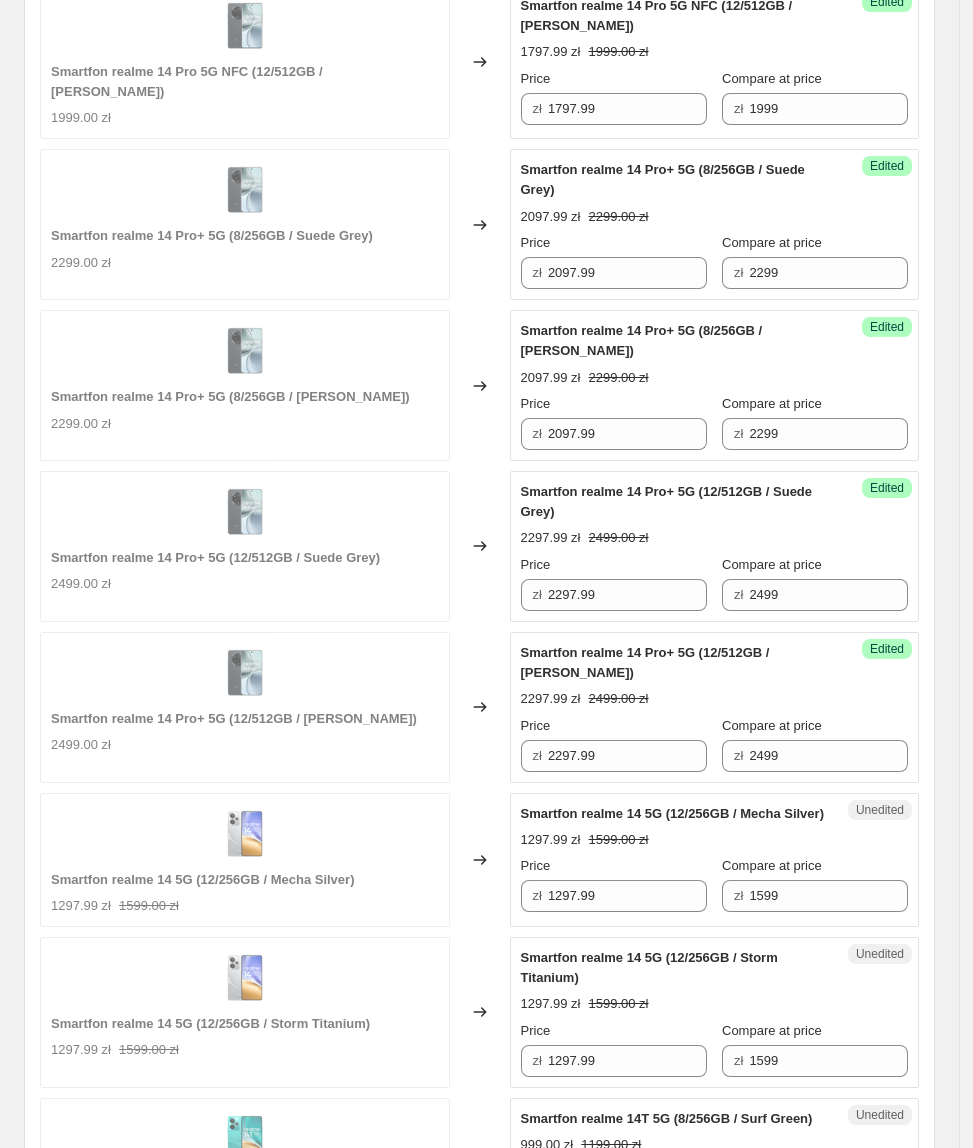 click on "Smartfon realme 14 5G (12/256GB / Mecha Silver) 1297.99 zł 1599.00 zł" at bounding box center [245, 860] 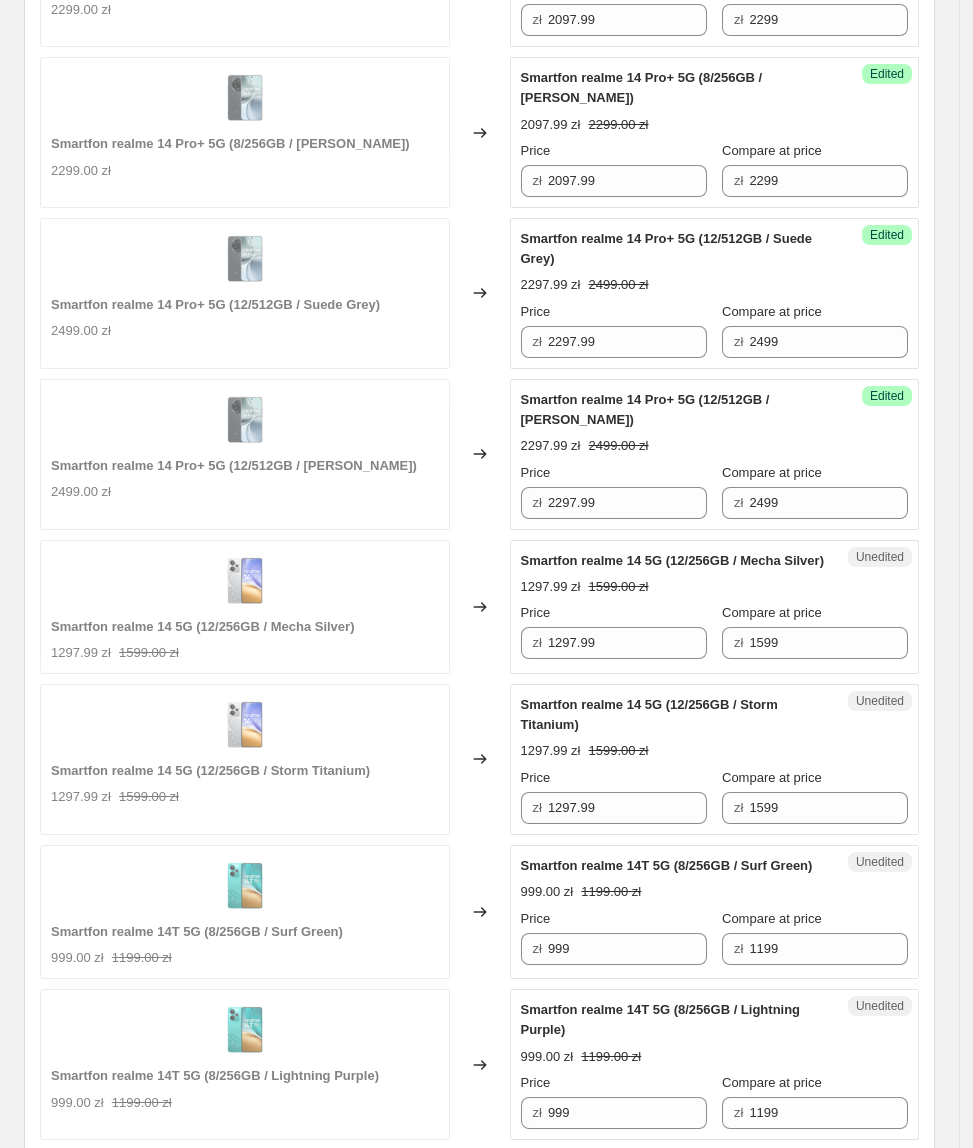 scroll, scrollTop: 2562, scrollLeft: 0, axis: vertical 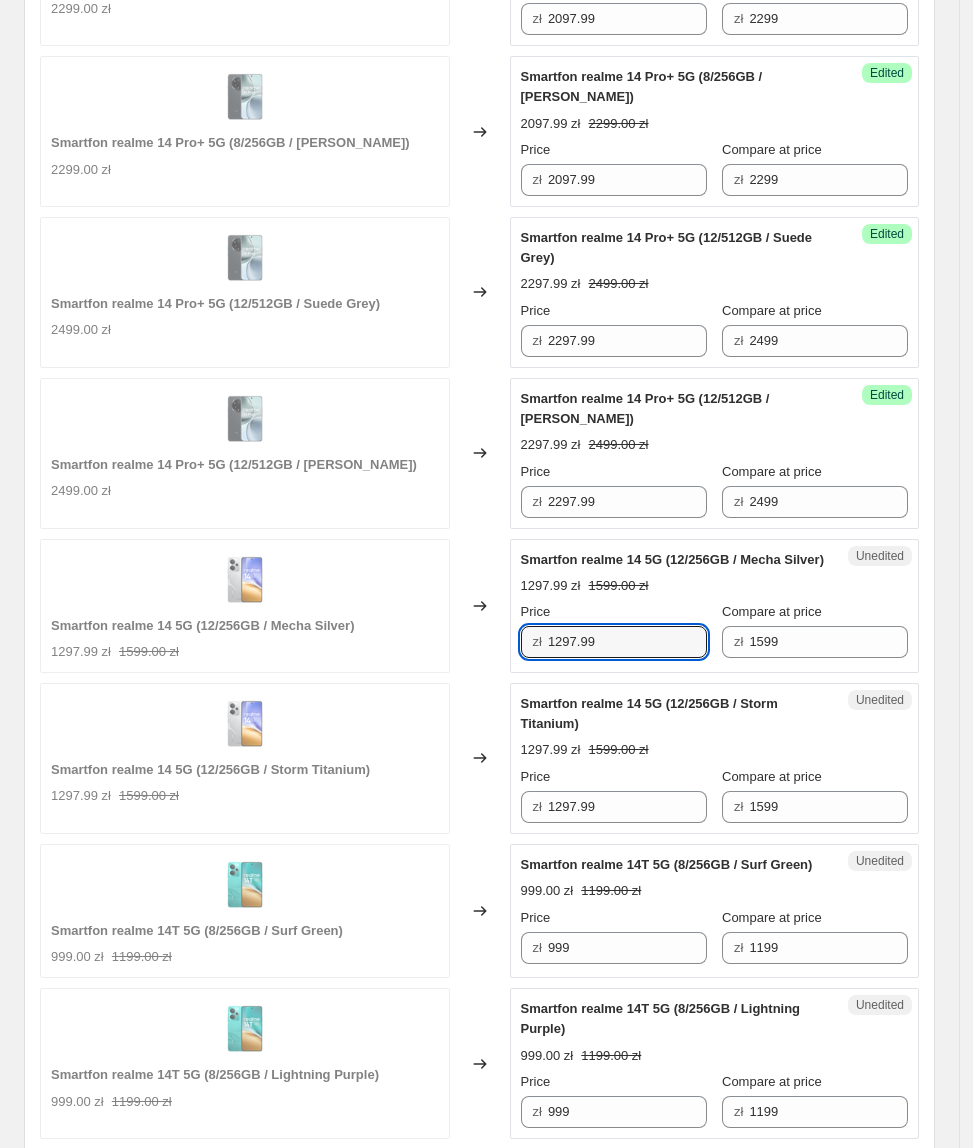 drag, startPoint x: 613, startPoint y: 656, endPoint x: 542, endPoint y: 668, distance: 72.00694 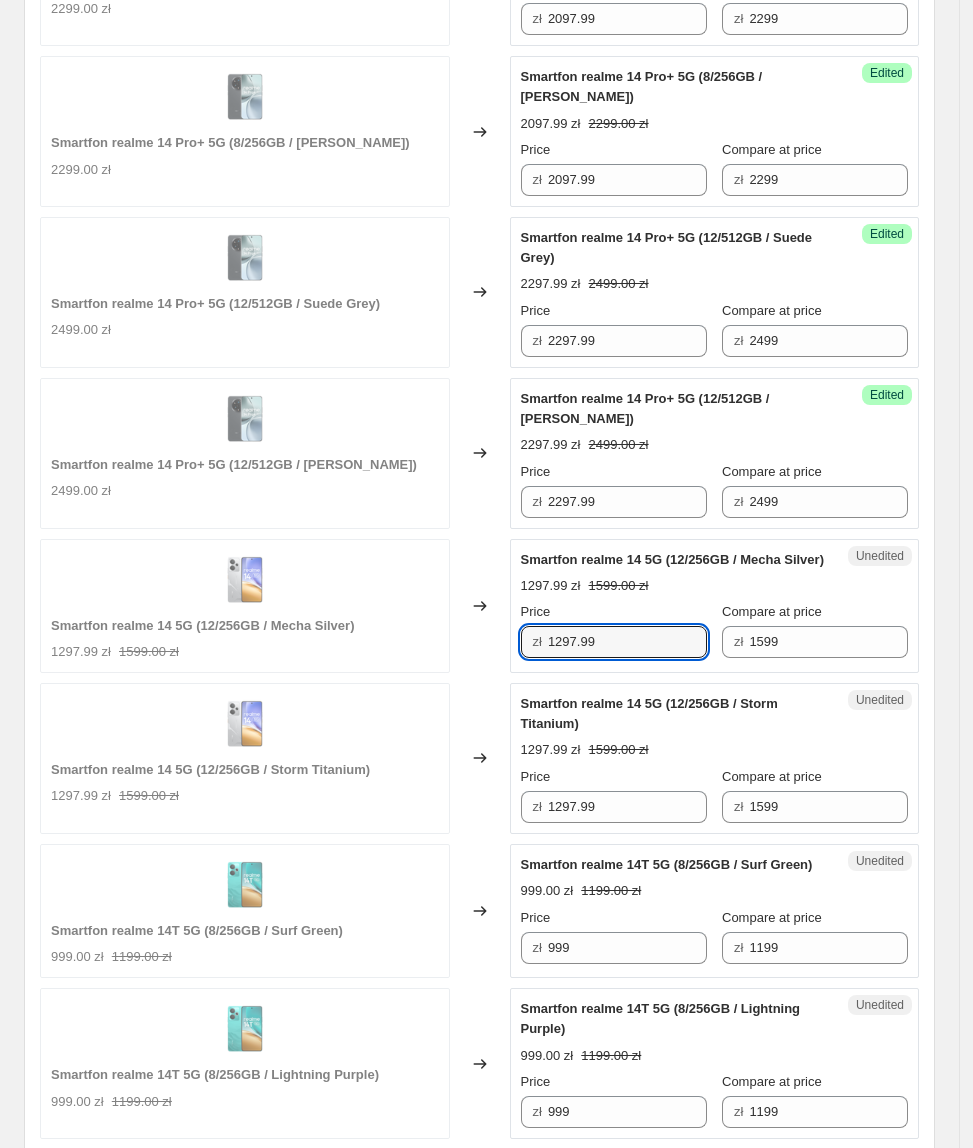 click on "Unedited Smartfon realme 14 5G (12/256GB / Mecha Silver) 1297.99 zł 1599.00 zł Price zł 1297.99 Compare at price zł 1599" at bounding box center [715, 606] 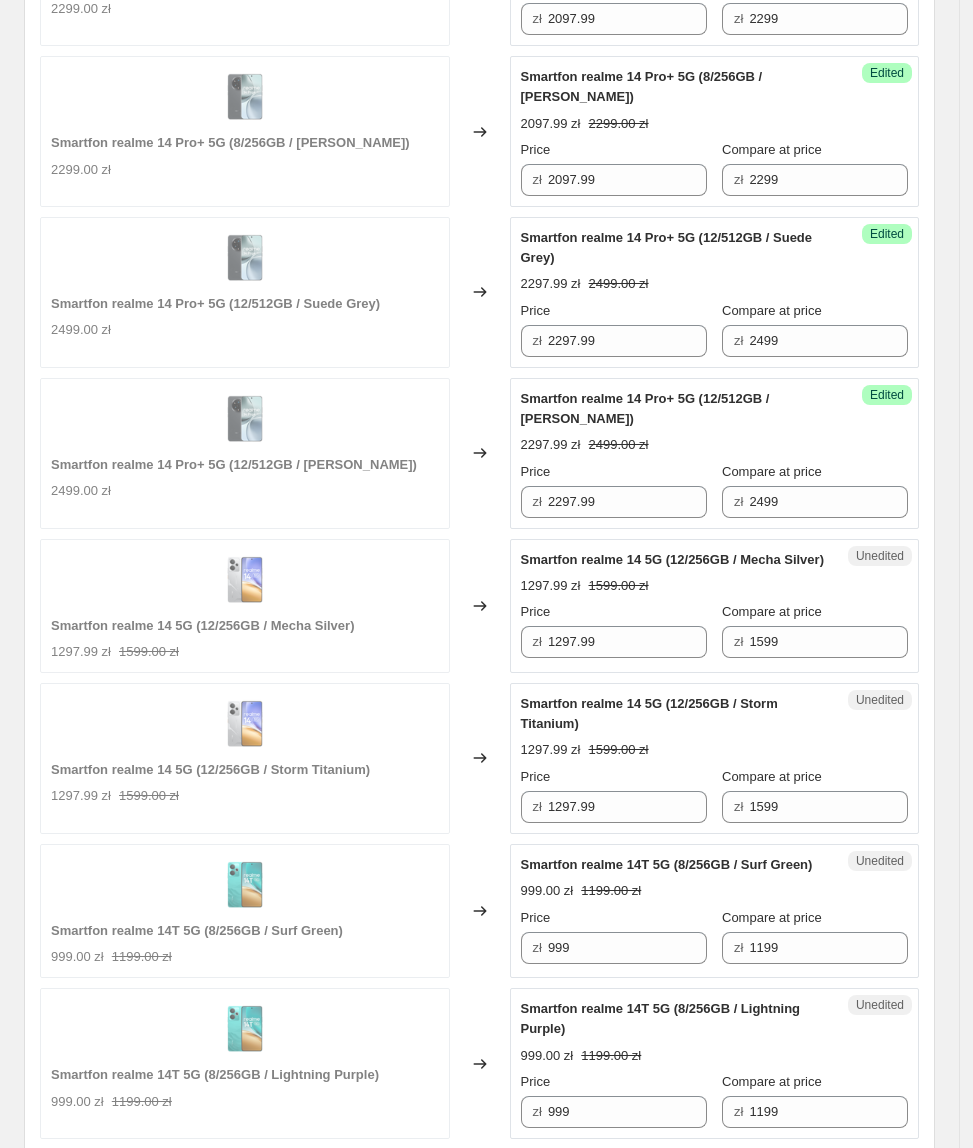 click on "Changed to" at bounding box center (480, 758) 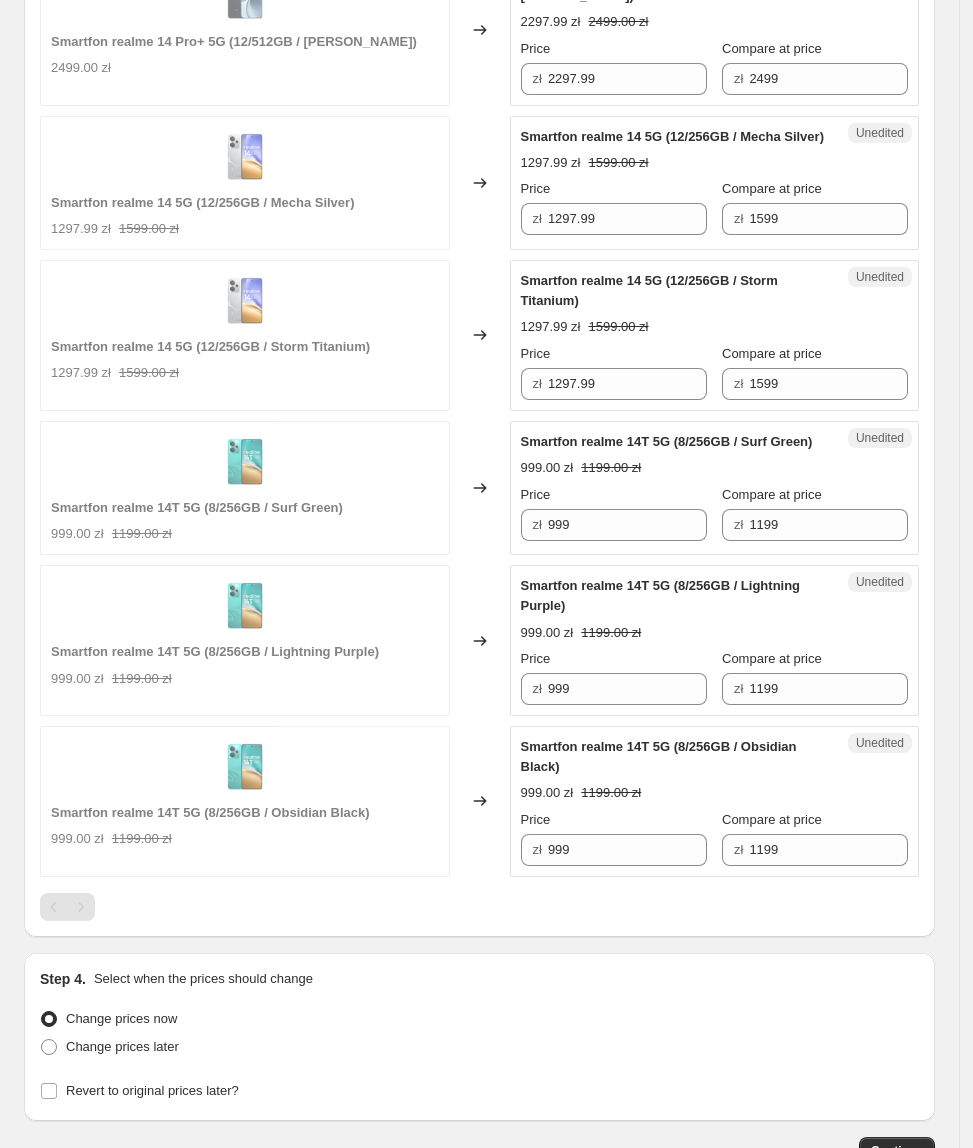 scroll, scrollTop: 2986, scrollLeft: 0, axis: vertical 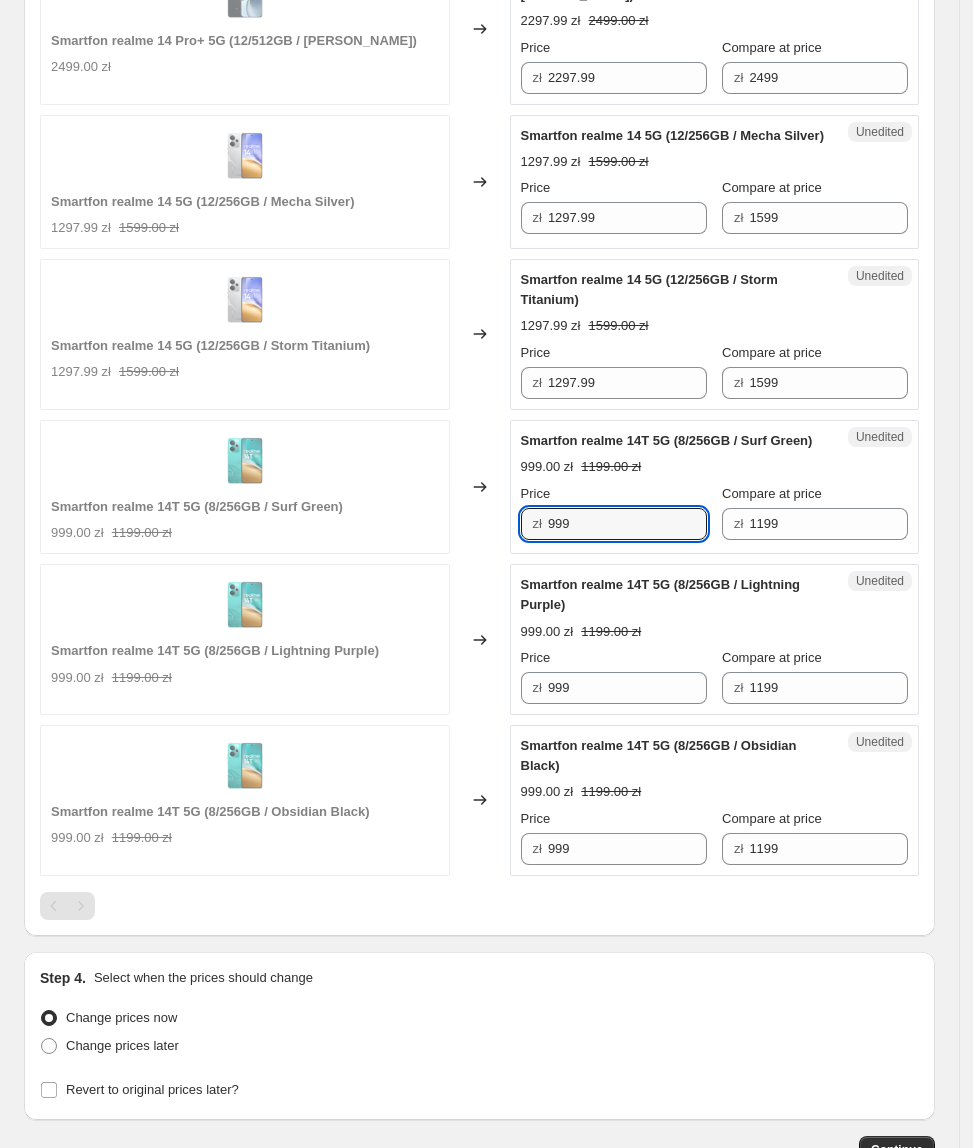 drag, startPoint x: 638, startPoint y: 538, endPoint x: 534, endPoint y: 540, distance: 104.019226 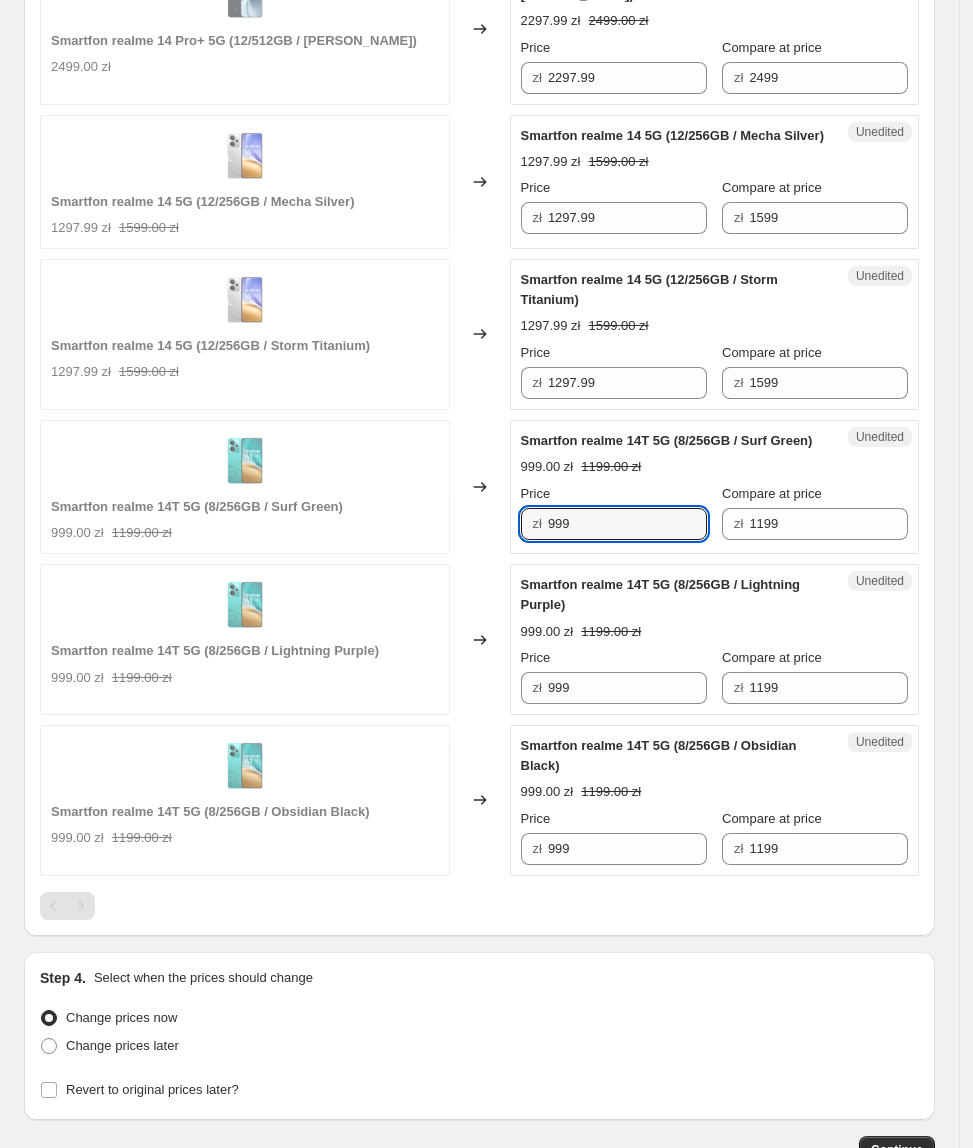 click on "zł 999" at bounding box center [614, 524] 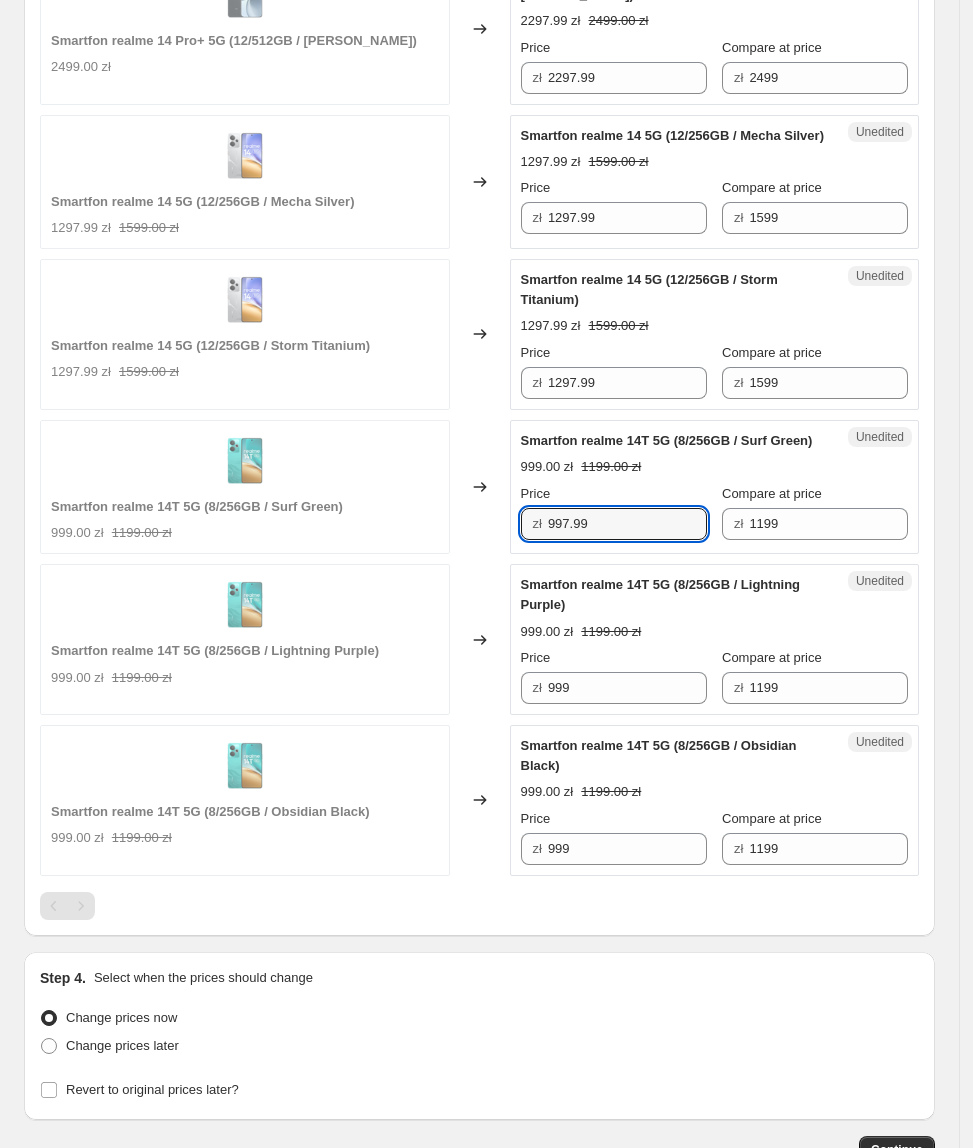 type on "997.99" 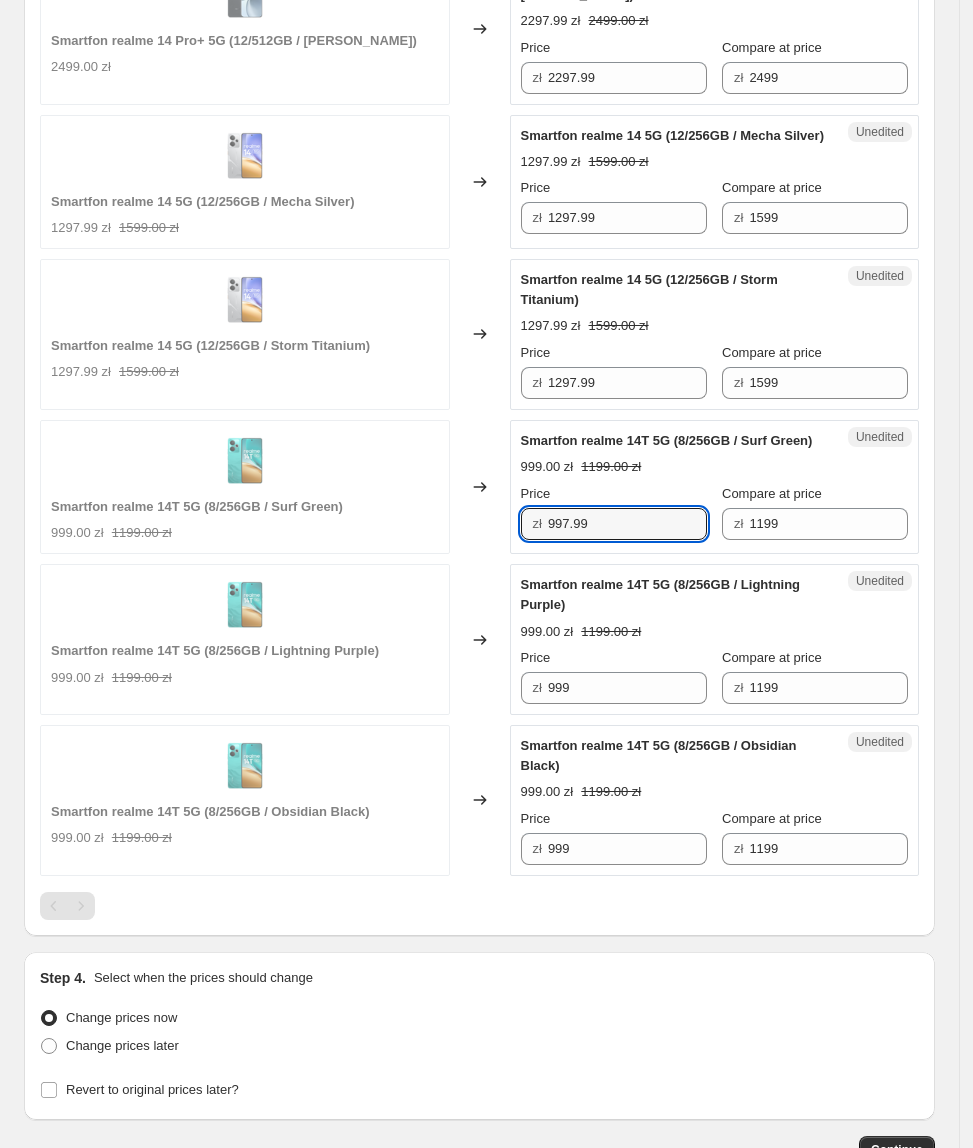 click on "Smartfon realme 14T 5G (8/256GB / Lightning Purple) 999.00 zł 1199.00 zł" at bounding box center [245, 639] 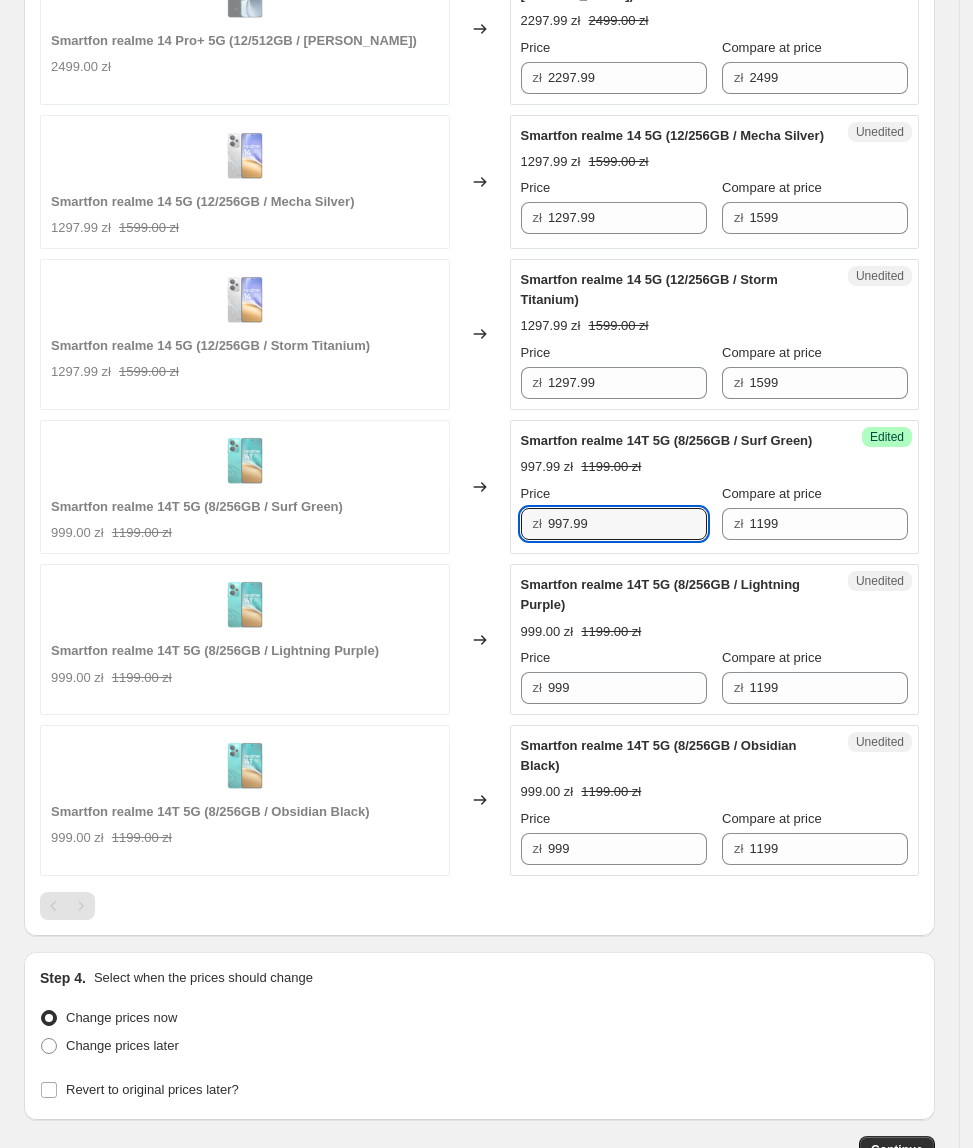 drag, startPoint x: 621, startPoint y: 538, endPoint x: 466, endPoint y: 574, distance: 159.12573 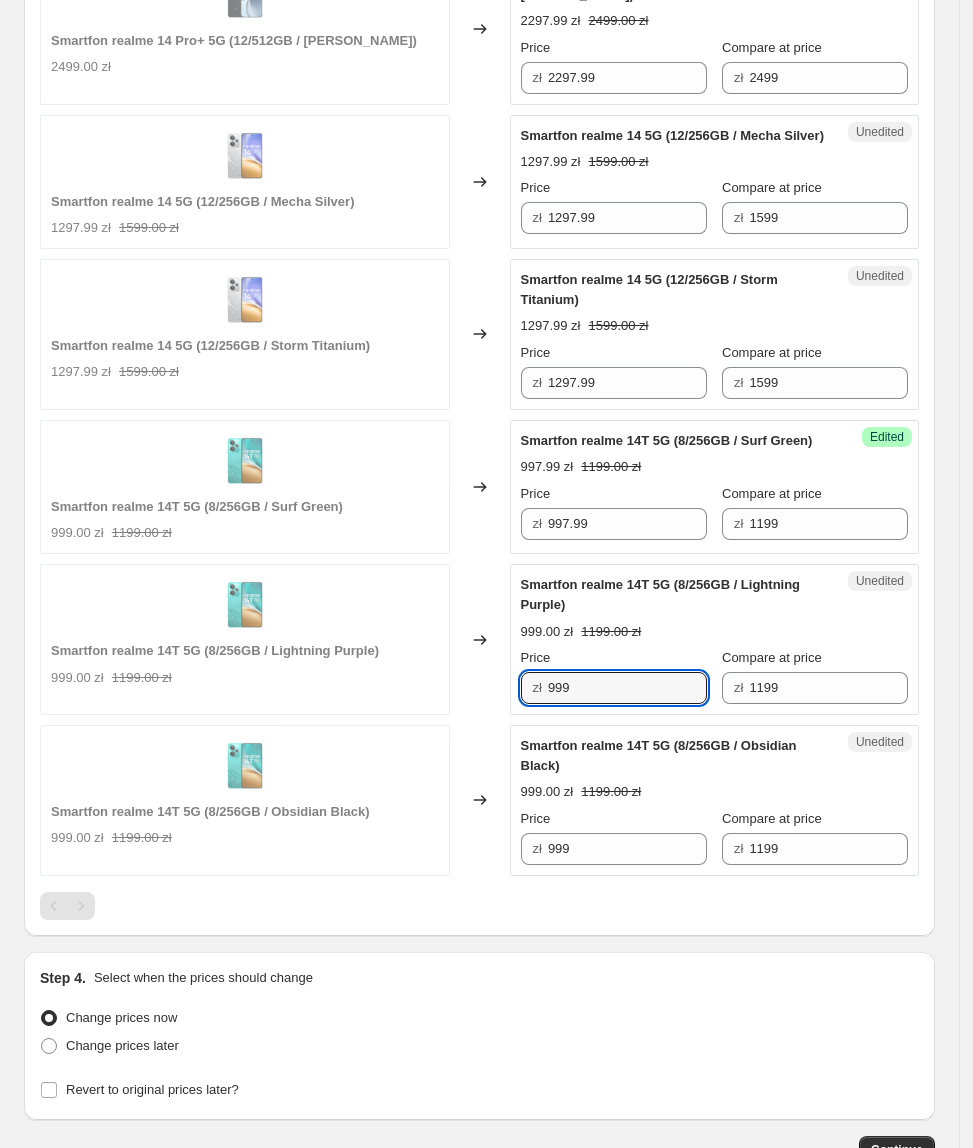 drag, startPoint x: 602, startPoint y: 697, endPoint x: 301, endPoint y: 750, distance: 305.6305 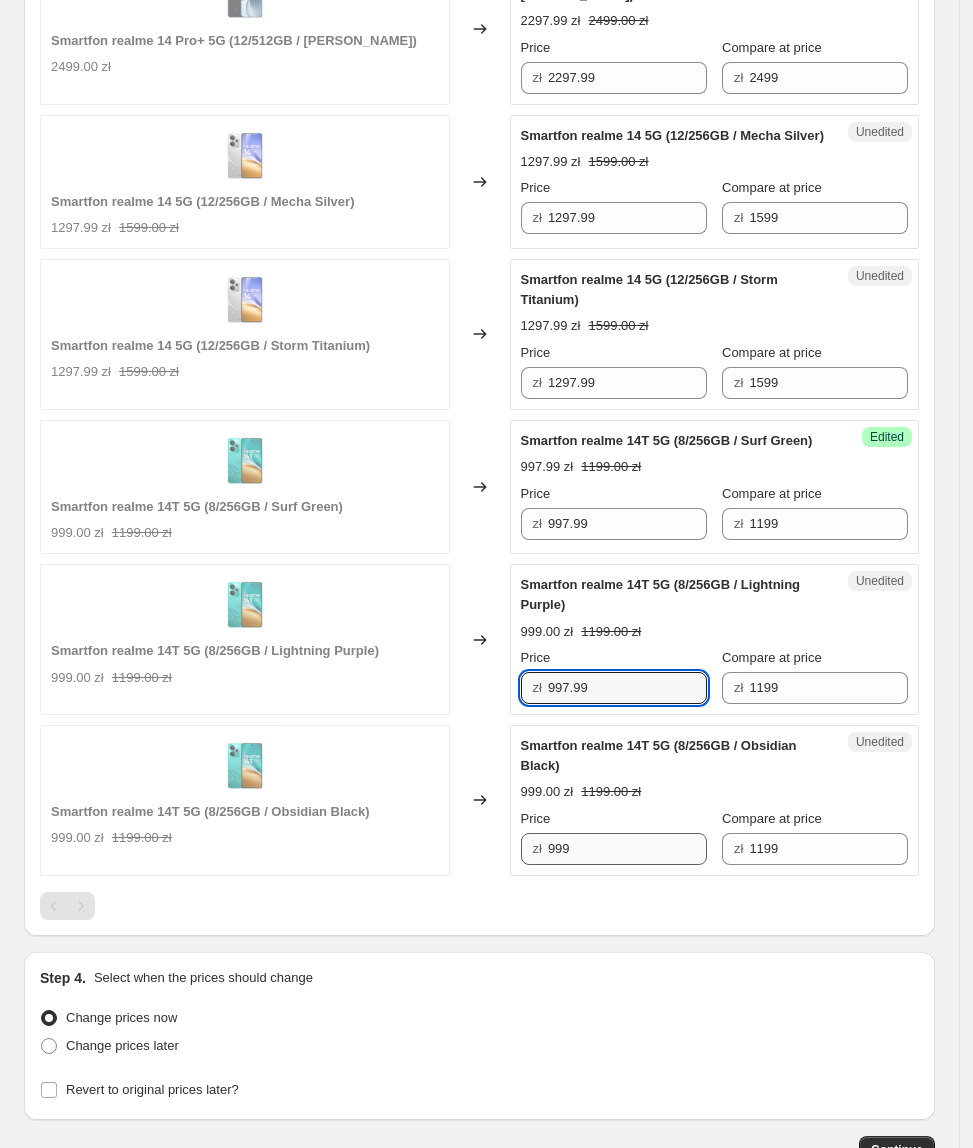 type on "997.99" 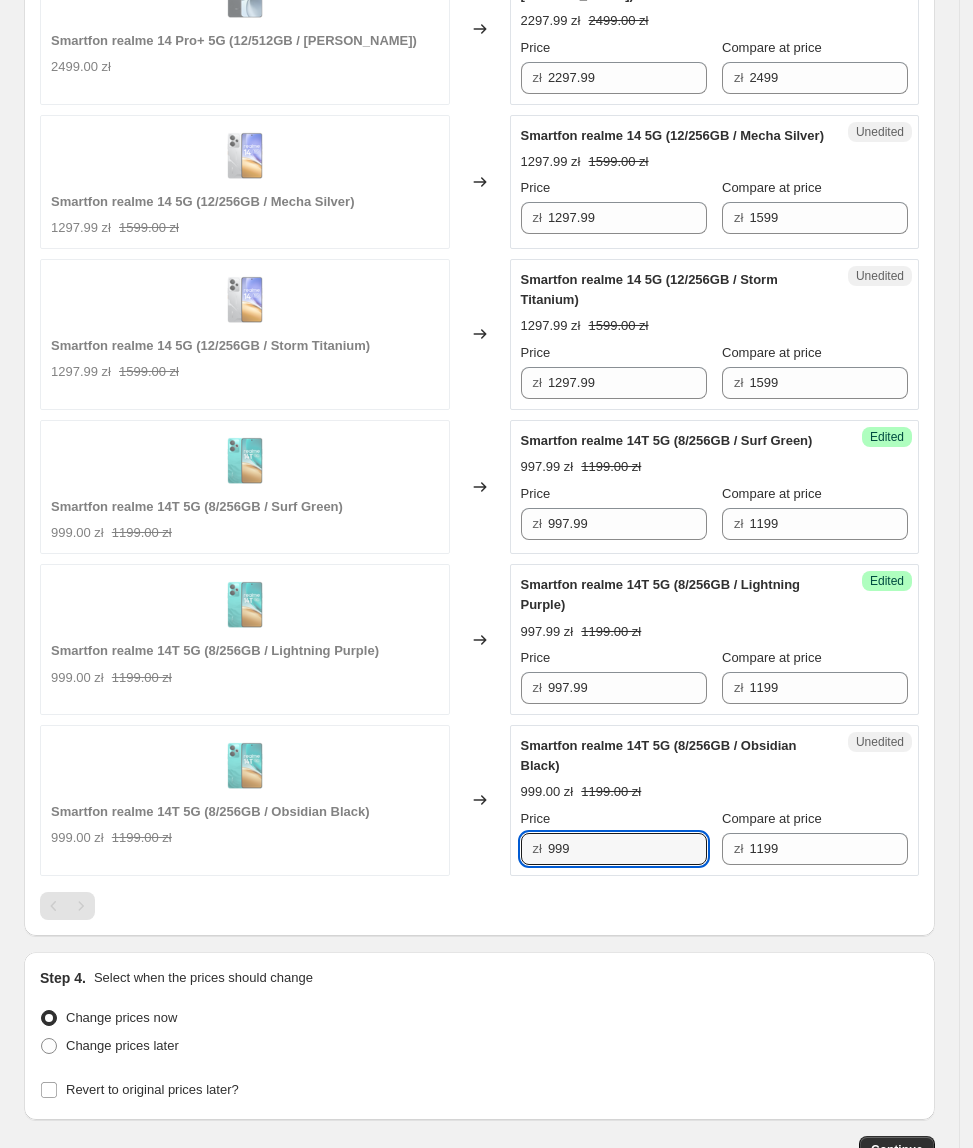 drag, startPoint x: 640, startPoint y: 866, endPoint x: 376, endPoint y: 868, distance: 264.00757 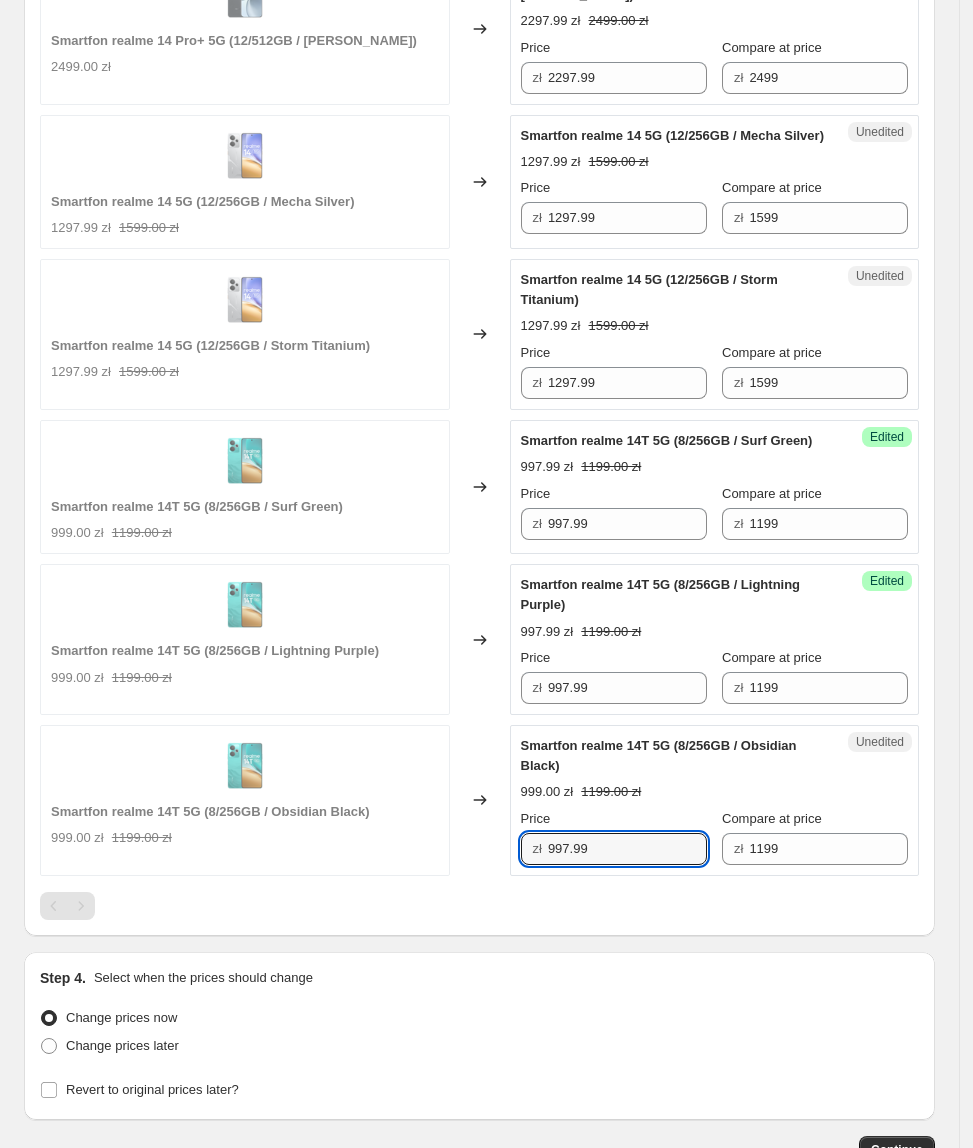 type on "997.99" 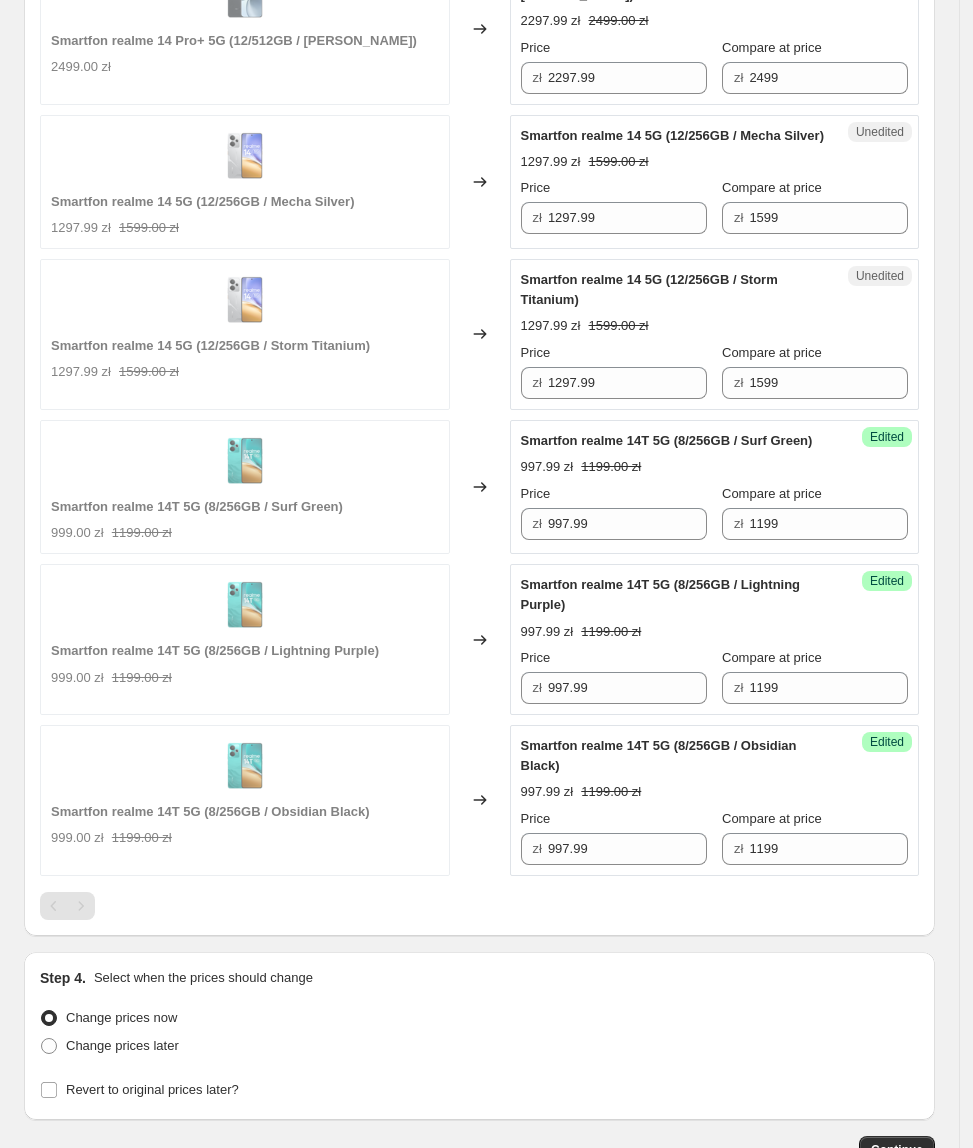 click on "Smartfon realme 14T 5G (8/256GB / Obsidian Black) 999.00 zł 1199.00 zł" at bounding box center (245, 800) 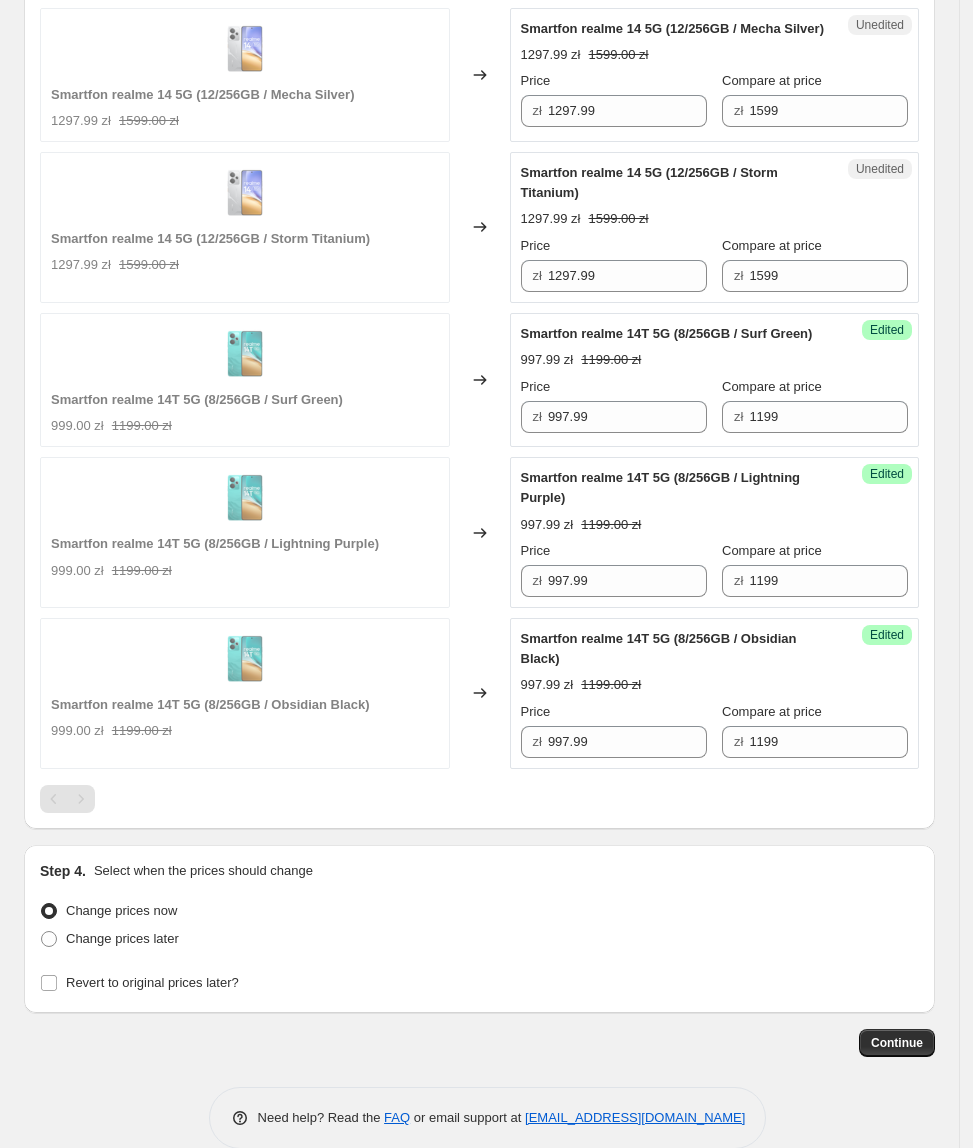 scroll, scrollTop: 3094, scrollLeft: 0, axis: vertical 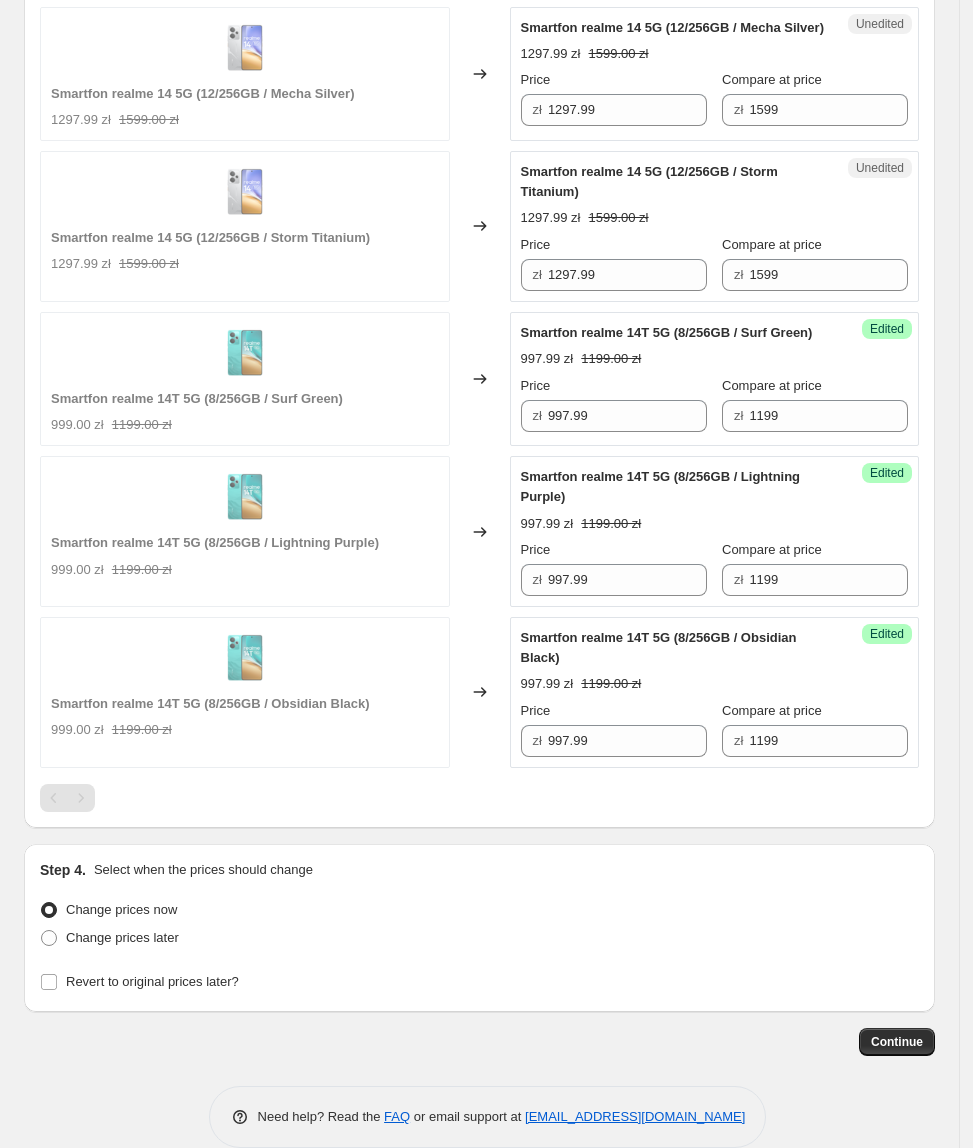 click on "Step 4. Select when the prices should change Change prices now Change prices later Revert to original prices later?" at bounding box center (479, 928) 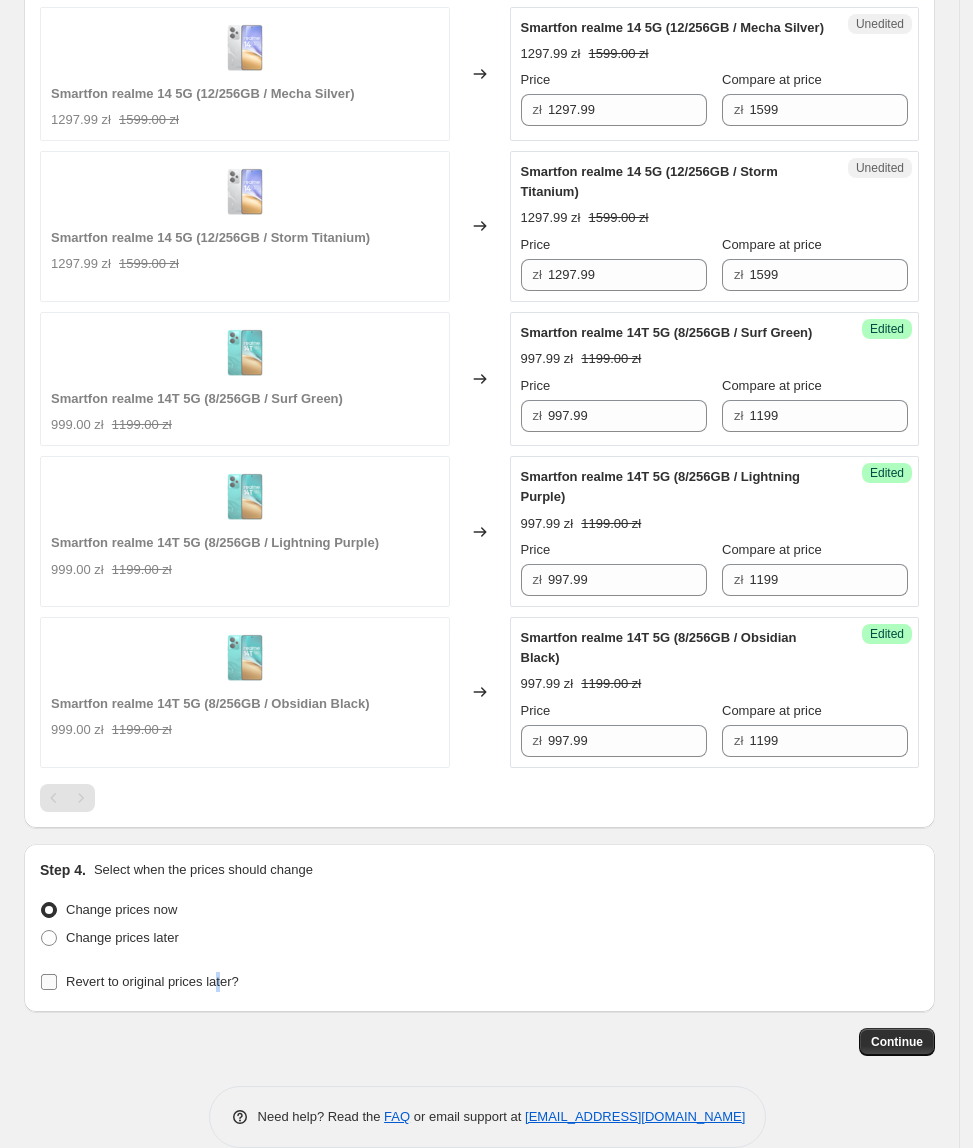 click on "Revert to original prices later?" at bounding box center (152, 982) 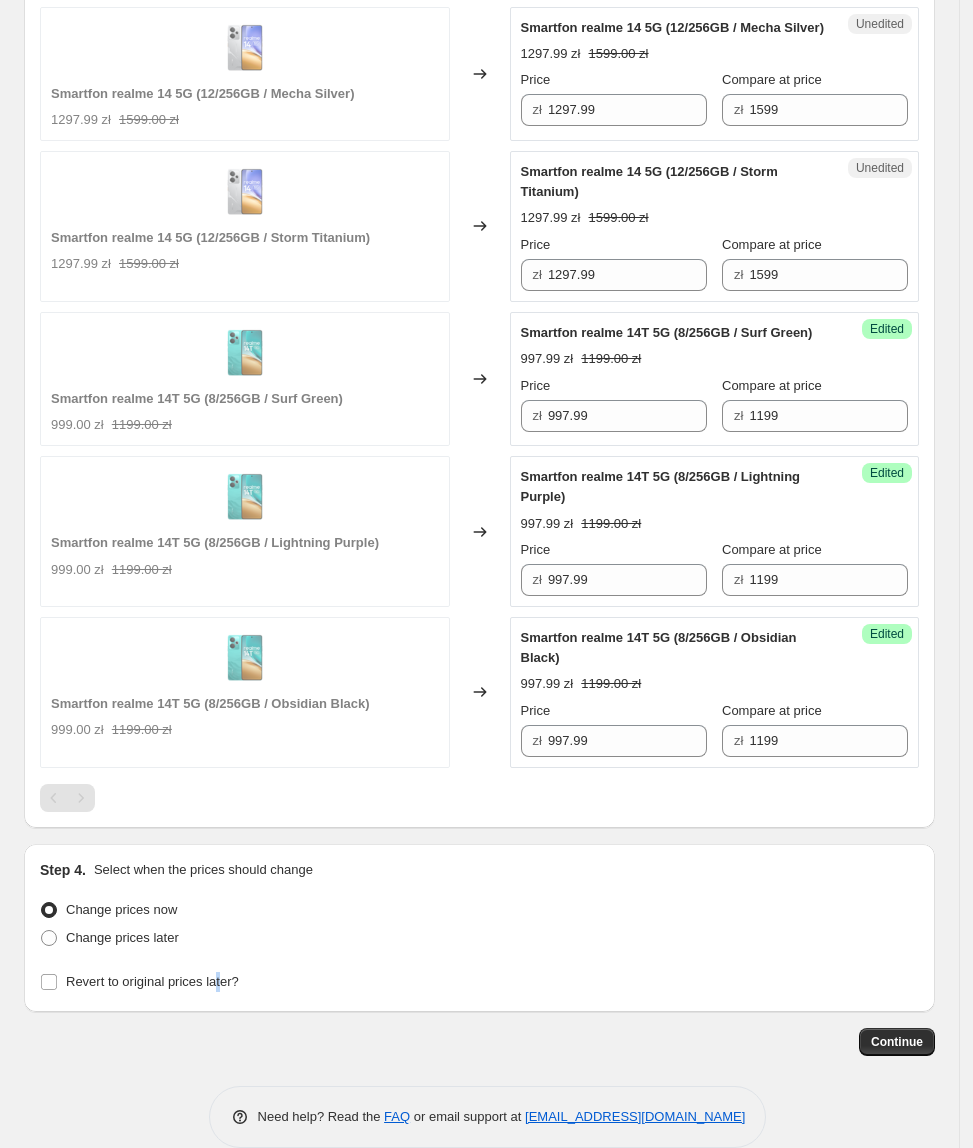 scroll, scrollTop: 3134, scrollLeft: 0, axis: vertical 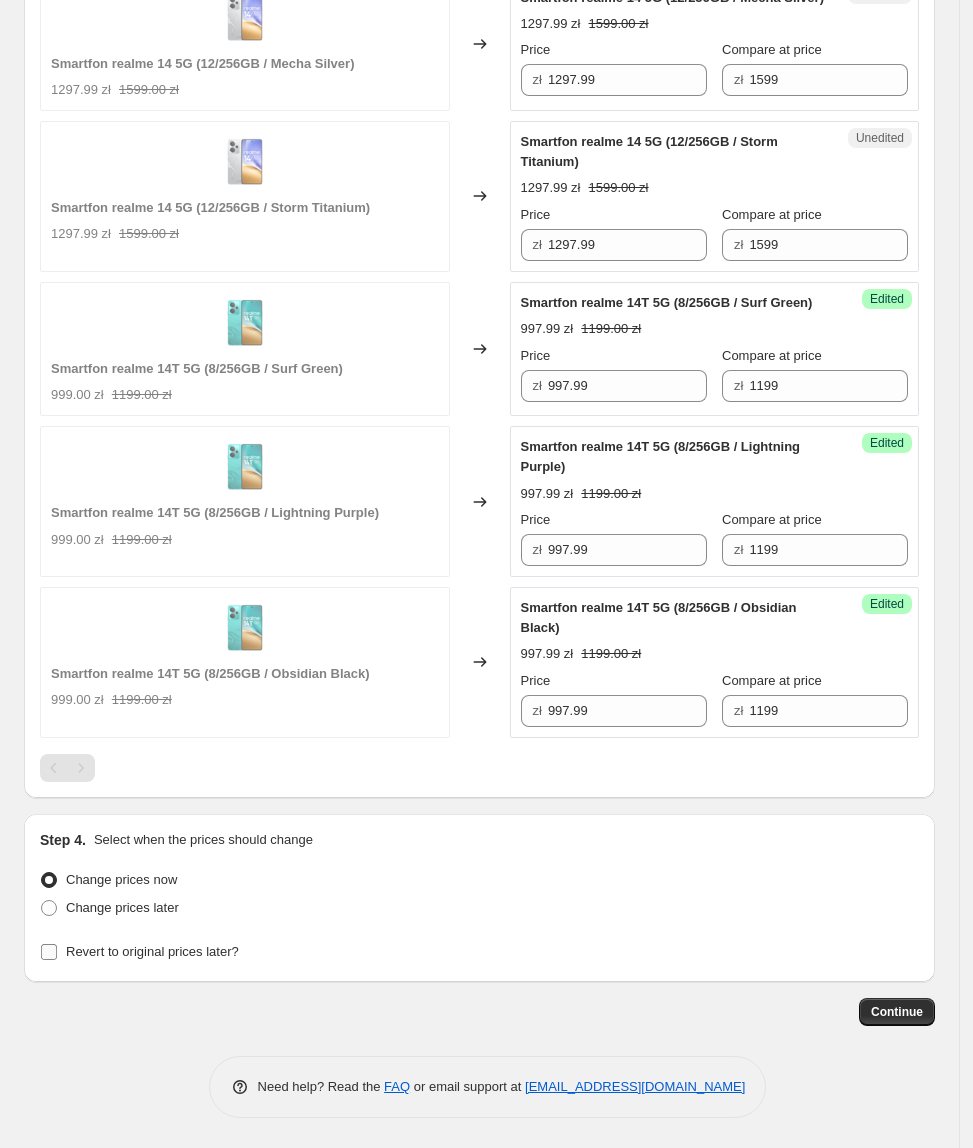 click on "Revert to original prices later?" at bounding box center (152, 951) 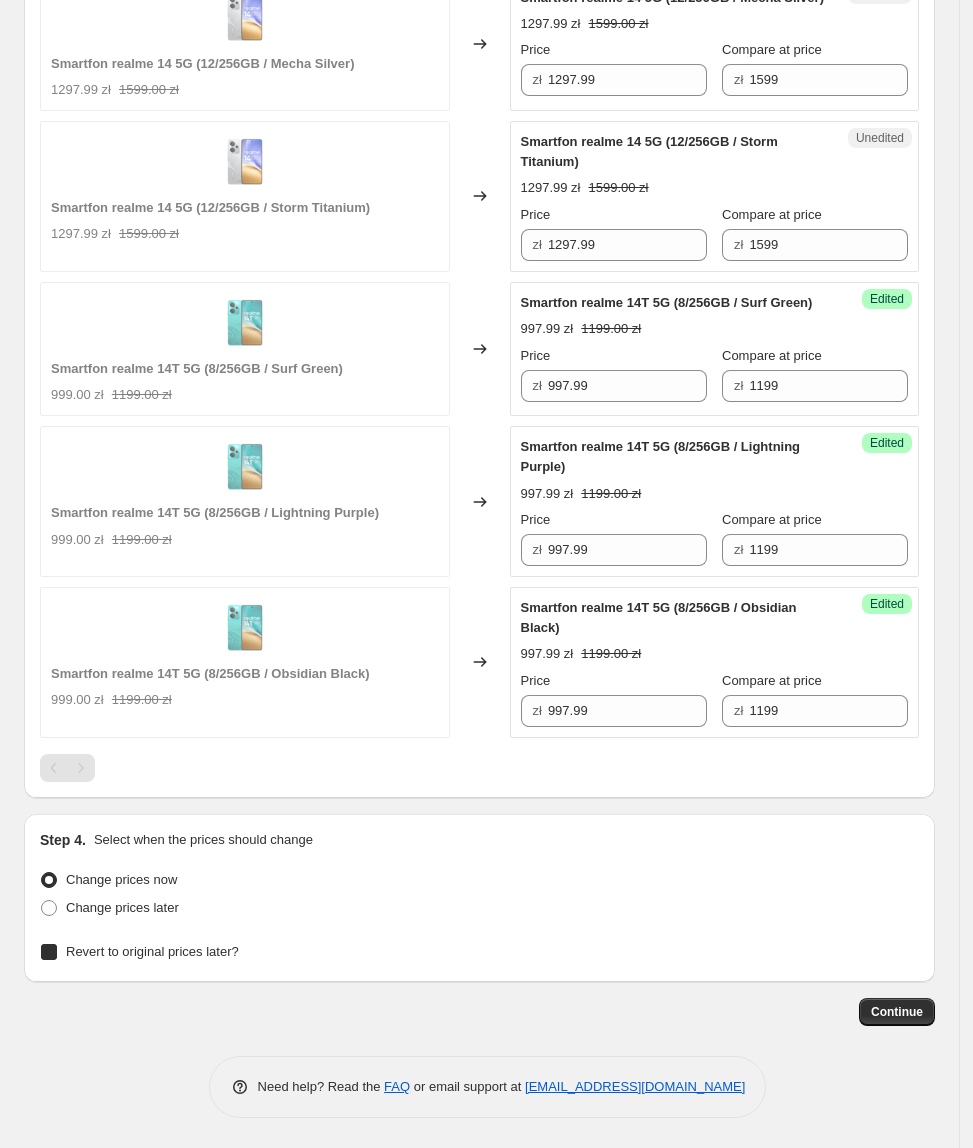 checkbox on "true" 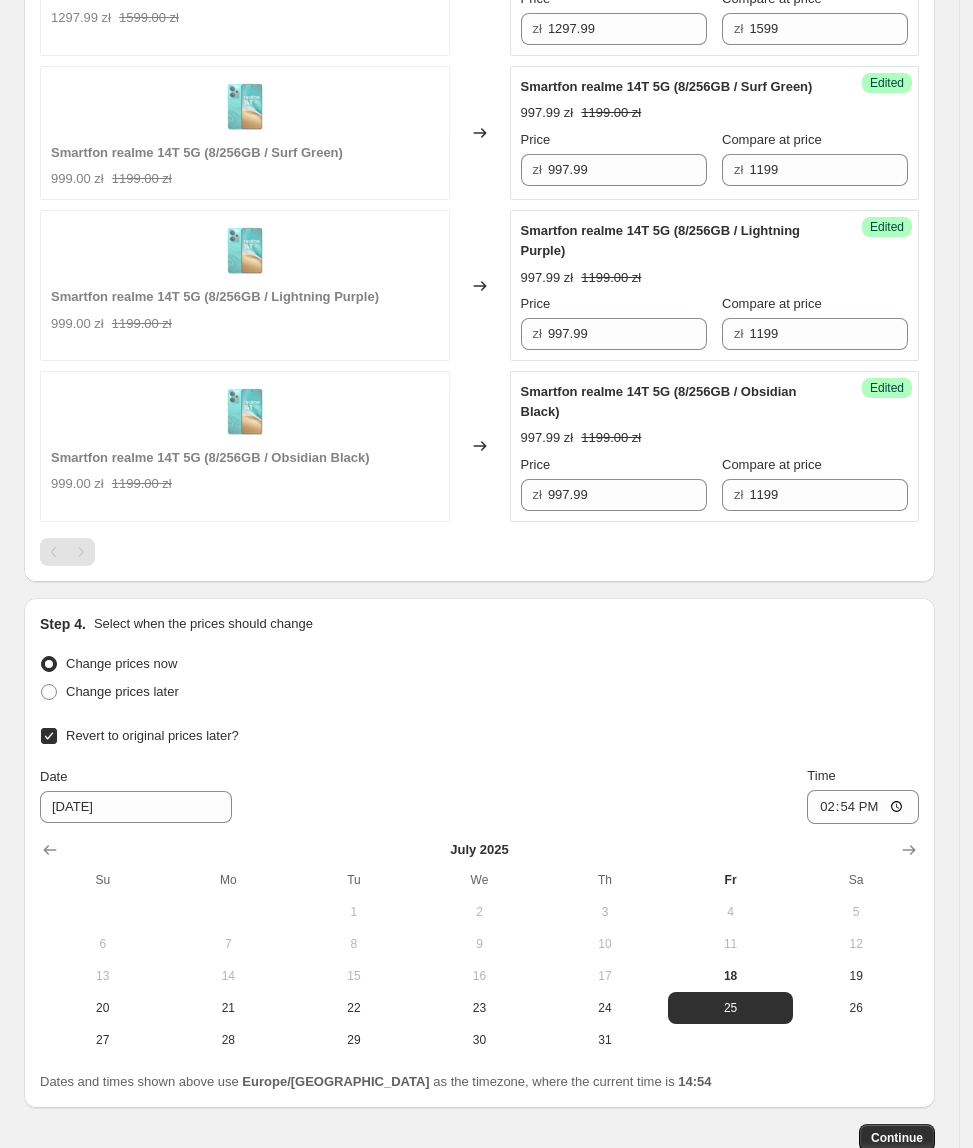 scroll, scrollTop: 3342, scrollLeft: 0, axis: vertical 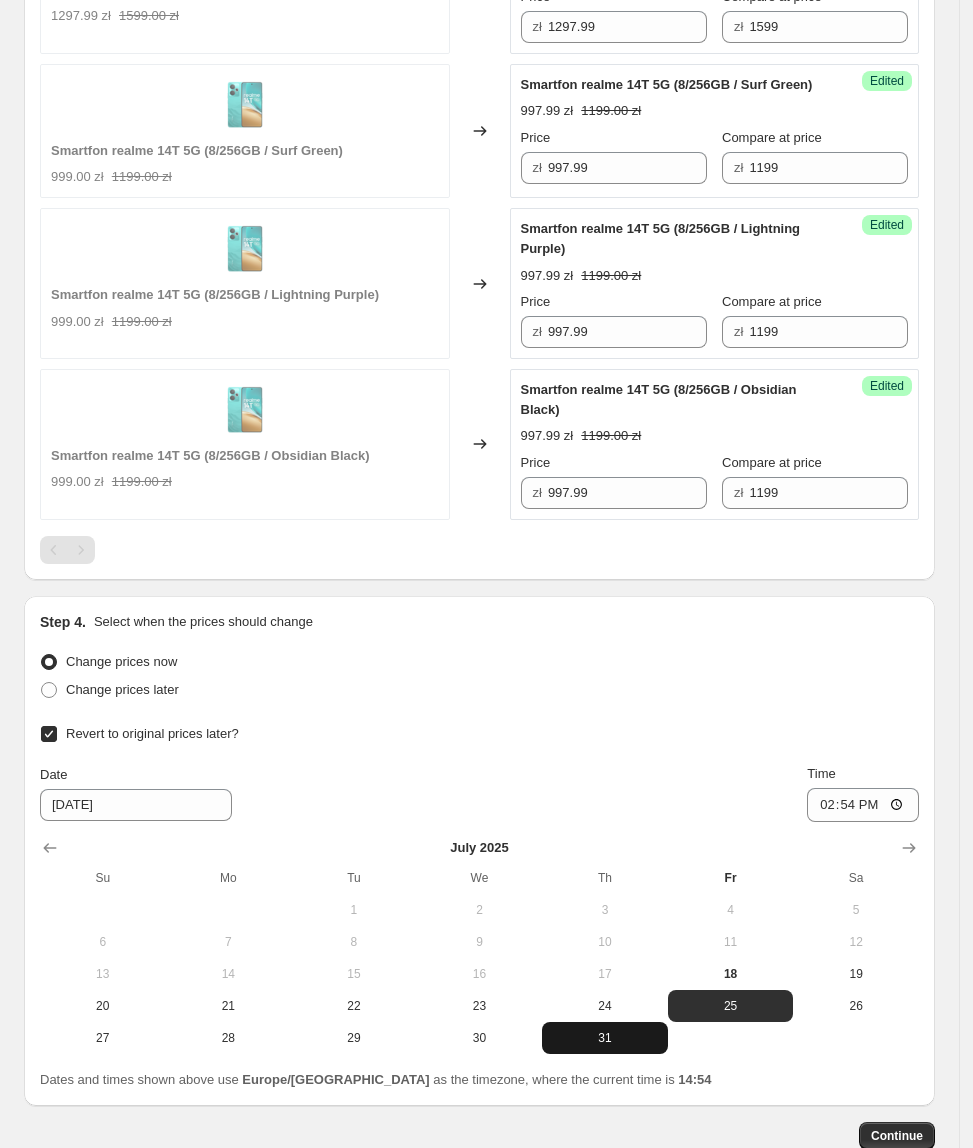 click on "31" at bounding box center [605, 1038] 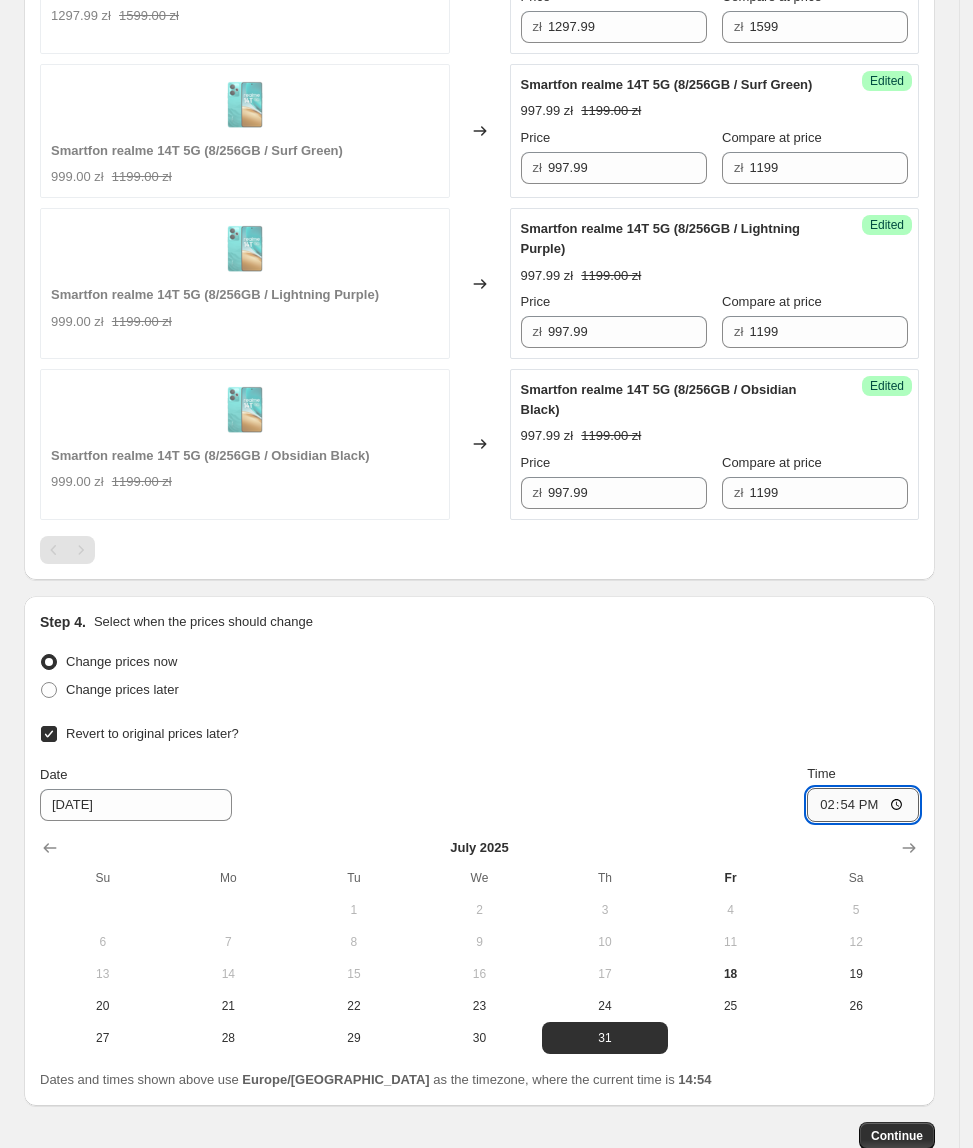 click on "14:54" at bounding box center (863, 805) 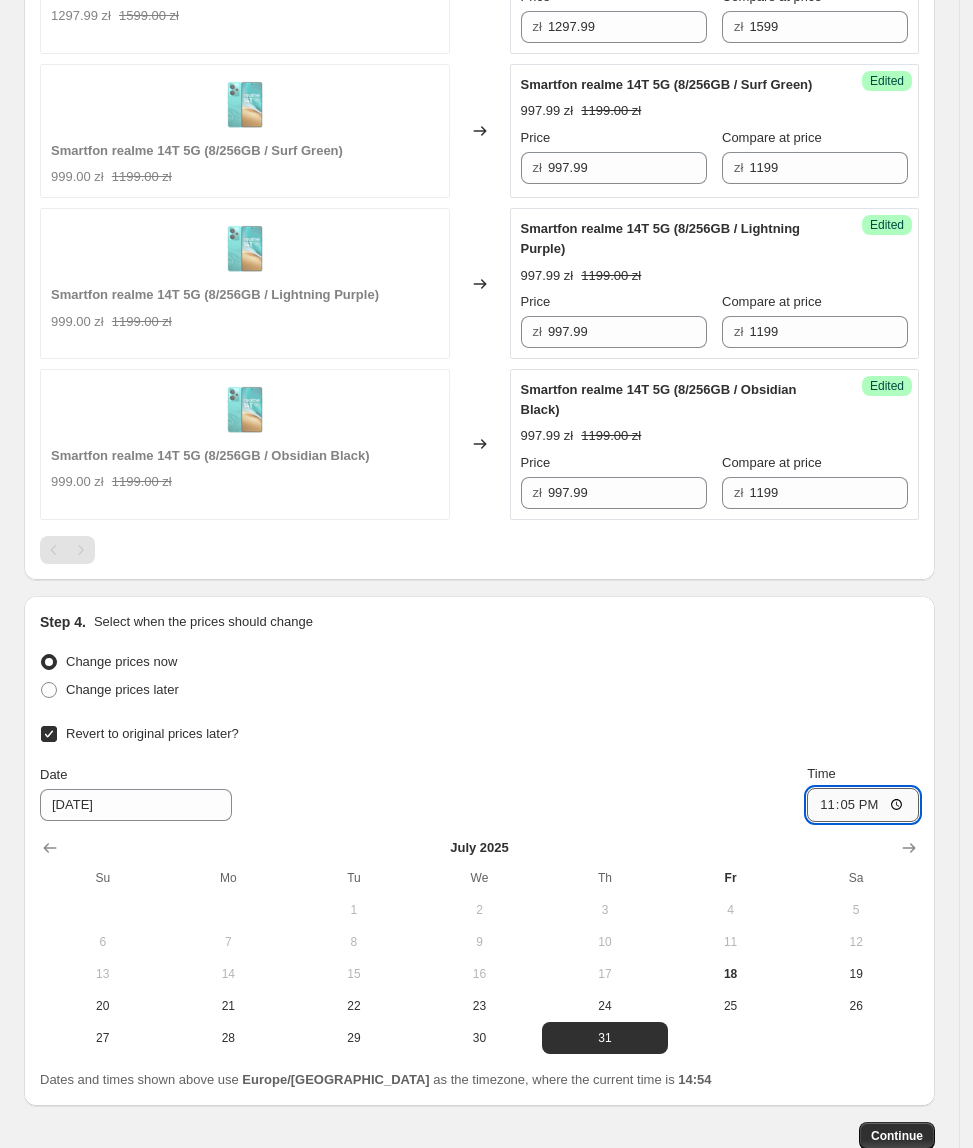 type on "23:55" 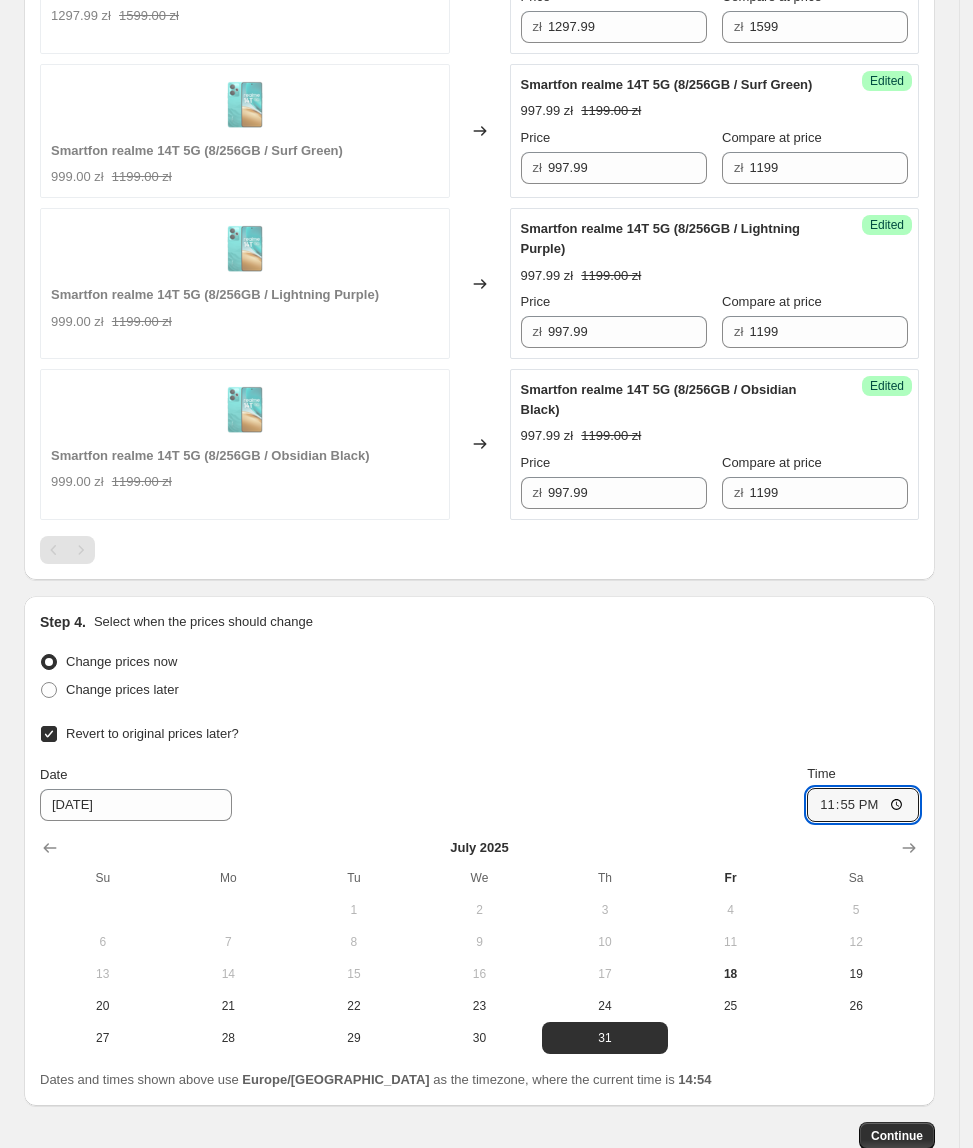 click on "Date [DATE] Time 23:55" at bounding box center (479, 793) 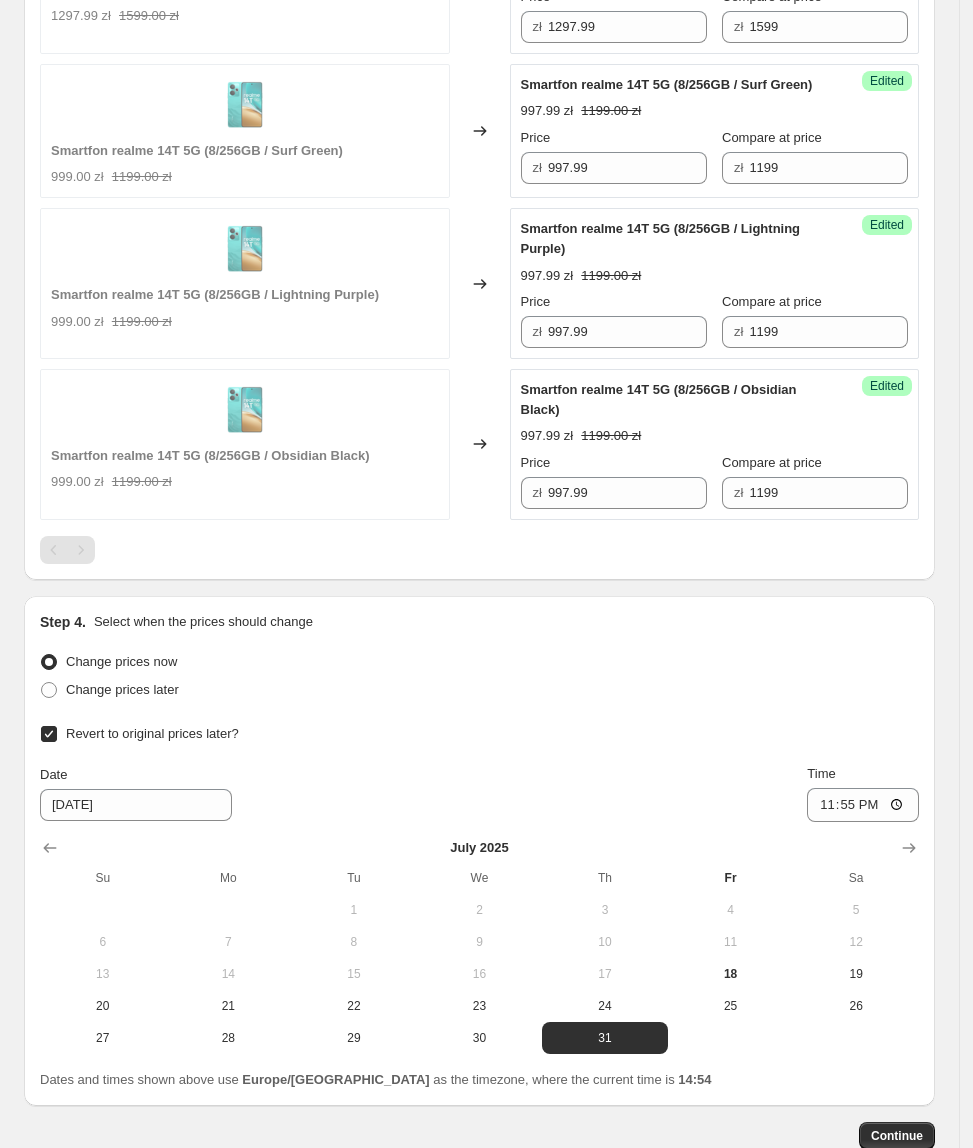 scroll, scrollTop: 3477, scrollLeft: 0, axis: vertical 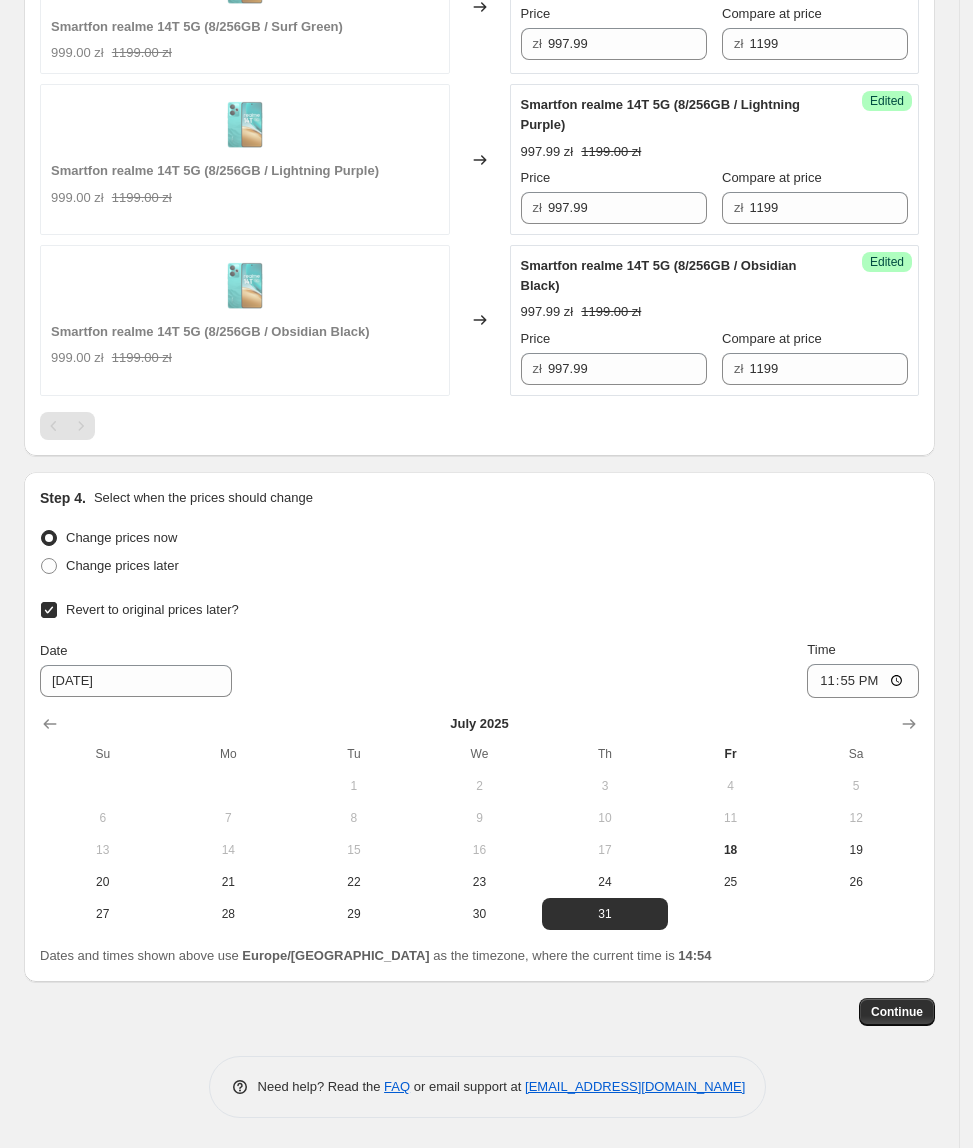 click on "Step 1. Optionally give your price [MEDICAL_DATA] a title (eg "March 30% off sale on boots") realme promo [DATE] - [DATE] This title is just for internal use, customers won't see it Step 2. Select how the prices should change Use bulk price change rules Set product prices individually Use CSV upload Select tags to add while price change is active Select tags to remove while price change is active Step 3. Select which products should change in price Select all products, use filters, or select products variants individually All products Filter by product, collection, tag, vendor, product type, variant title, or inventory Select product variants individually Select product variants 20   product variants selected PRICE CHANGE PREVIEW 20 product variants selected. 17 product prices edited: Smartfon realme GT 6 (16/512GB / Fluid Silver) 3498.00 zł Changed to Success Edited Smartfon realme GT 6 (16/512GB / Fluid Silver) 2697.00 zł 3498.00 zł Price zł 2697 Compare at price zł 3498 3498.00 zł Changed to Unedited" at bounding box center (479, -1144) 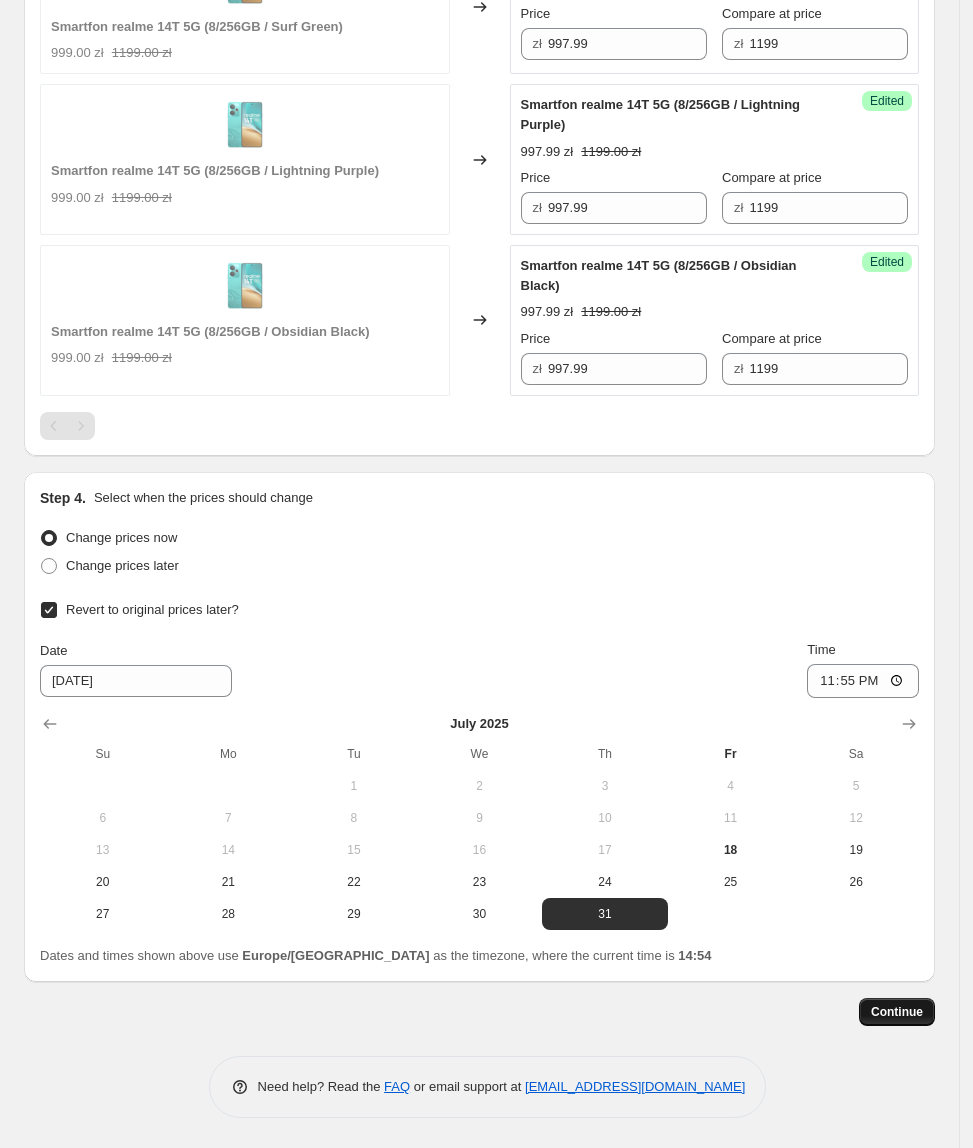 click on "Continue" at bounding box center (897, 1012) 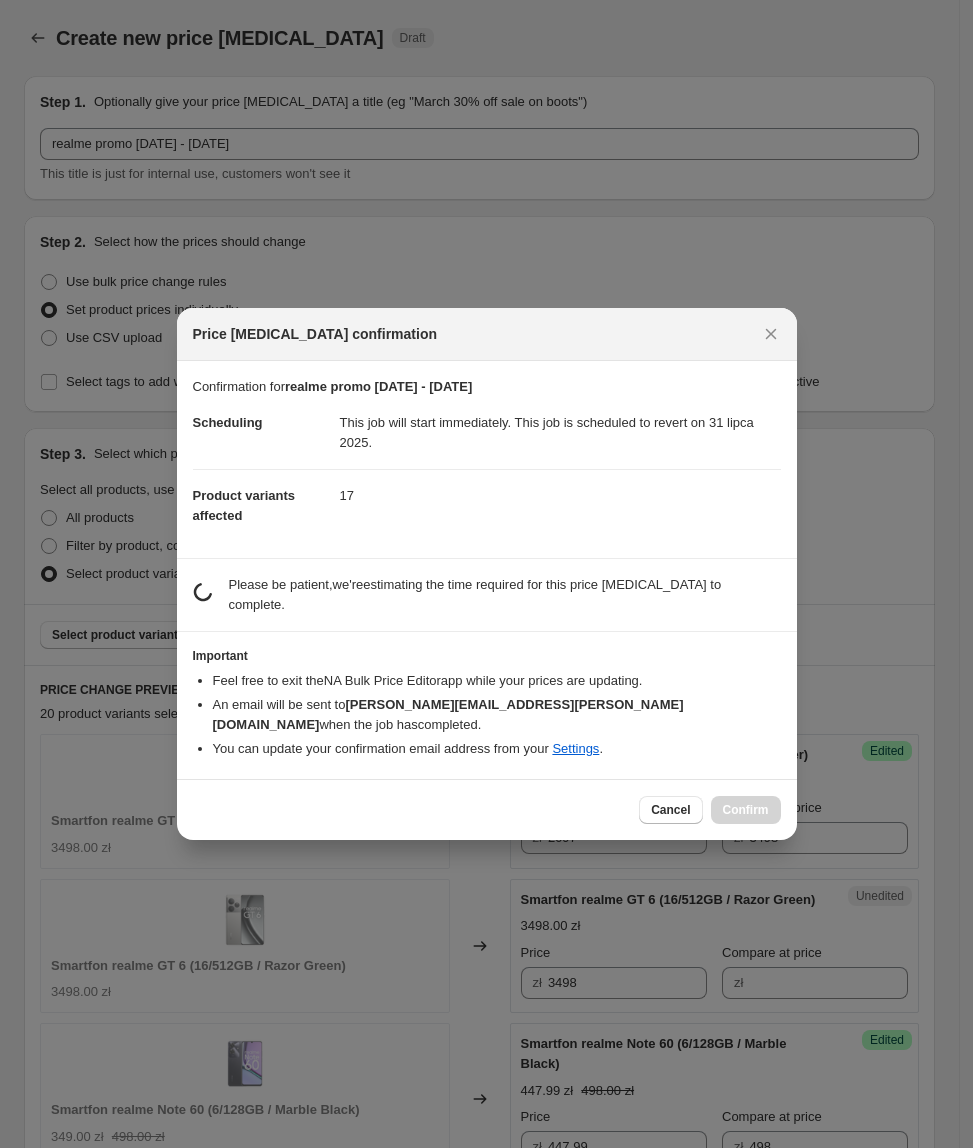 scroll, scrollTop: 0, scrollLeft: 0, axis: both 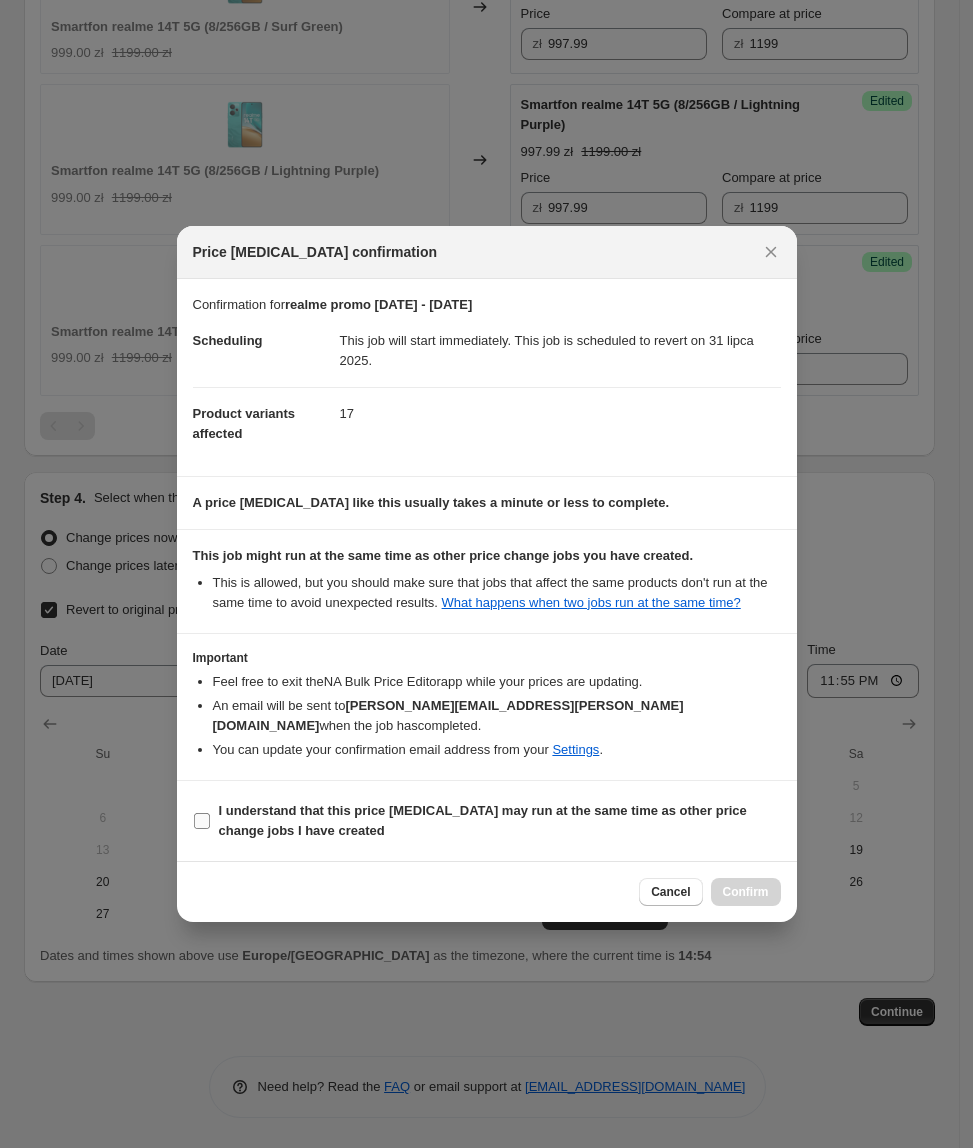 click on "I understand that this price [MEDICAL_DATA] may run at the same time as other price change jobs I have created" at bounding box center [483, 820] 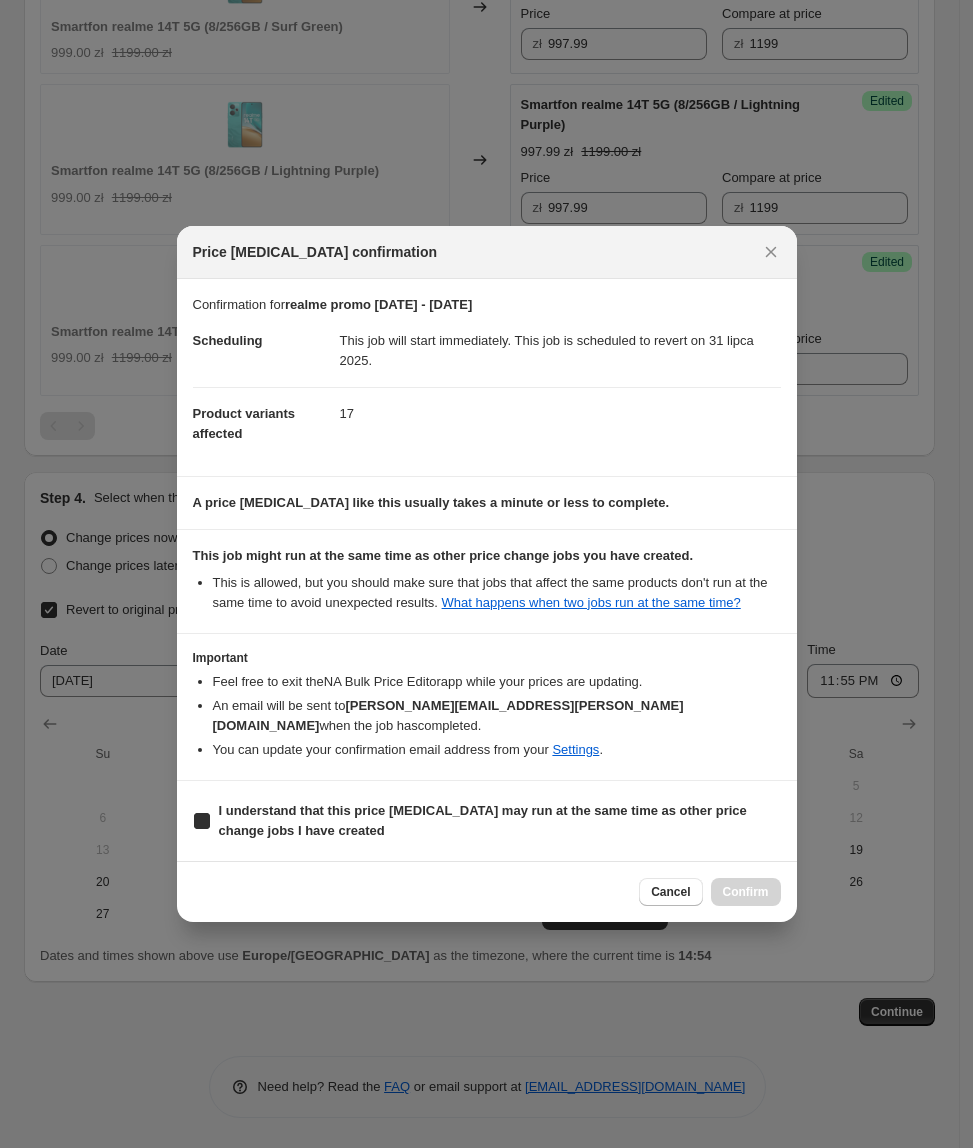 checkbox on "true" 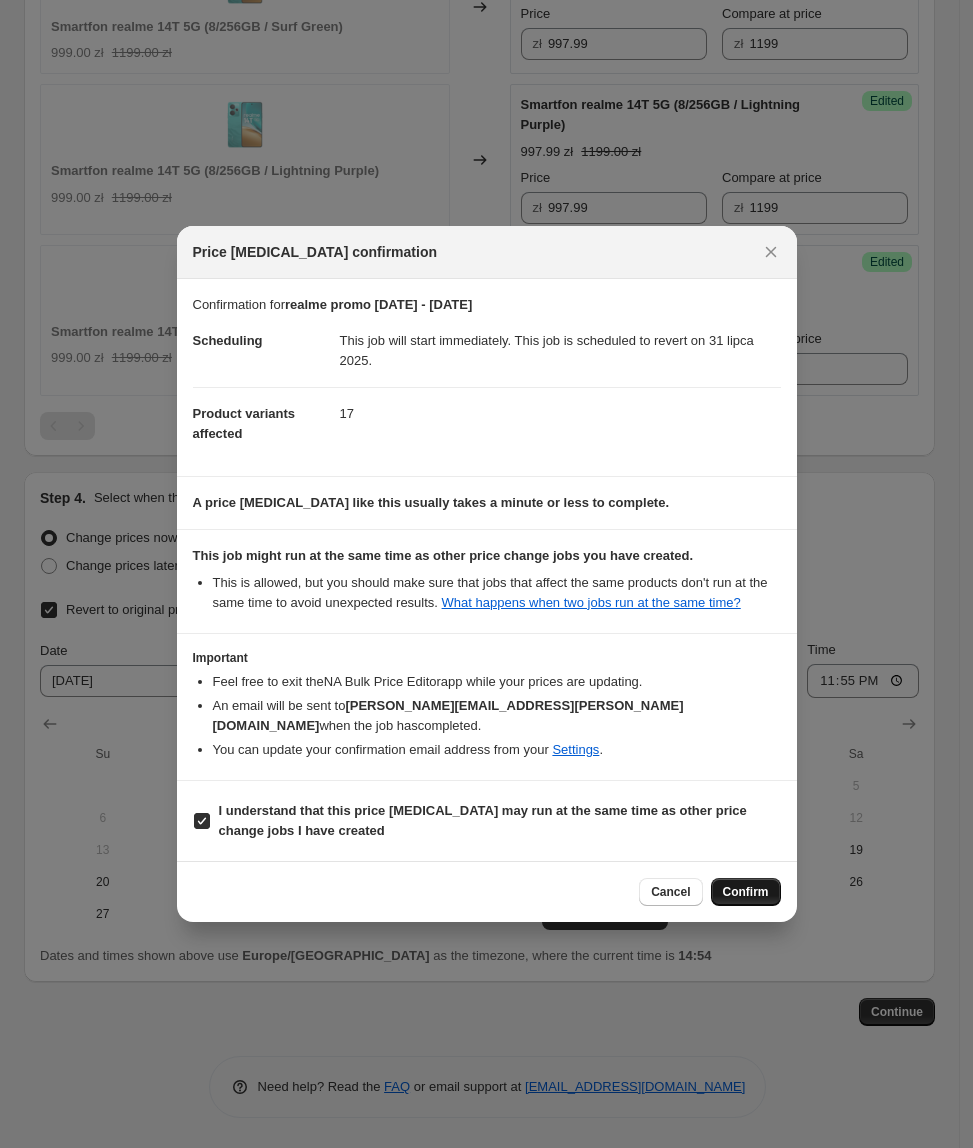 click on "Confirm" at bounding box center (746, 892) 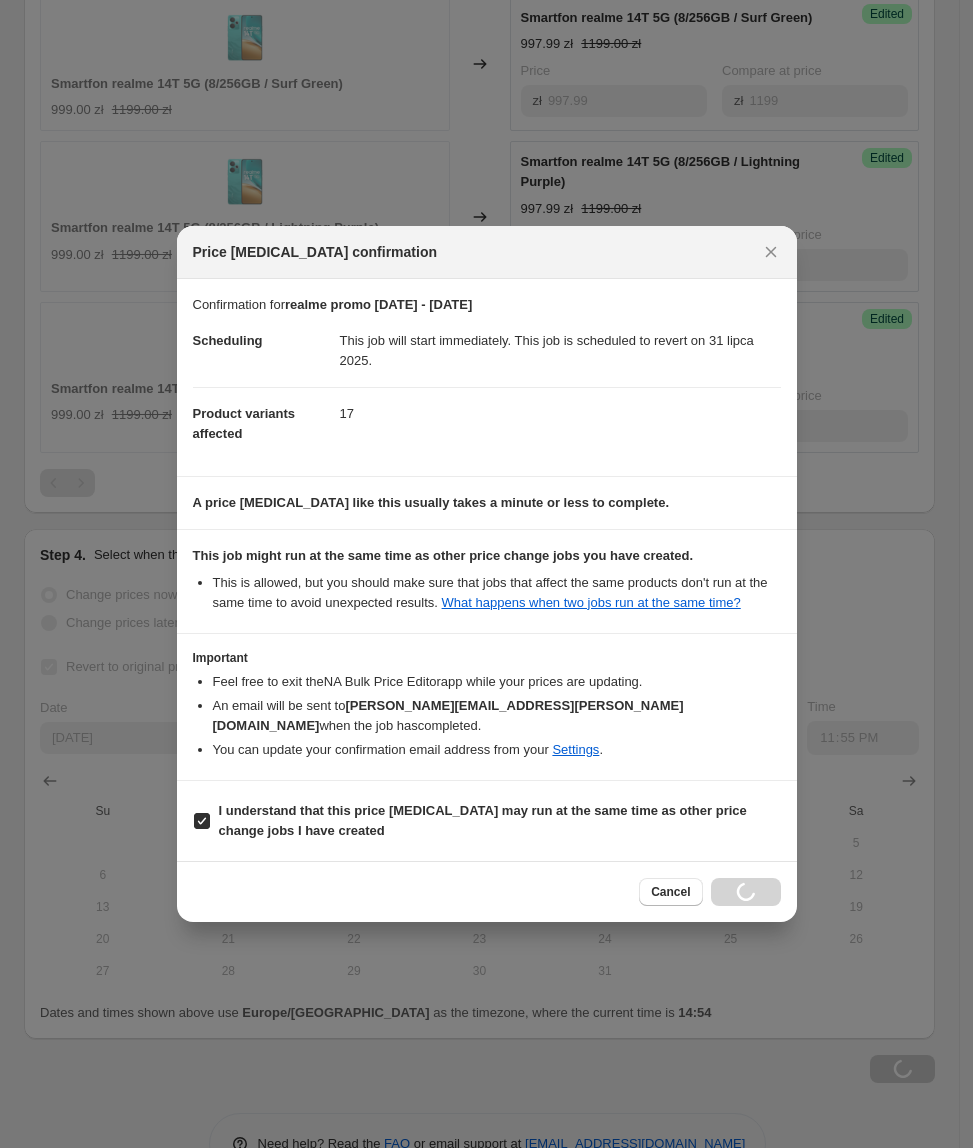 scroll, scrollTop: 3545, scrollLeft: 0, axis: vertical 